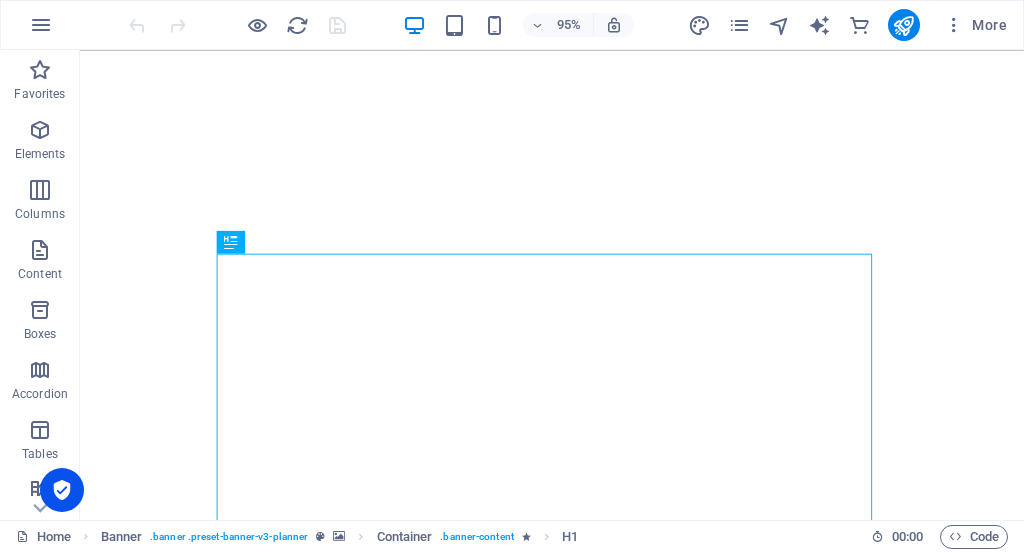 scroll, scrollTop: 0, scrollLeft: 0, axis: both 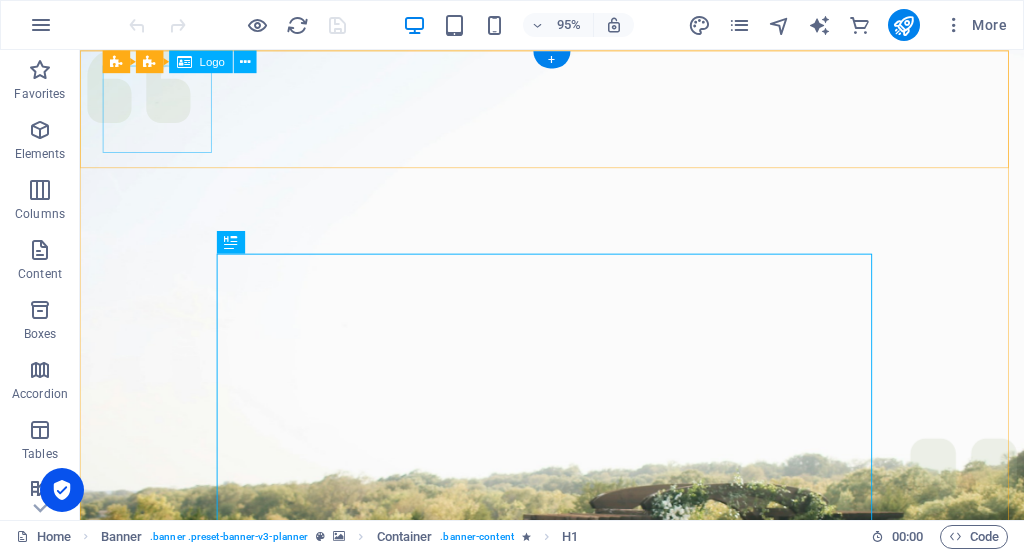 click at bounding box center [577, 872] 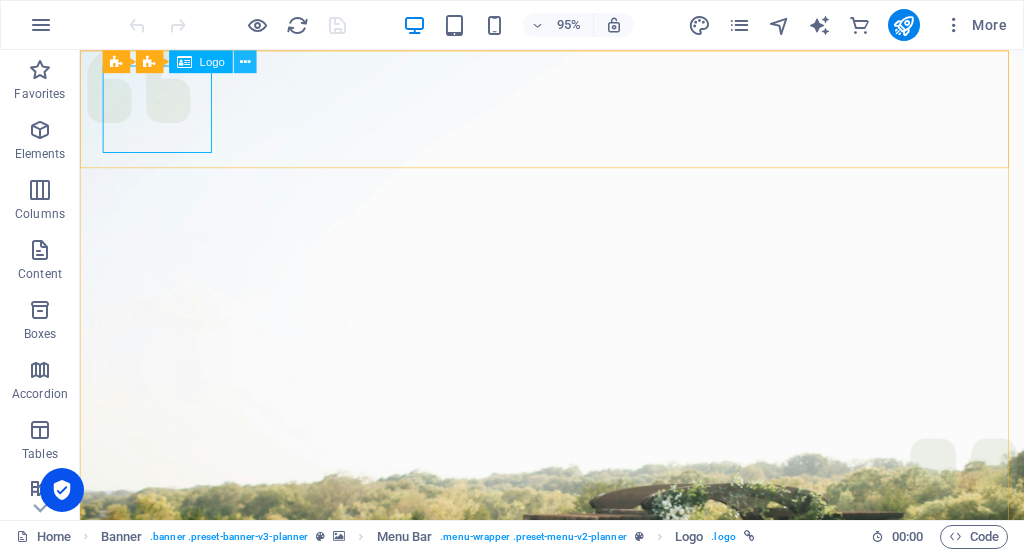 click at bounding box center [245, 61] 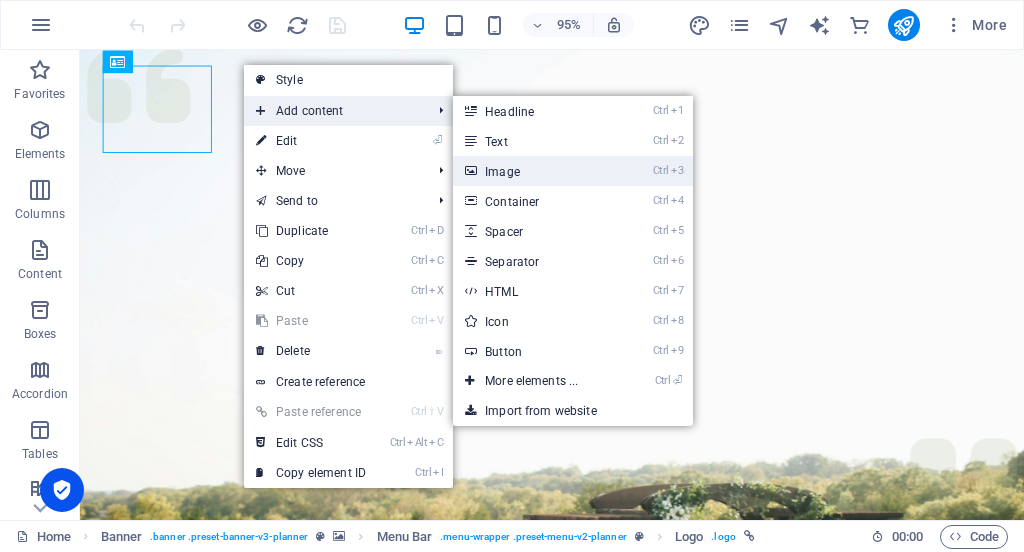 click on "Ctrl 3  Image" at bounding box center [535, 171] 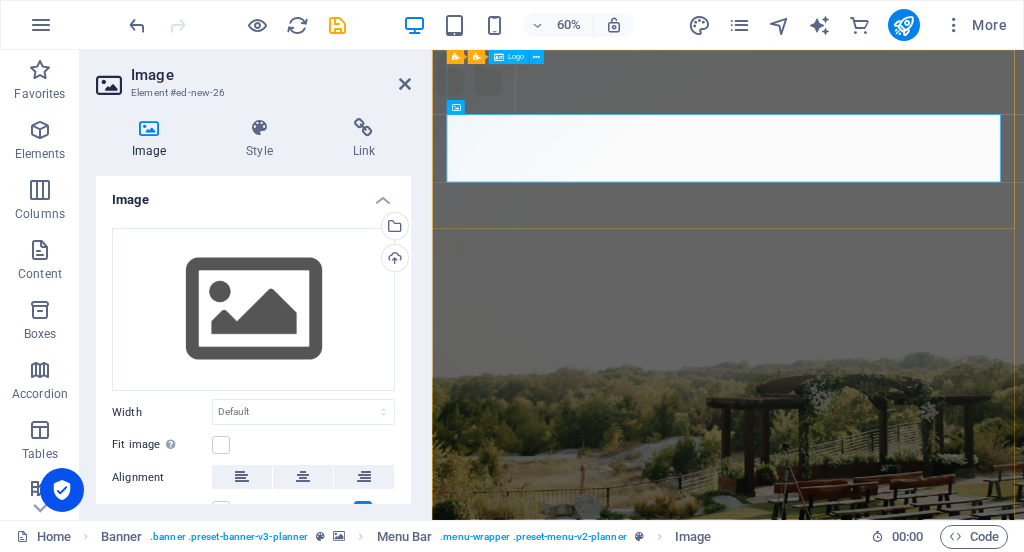 click at bounding box center (925, 1012) 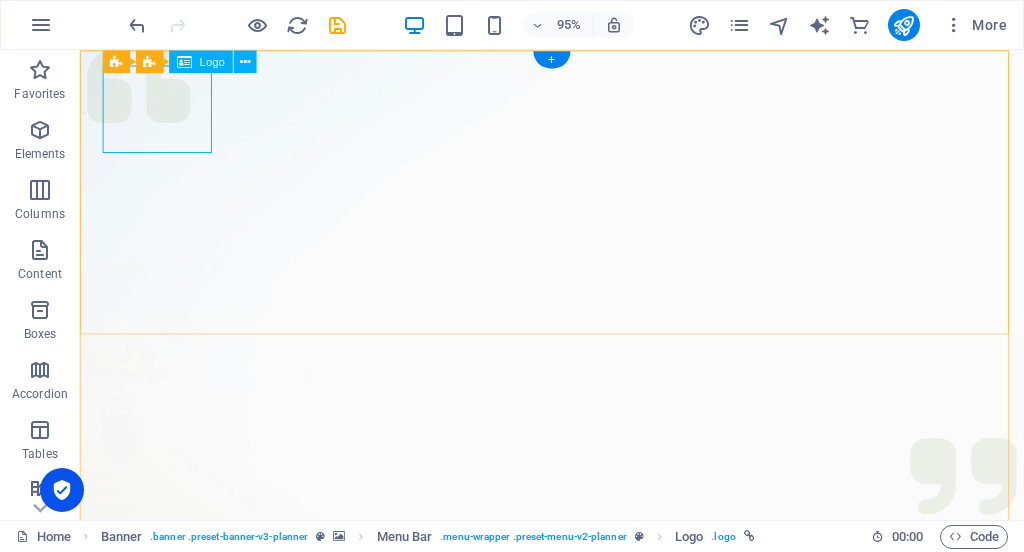 click at bounding box center [577, 1012] 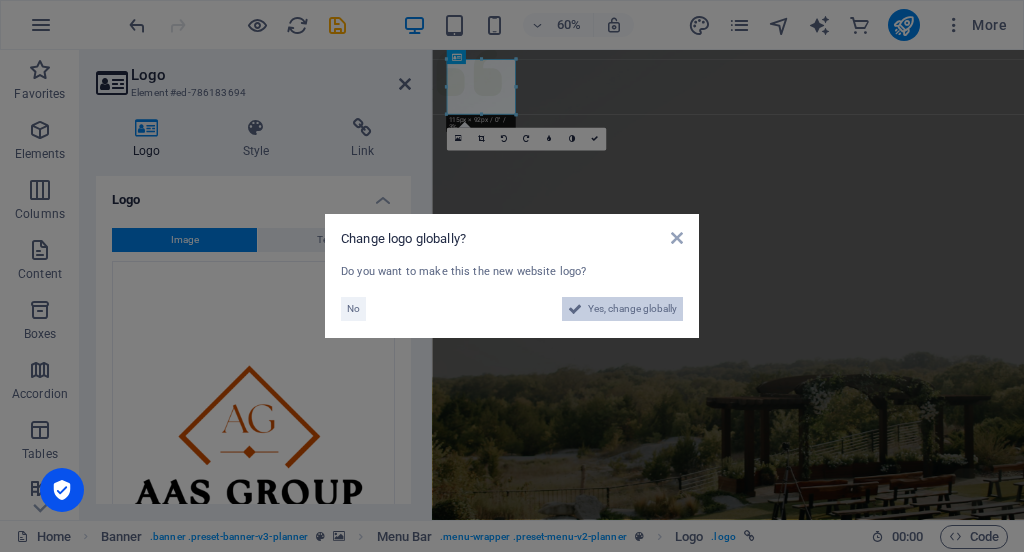 click on "Yes, change globally" at bounding box center (632, 309) 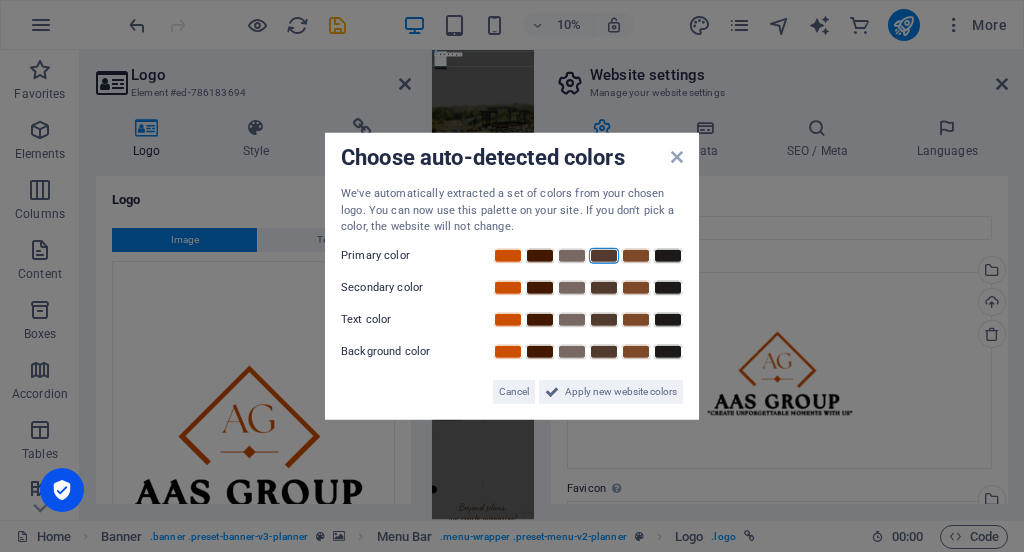click at bounding box center [604, 255] 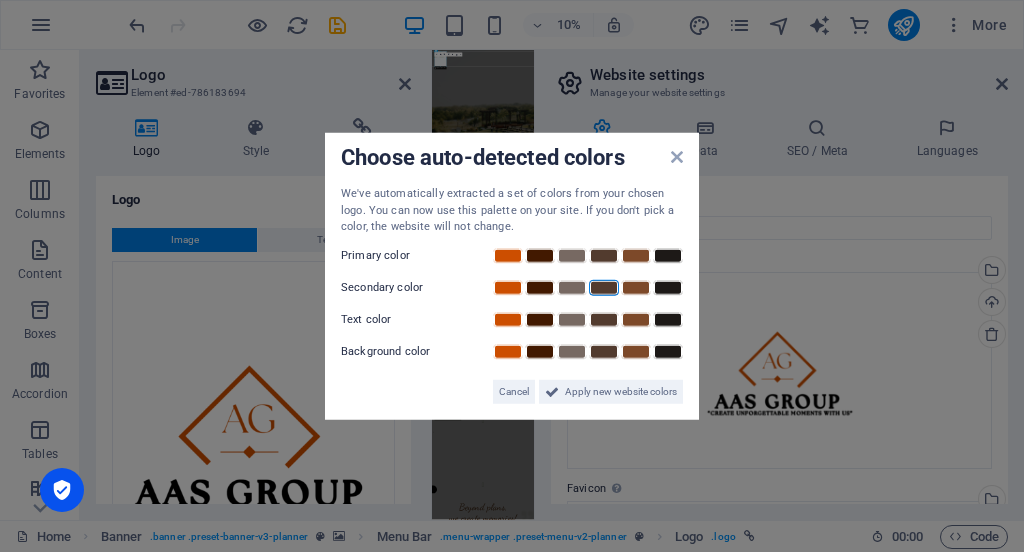 click at bounding box center (604, 287) 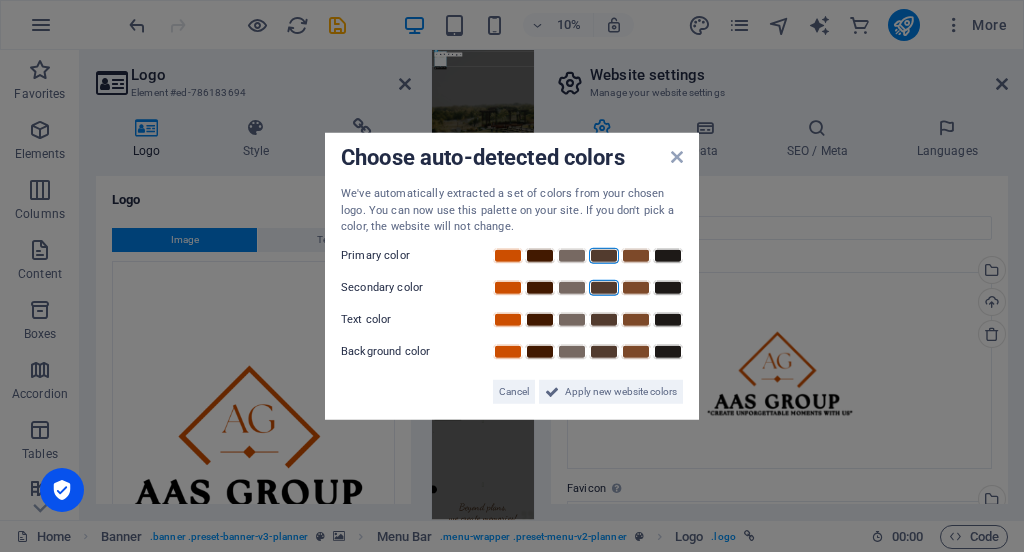 click at bounding box center [604, 255] 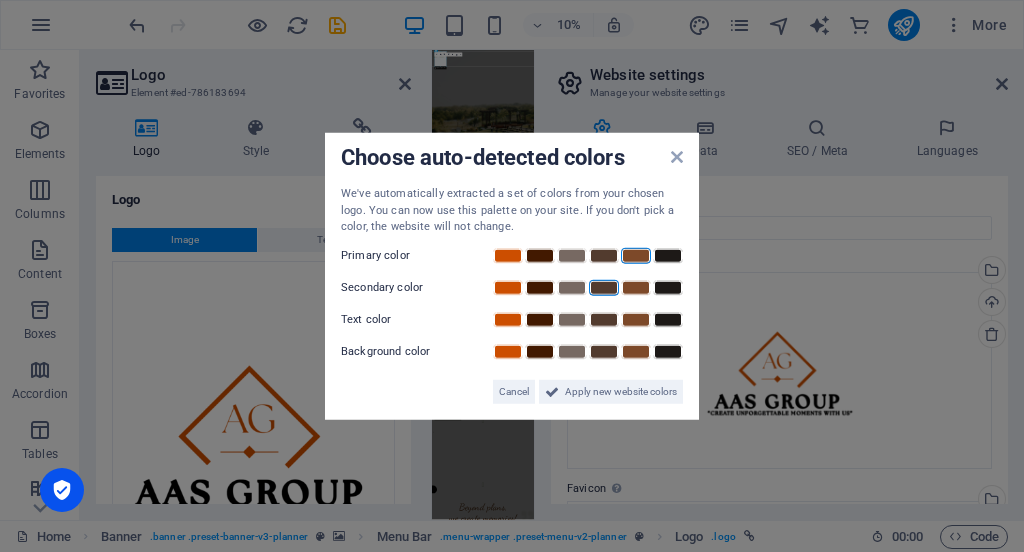 click at bounding box center [636, 255] 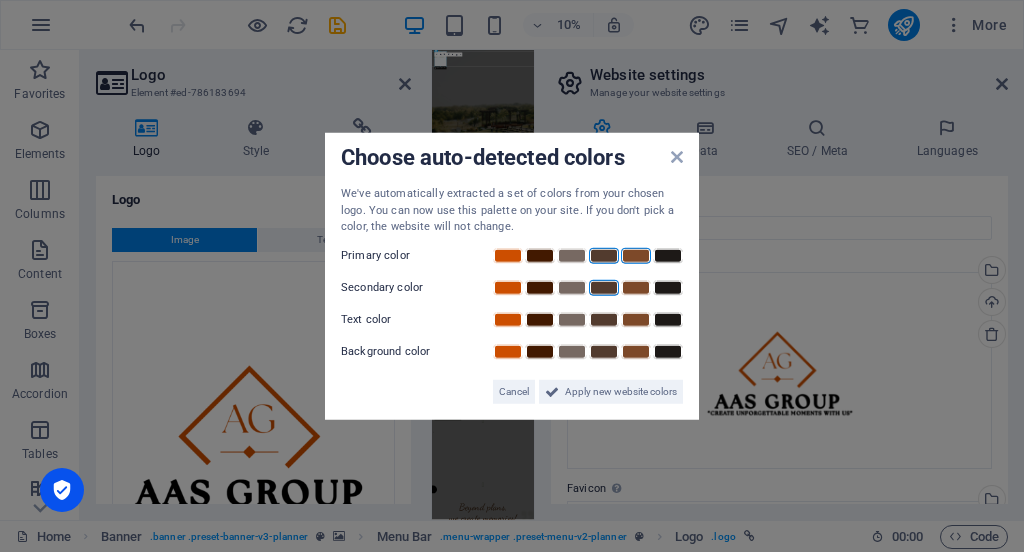 click at bounding box center (604, 255) 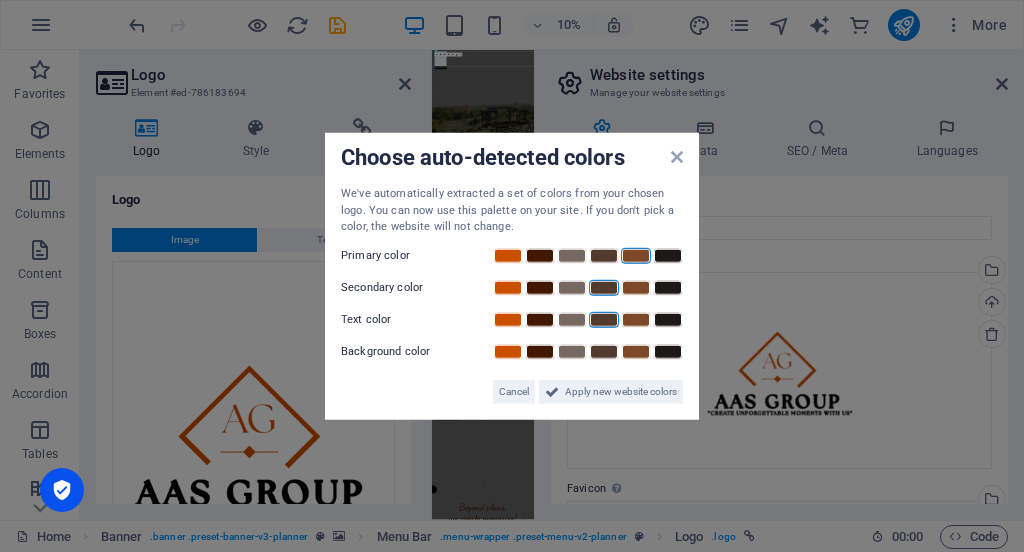 click at bounding box center (604, 319) 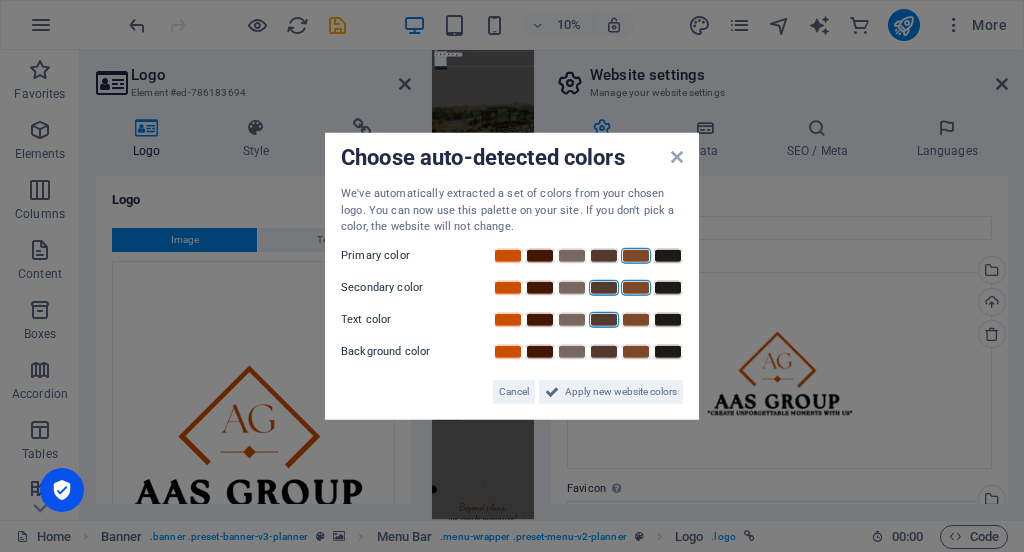 click at bounding box center [636, 287] 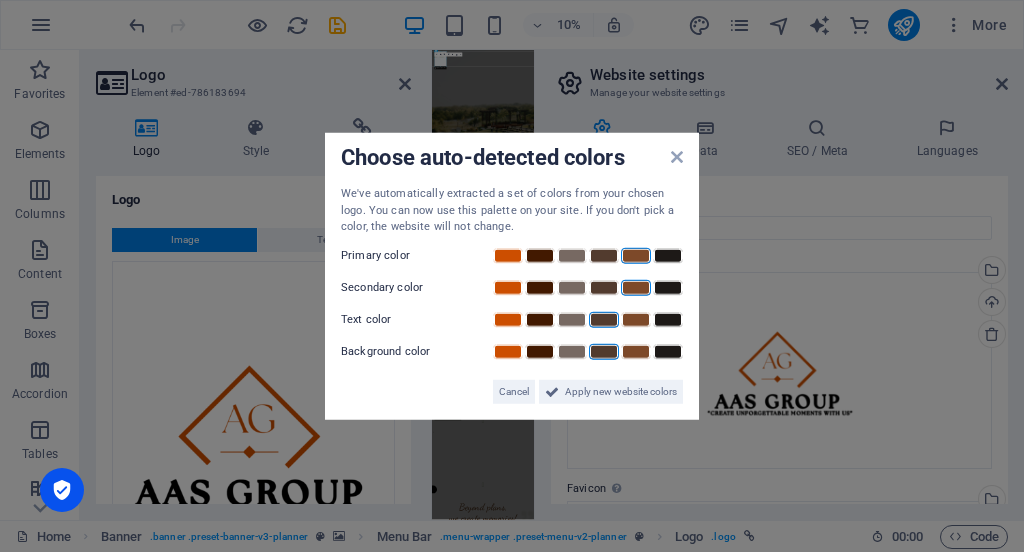 click at bounding box center [604, 351] 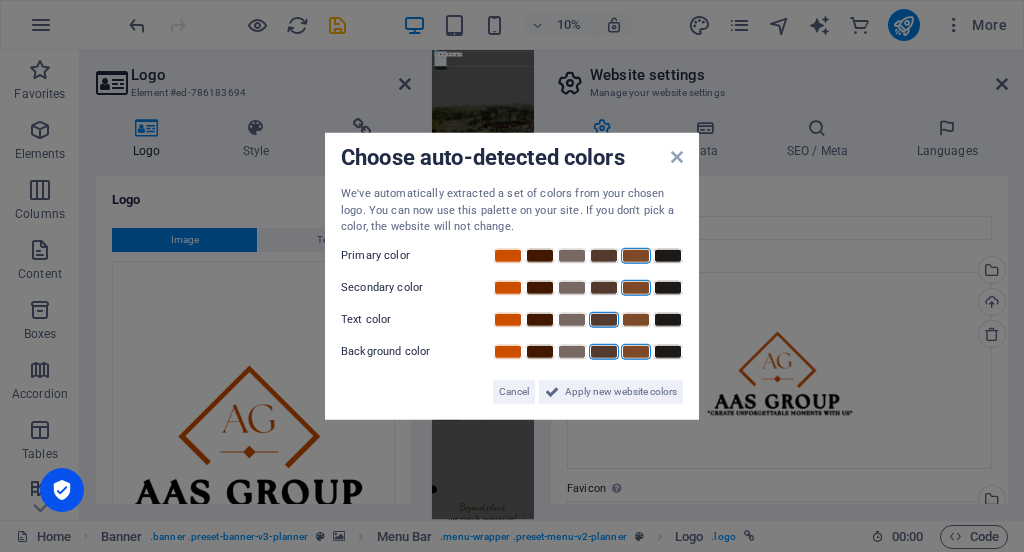 click at bounding box center (636, 351) 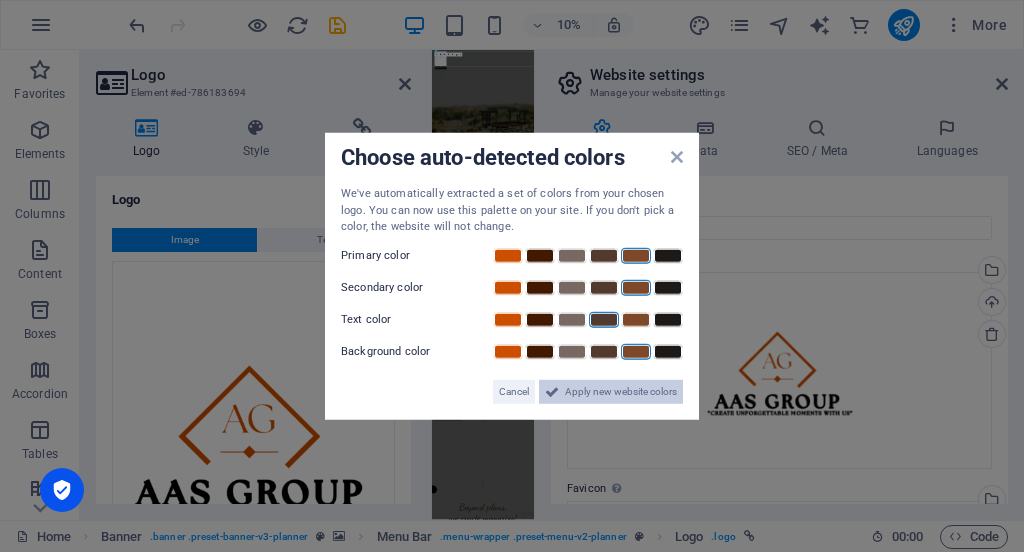 click on "Apply new website colors" at bounding box center [621, 391] 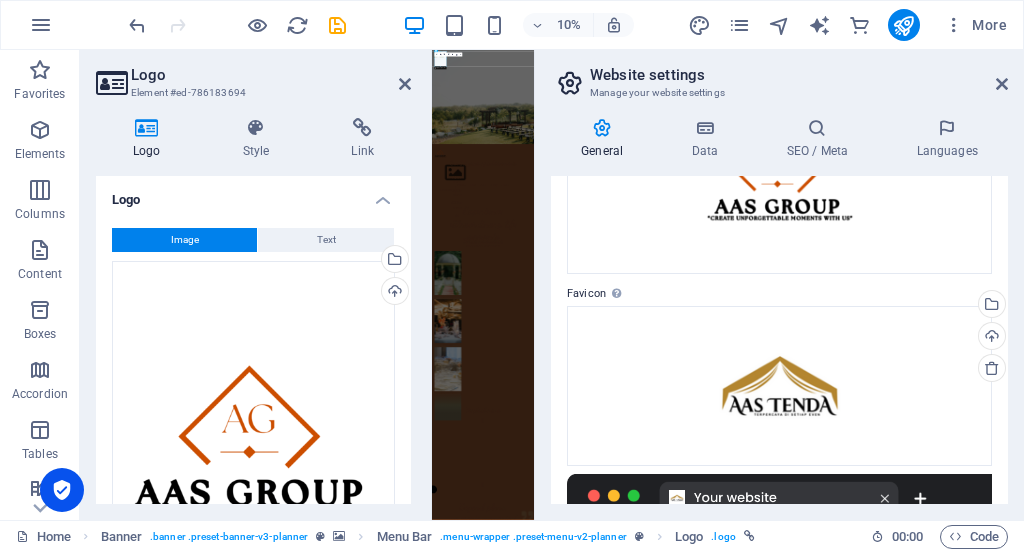 scroll, scrollTop: 196, scrollLeft: 0, axis: vertical 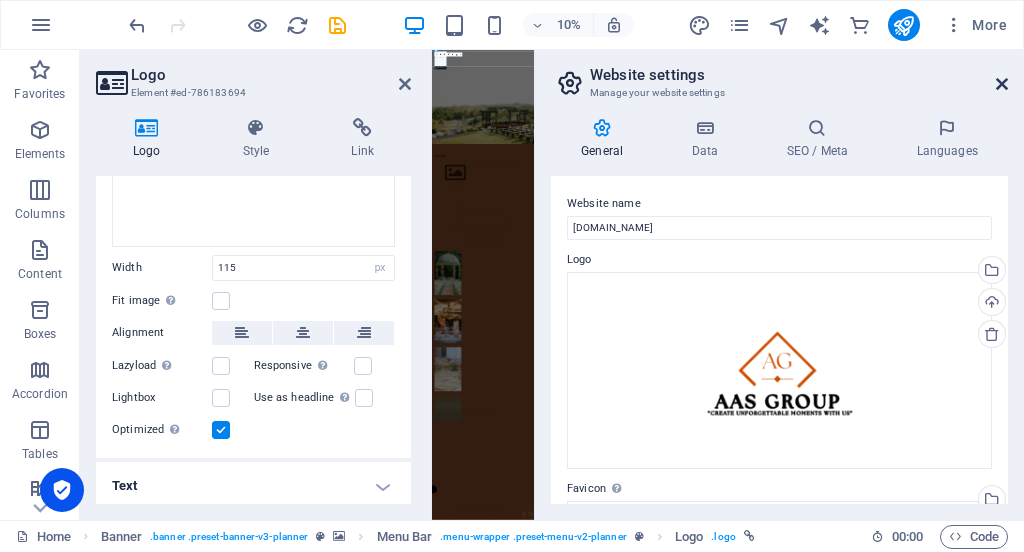 click at bounding box center (1002, 84) 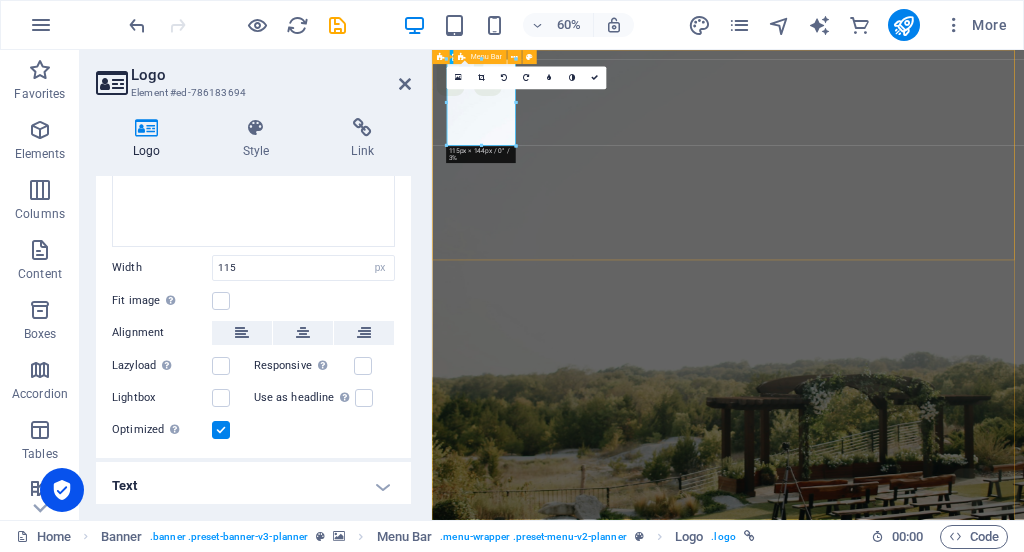click on "Menu Services About Team Gallery Contact Get in touch" at bounding box center (925, 1194) 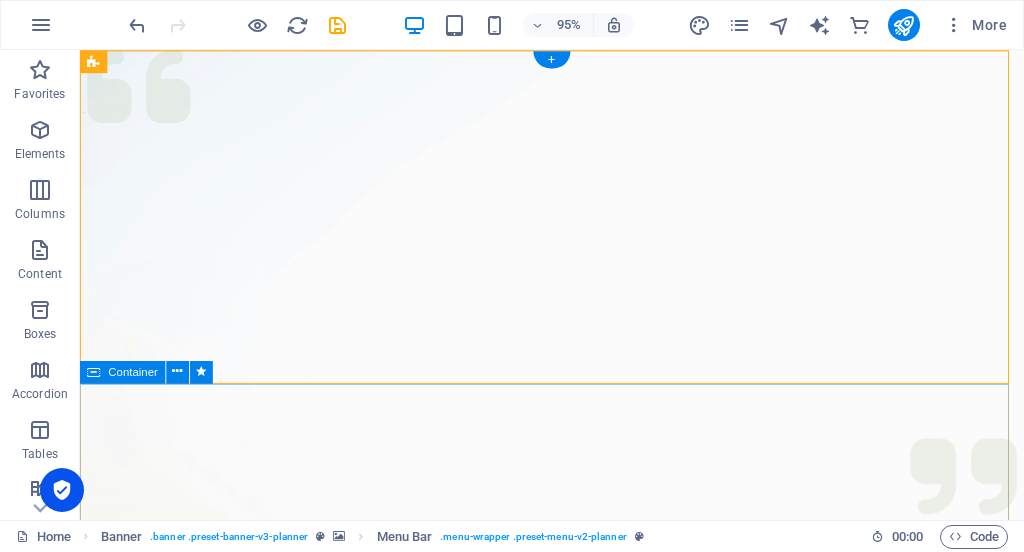 click on "Experience extraordinary life moments Plan your next event with us" at bounding box center [577, 1702] 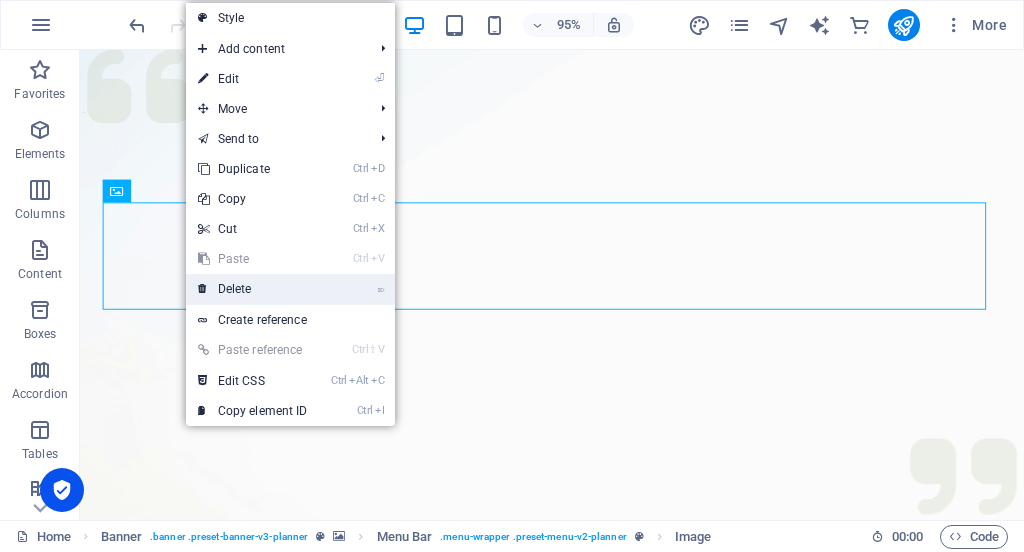click on "⌦  Delete" at bounding box center (253, 289) 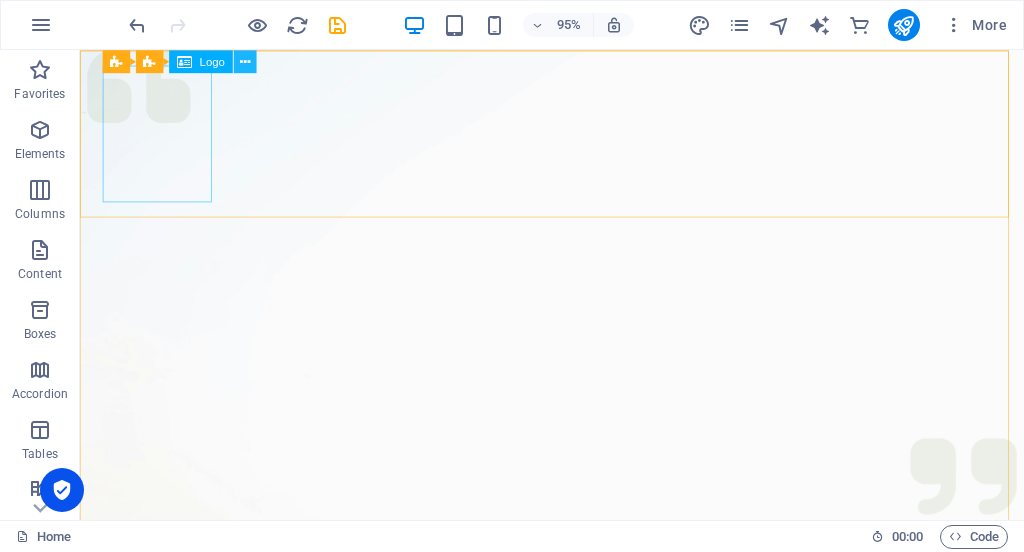 click at bounding box center [245, 61] 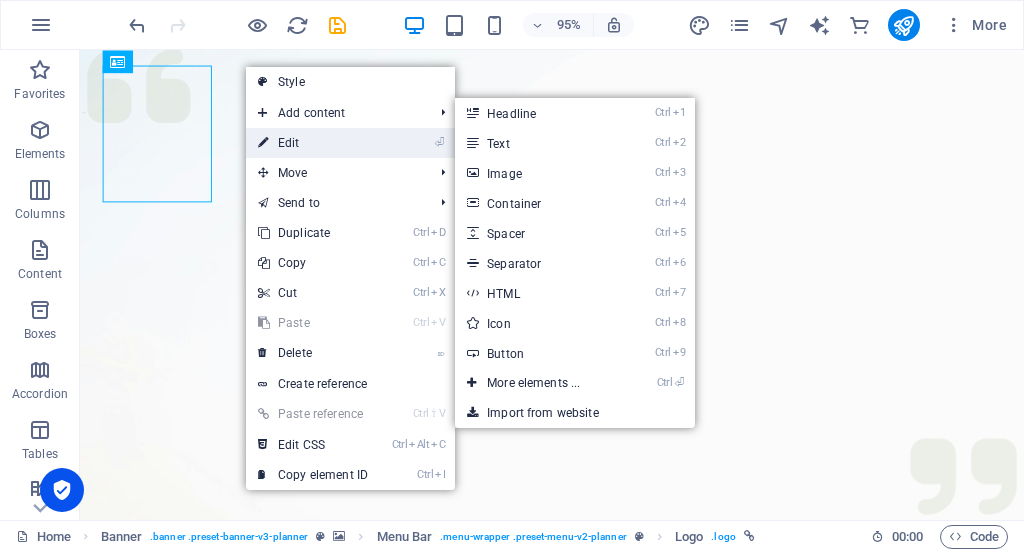 click on "⏎  Edit" at bounding box center (313, 143) 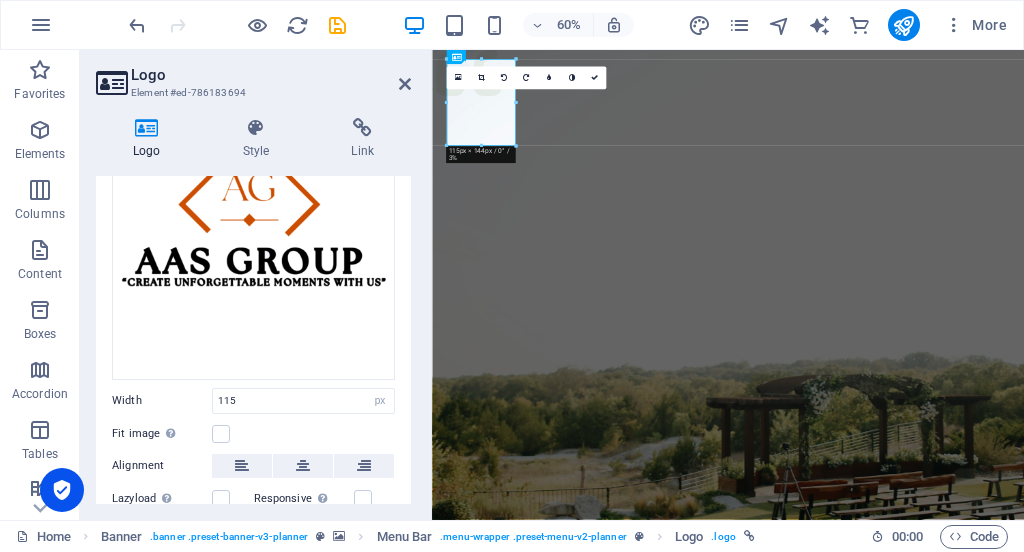 scroll, scrollTop: 236, scrollLeft: 0, axis: vertical 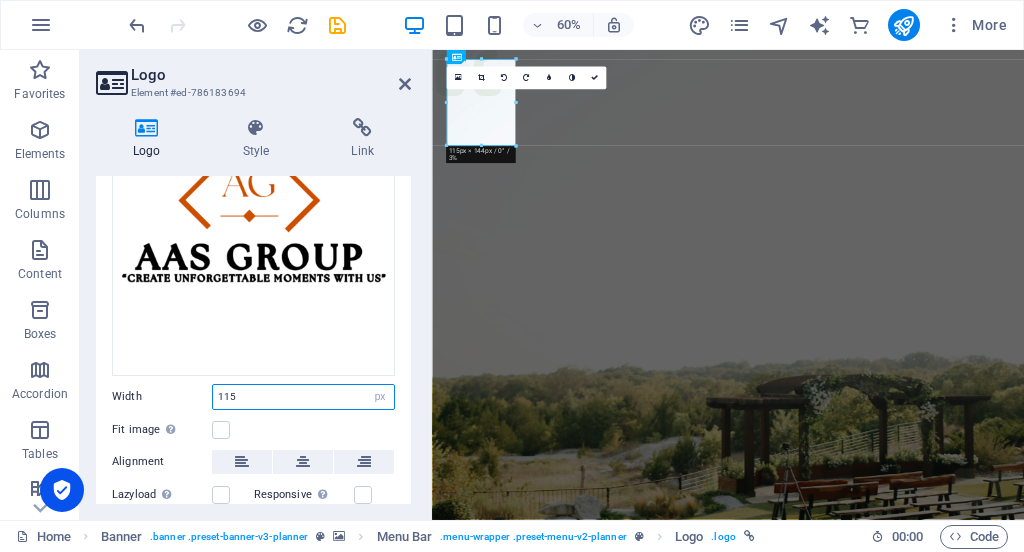 click on "115" at bounding box center [303, 397] 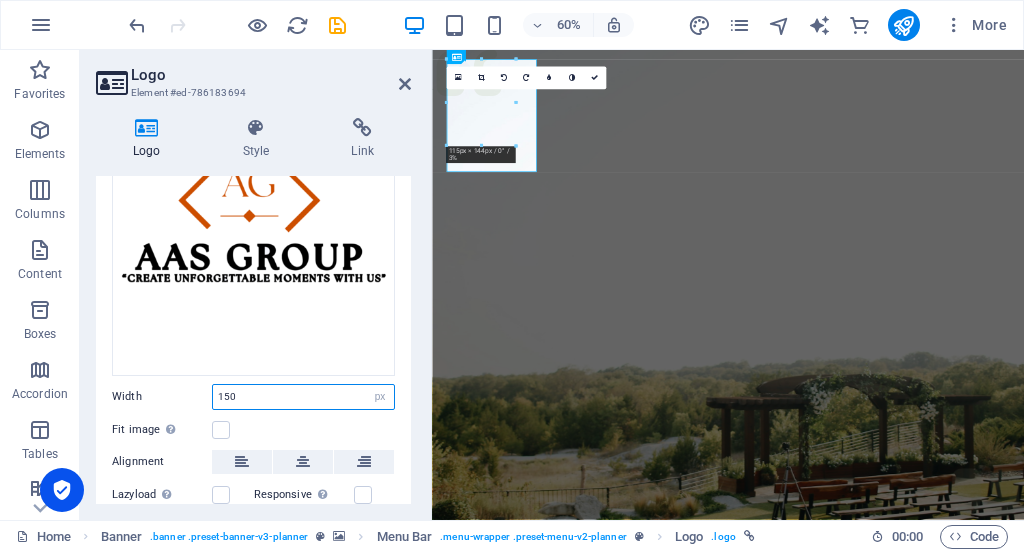 click on "150" at bounding box center [303, 397] 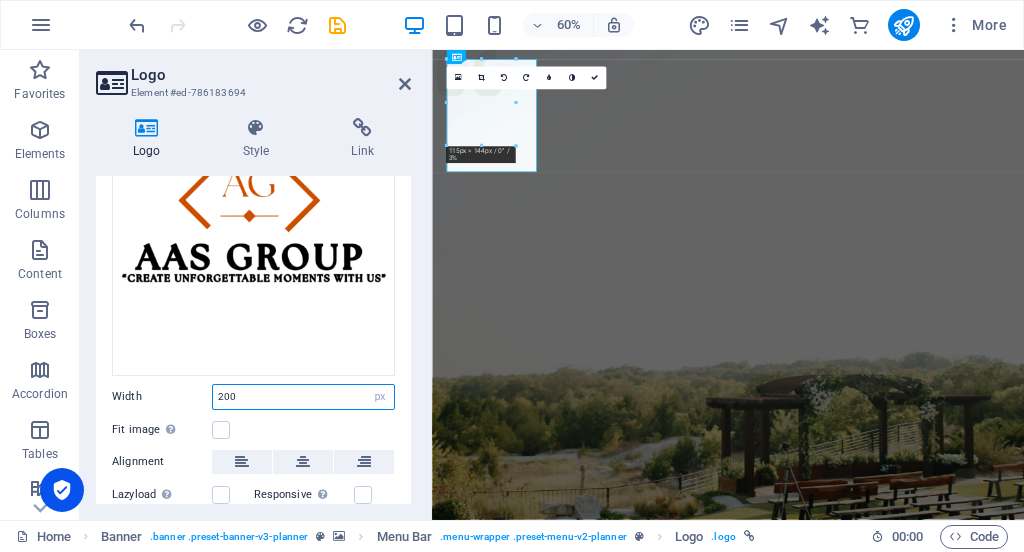 type on "200" 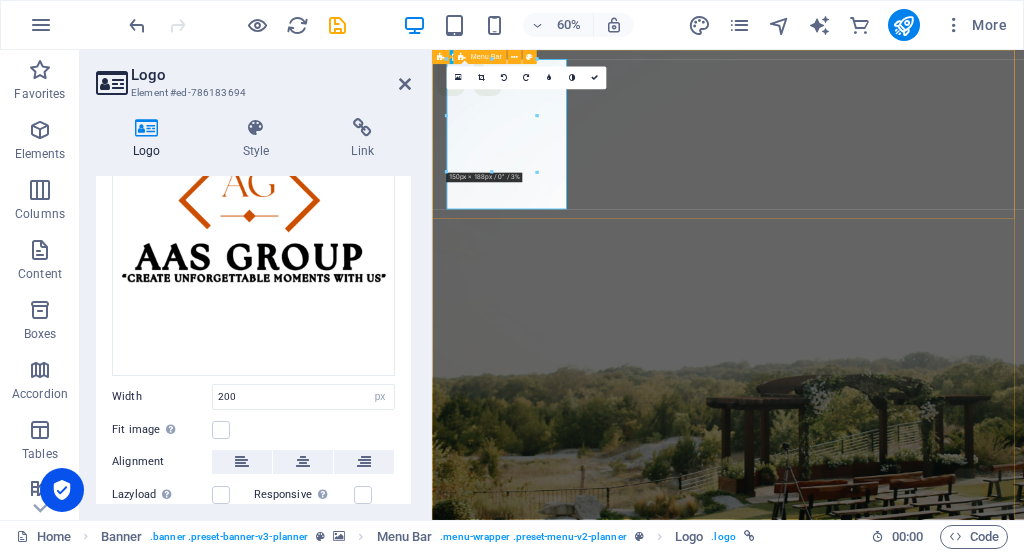 click on "Menu Services About Team Gallery Contact Get in touch" at bounding box center [925, 1135] 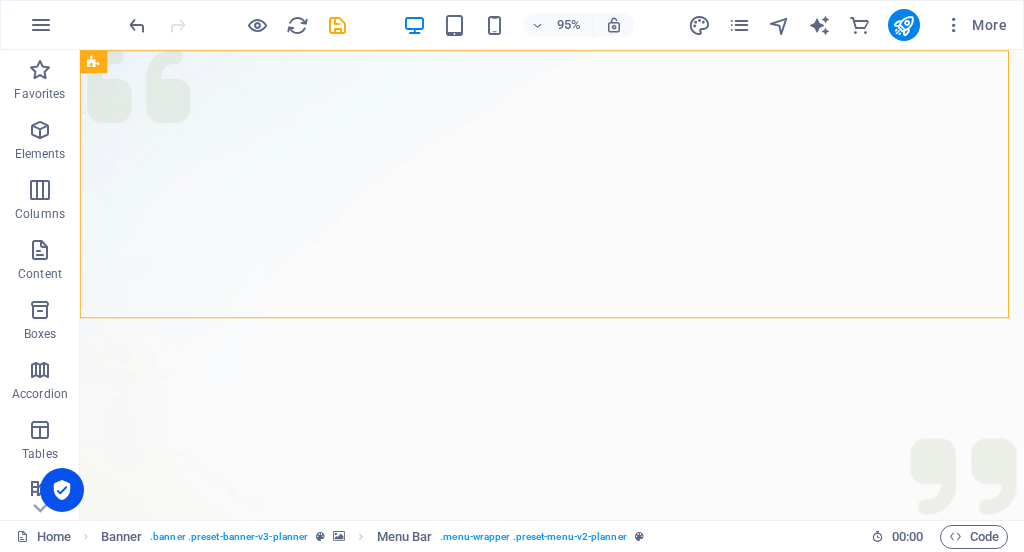scroll, scrollTop: 456, scrollLeft: 0, axis: vertical 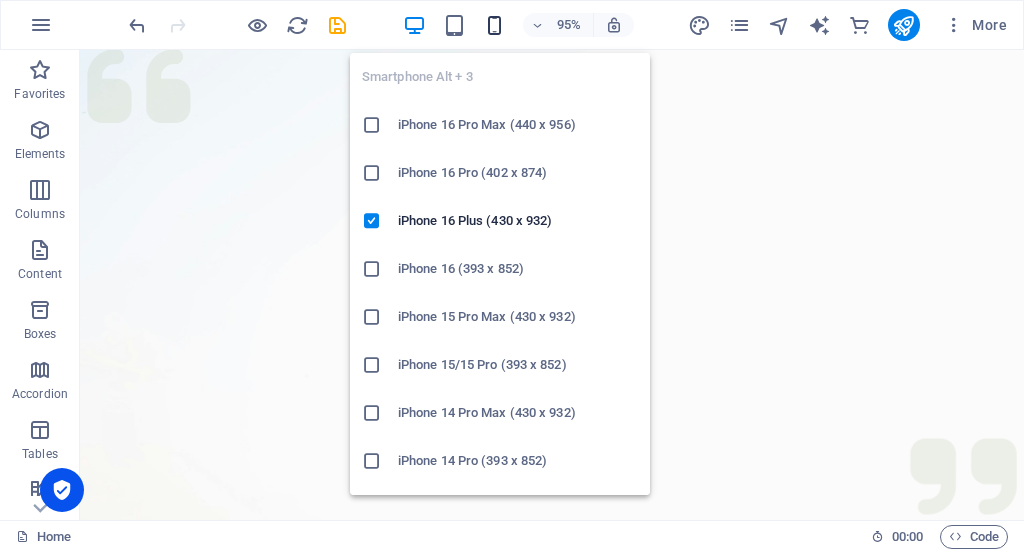 click at bounding box center (494, 25) 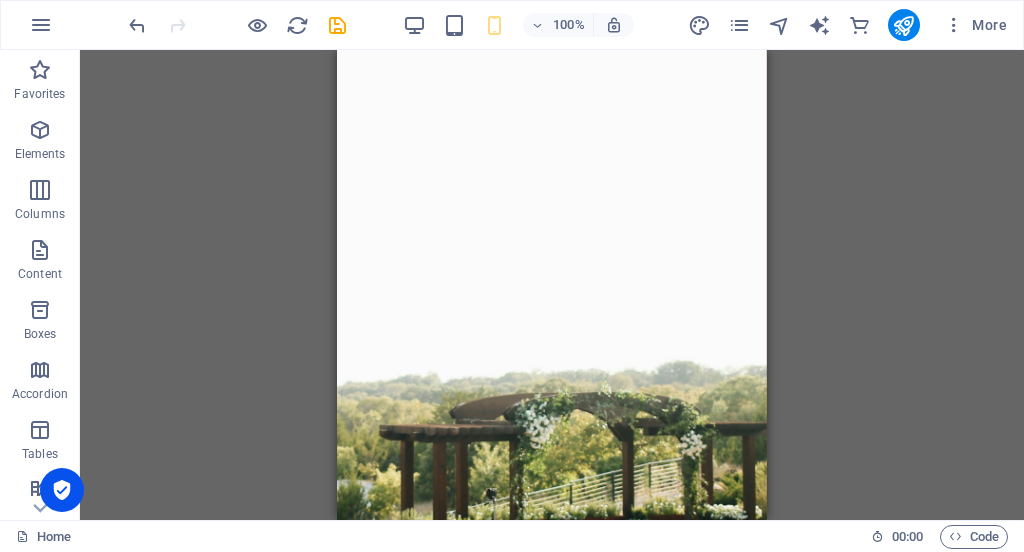 scroll, scrollTop: 0, scrollLeft: 0, axis: both 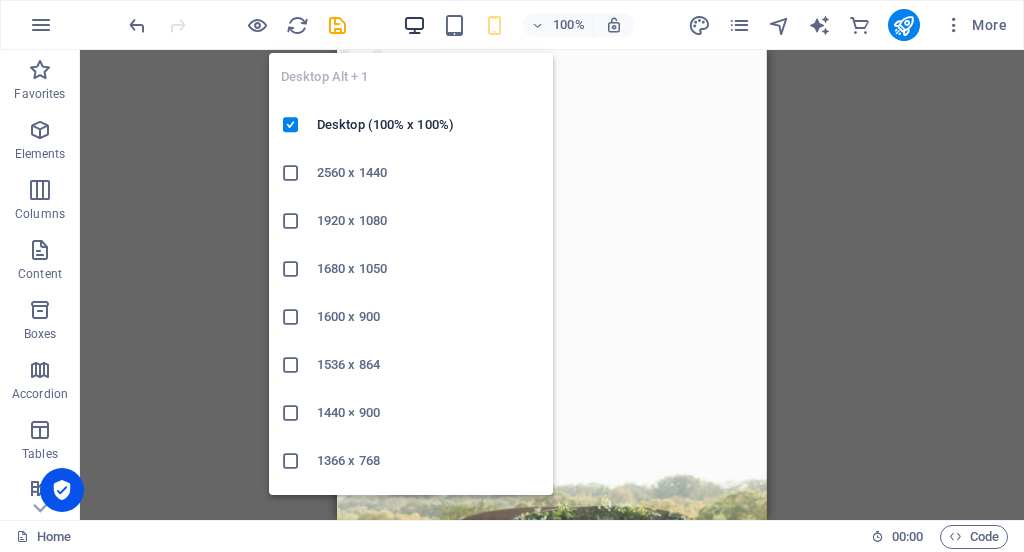 click at bounding box center (414, 25) 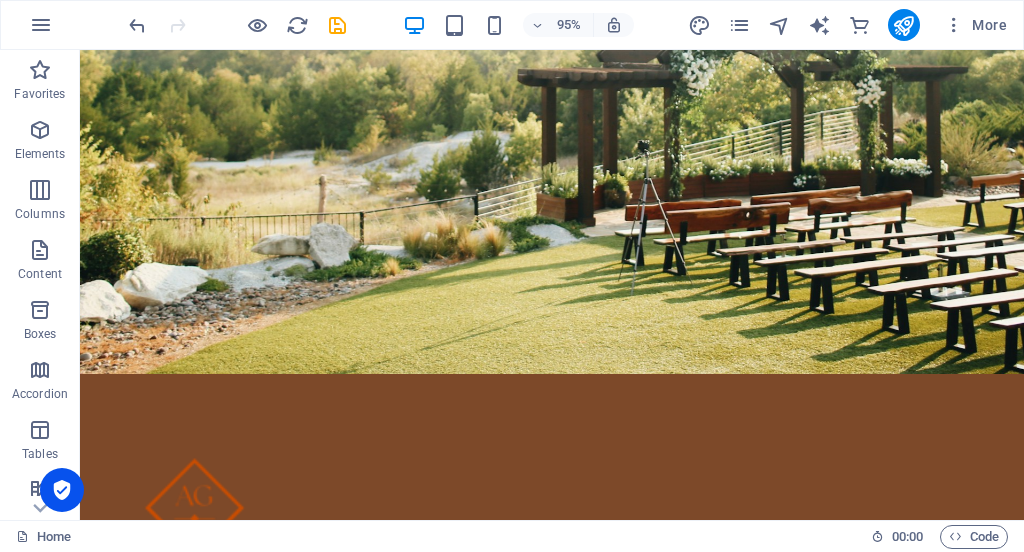 scroll, scrollTop: 426, scrollLeft: 0, axis: vertical 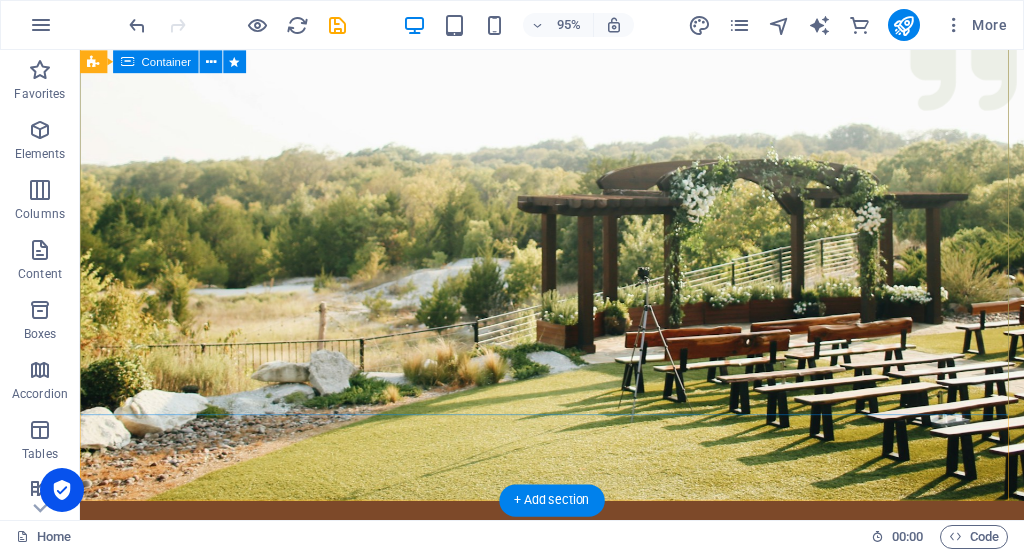 click on "Experience extraordinary life moments Plan your next event with us" at bounding box center (577, 1158) 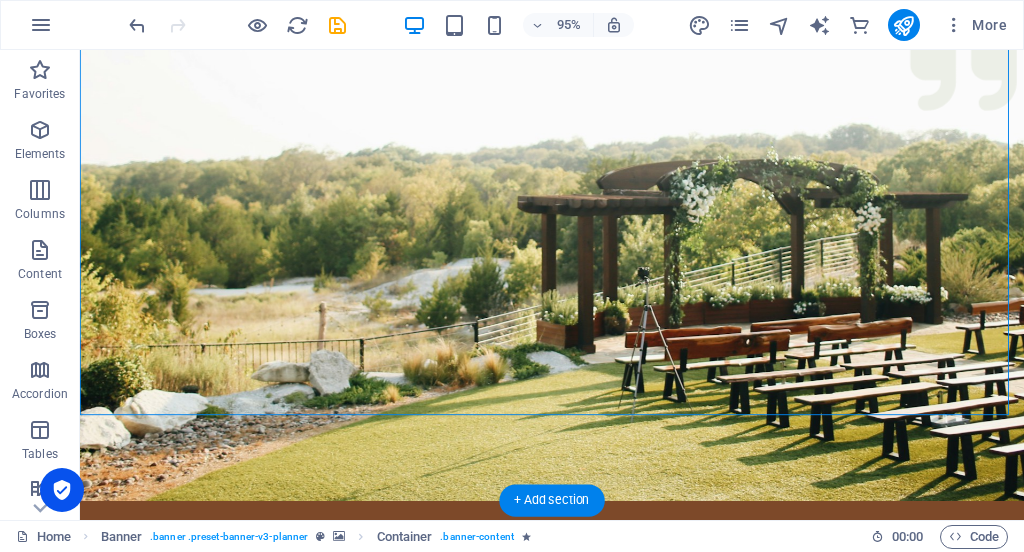 click at bounding box center [577, 74] 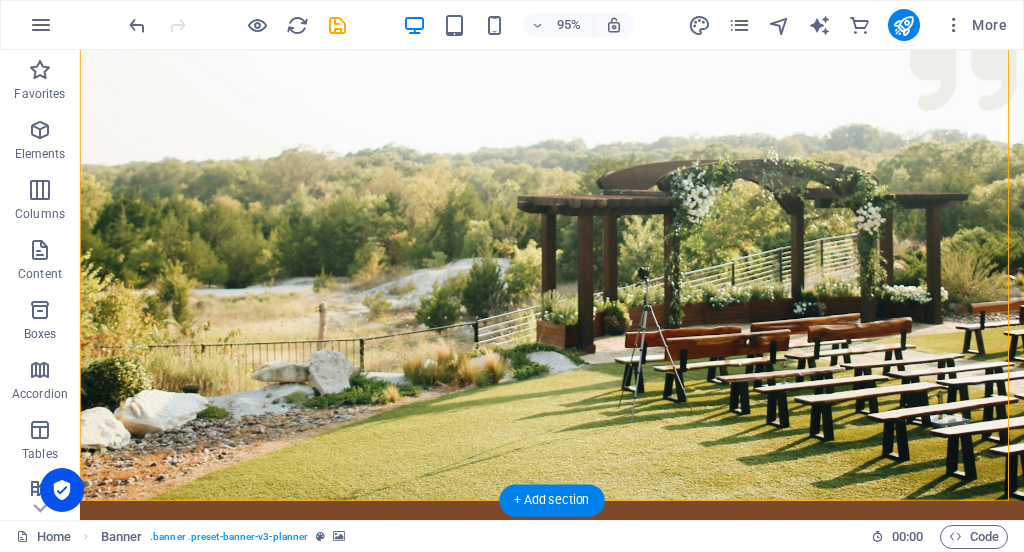 click at bounding box center (577, 74) 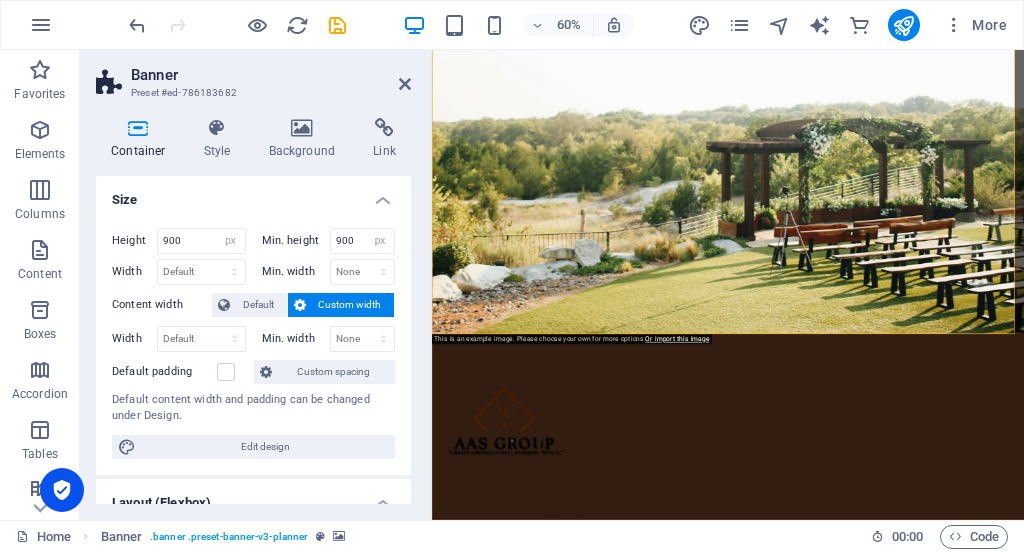 drag, startPoint x: 411, startPoint y: 241, endPoint x: 409, endPoint y: 253, distance: 12.165525 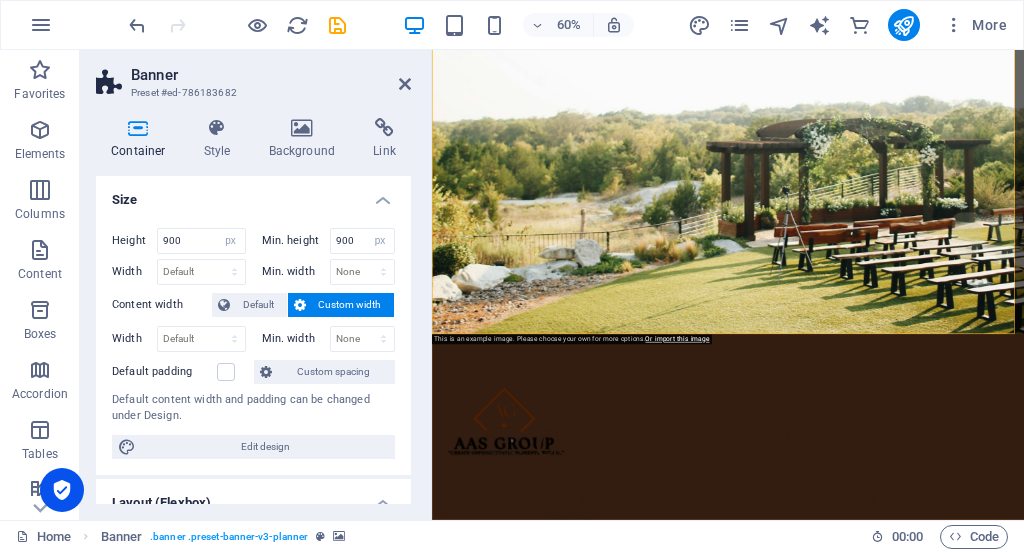 click on "Container Style Background Link Size Height 900 Default px rem % vh vw Min. height 900 None px rem % vh vw Width Default px rem % em vh vw Min. width None px rem % vh vw Content width Default Custom width Width Default px rem % em vh vw Min. width None px rem % vh vw Default padding Custom spacing Default content width and padding can be changed under Design. Edit design Layout (Flexbox) Alignment Determines the flex direction. Default Main axis Determine how elements should behave along the main axis inside this container (justify content). Default Side axis Control the vertical direction of the element inside of the container (align items). Default Wrap Default On Off Fill Controls the distances and direction of elements on the y-axis across several lines (align content). Default Accessibility ARIA helps assistive technologies (like screen readers) to understand the role, state, and behavior of web elements Role The ARIA role defines the purpose of an element.  None Alert Article Banner Fan" at bounding box center [253, 311] 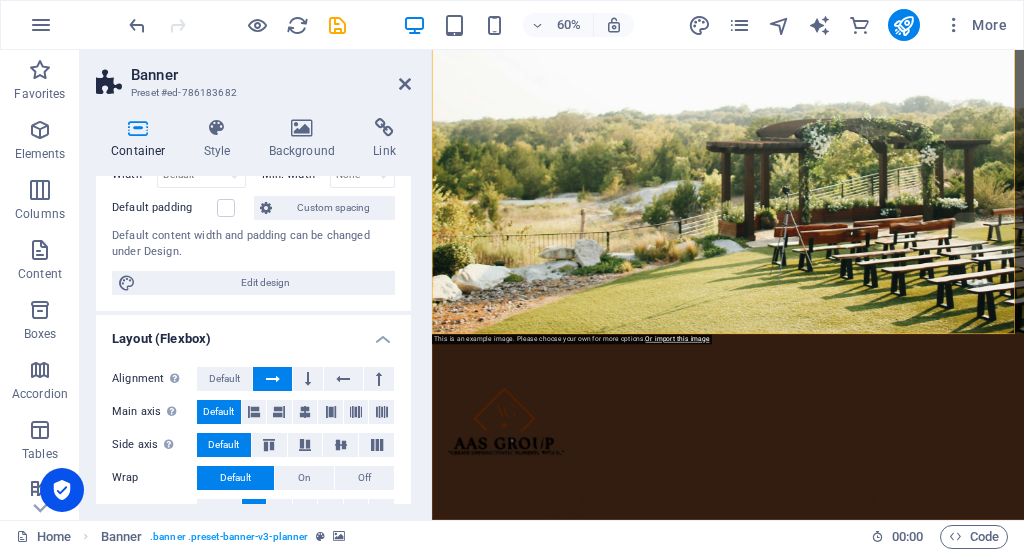 scroll, scrollTop: 0, scrollLeft: 0, axis: both 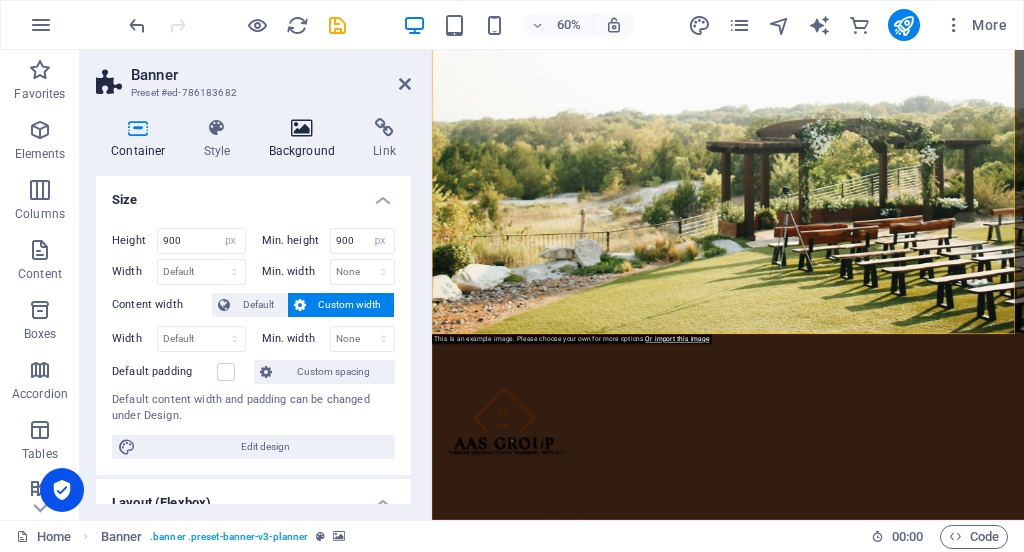 click at bounding box center [302, 128] 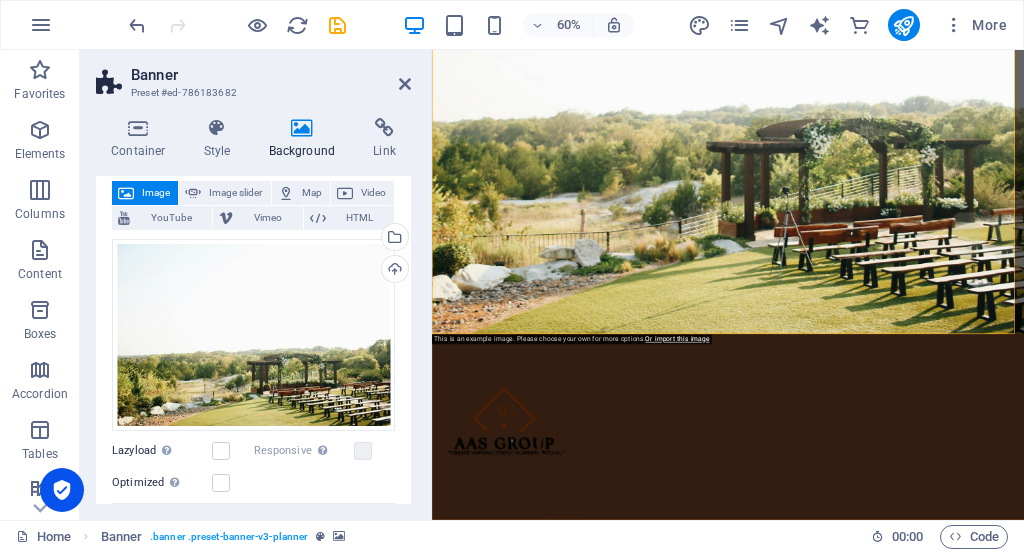 scroll, scrollTop: 116, scrollLeft: 0, axis: vertical 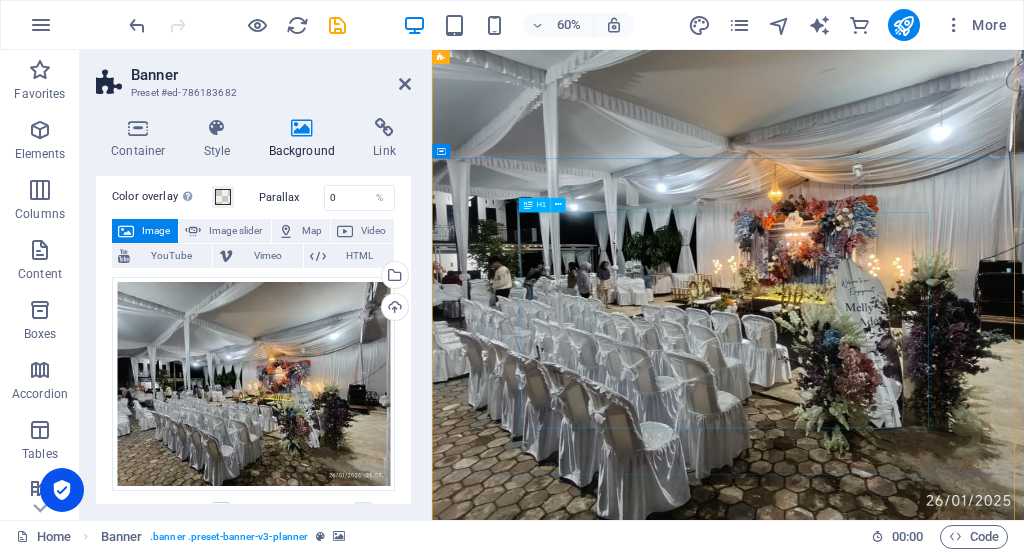 click on "Experience extraordinary life moments" at bounding box center [925, 1489] 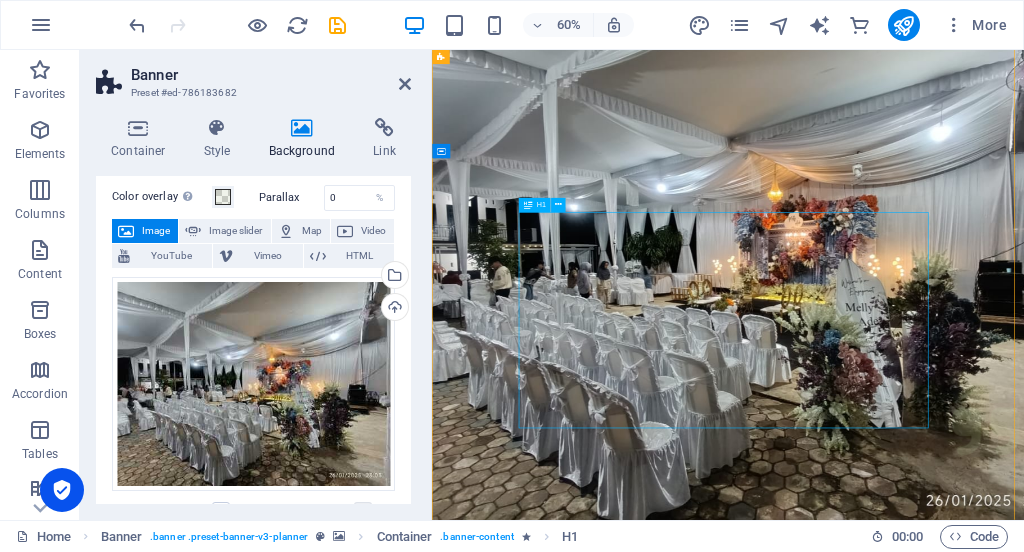 click on "Experience extraordinary life moments" at bounding box center (925, 1489) 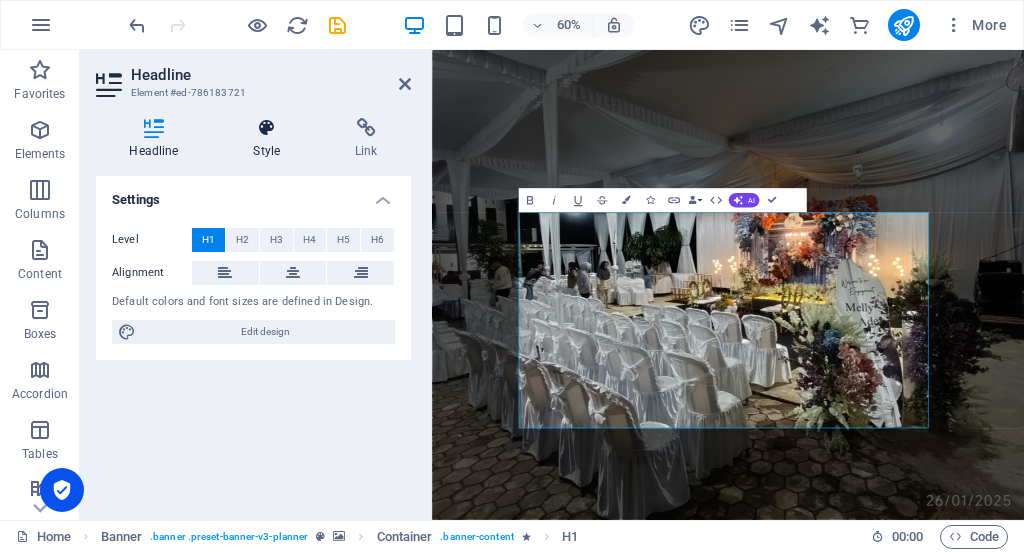 click at bounding box center [267, 128] 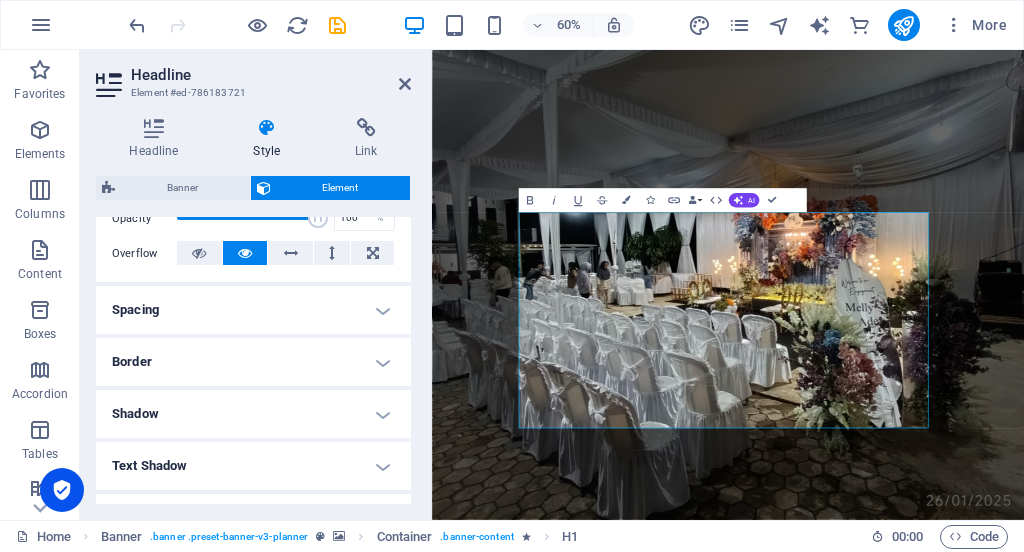 scroll, scrollTop: 324, scrollLeft: 0, axis: vertical 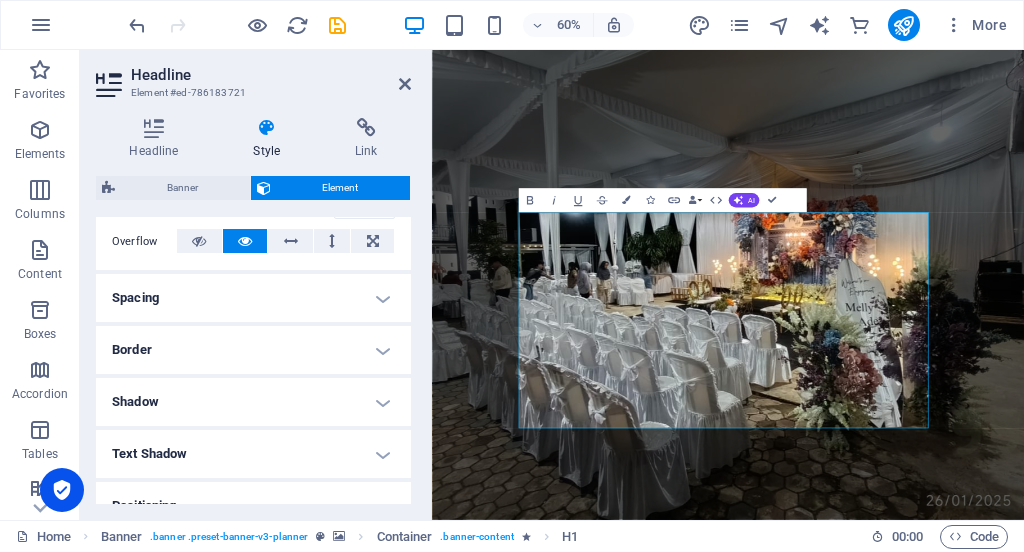 click on "Border" at bounding box center [253, 350] 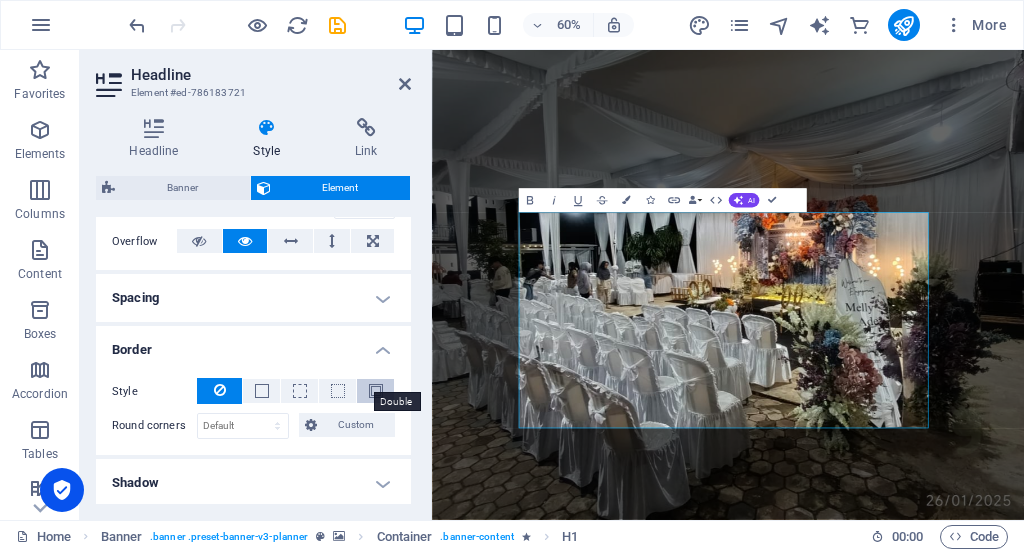 click at bounding box center (376, 391) 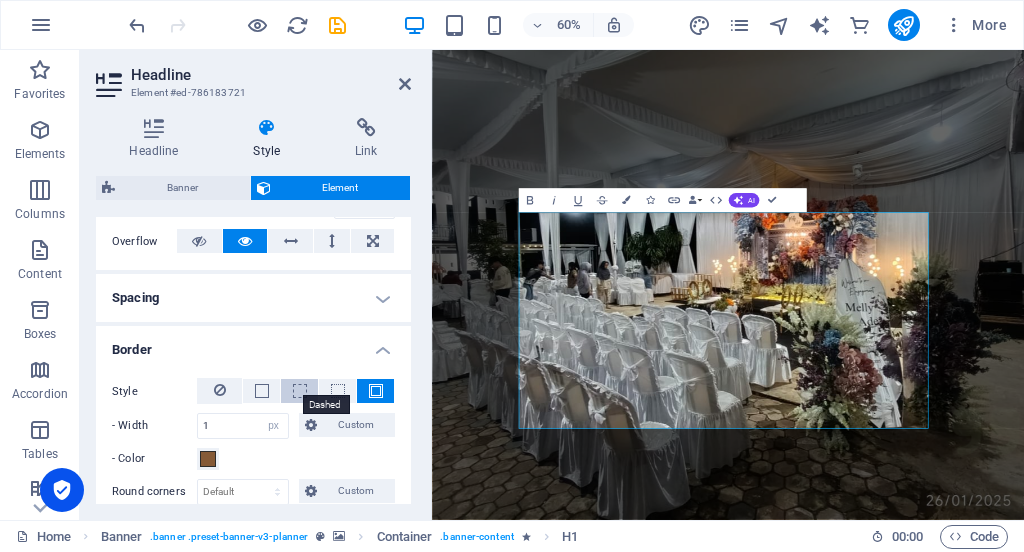 click at bounding box center [300, 391] 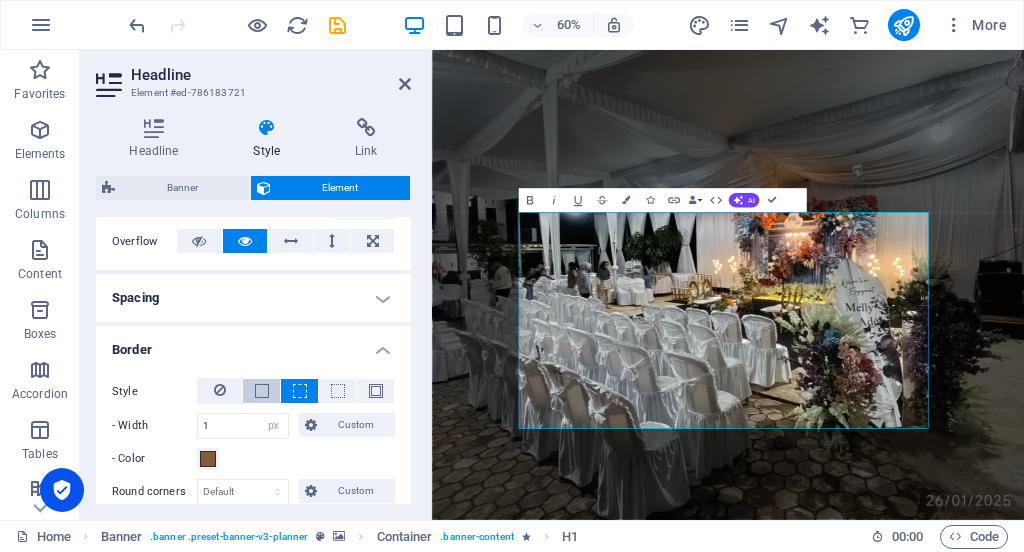 click at bounding box center (262, 391) 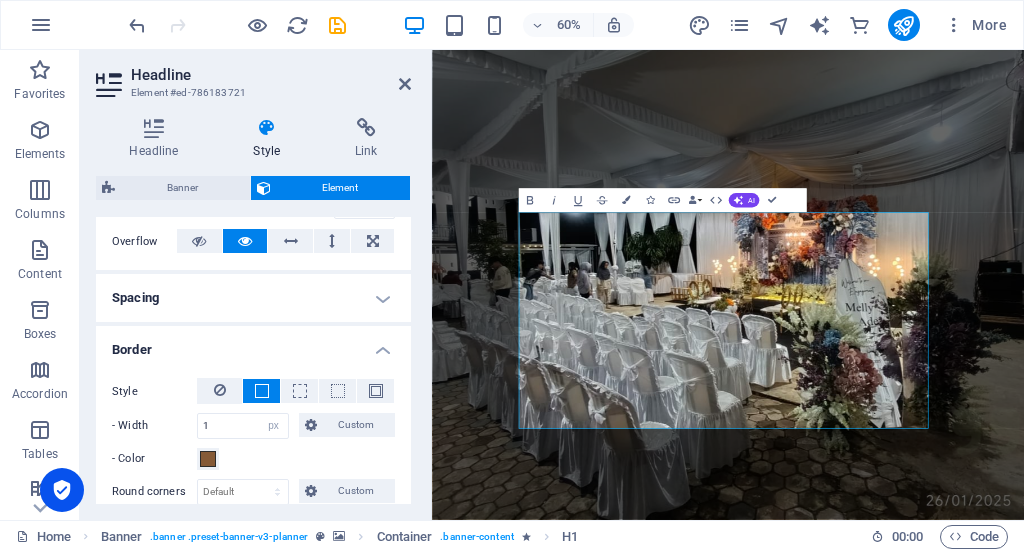 click at bounding box center (262, 391) 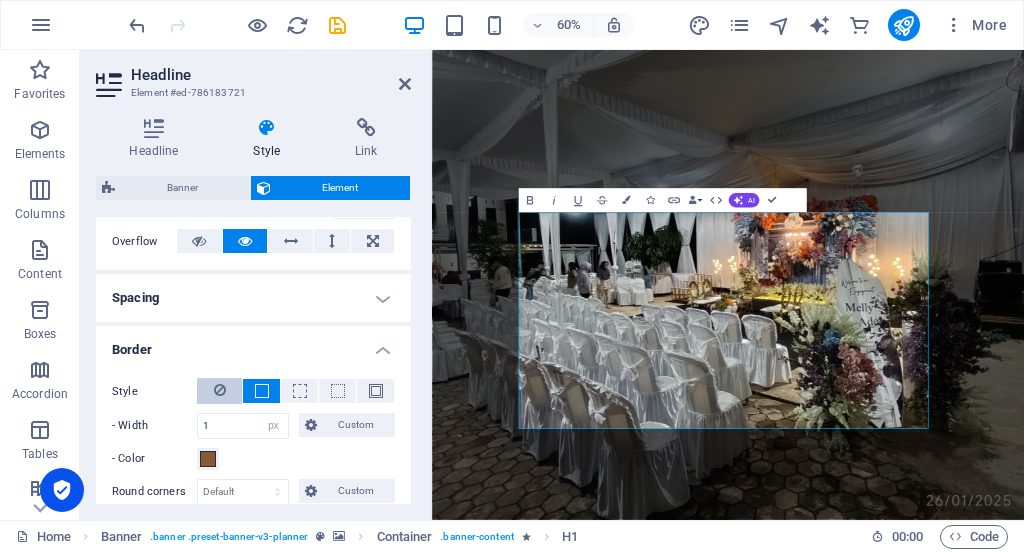 click at bounding box center (220, 390) 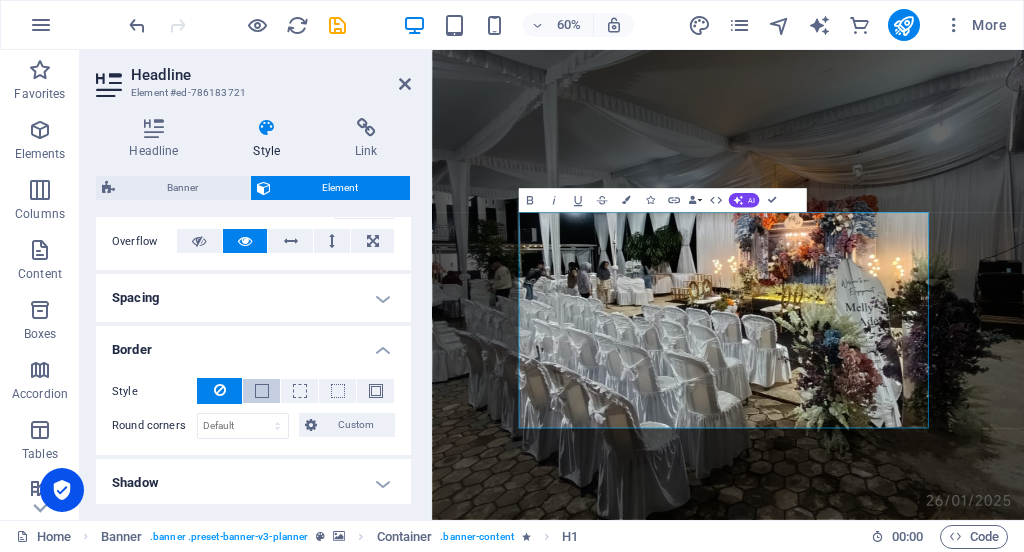 click at bounding box center (261, 391) 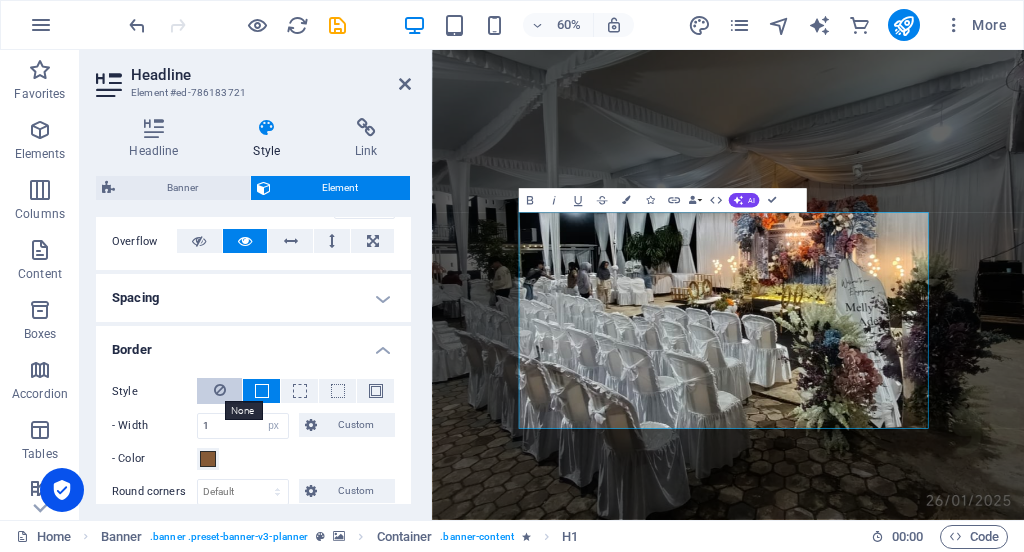 click at bounding box center [220, 390] 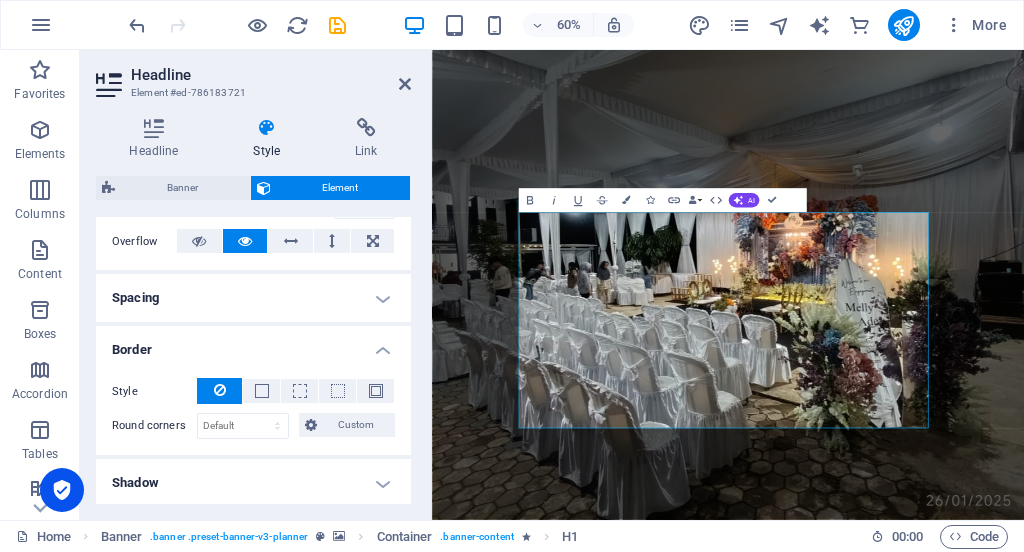 click on "Border" at bounding box center (253, 344) 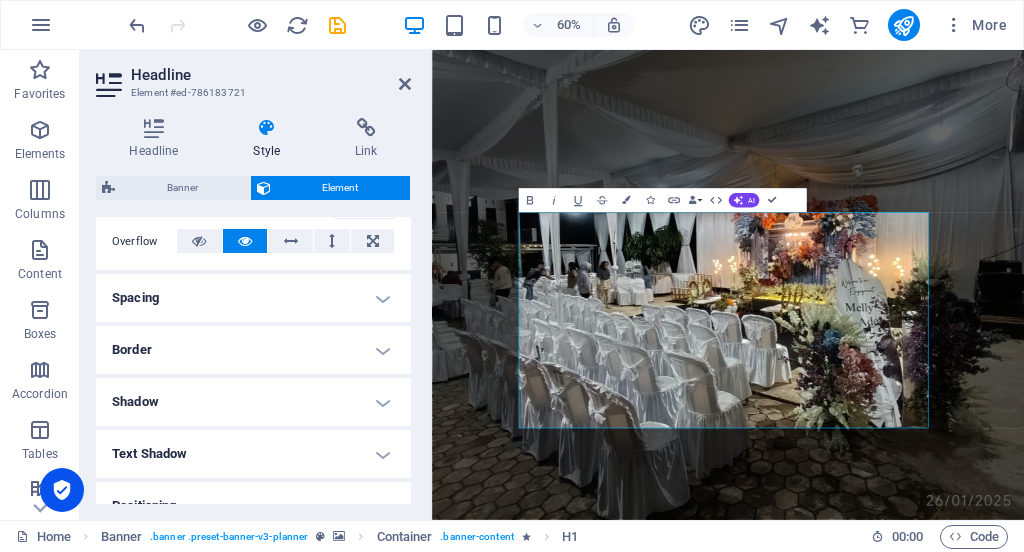 click on "Text Shadow" at bounding box center (253, 454) 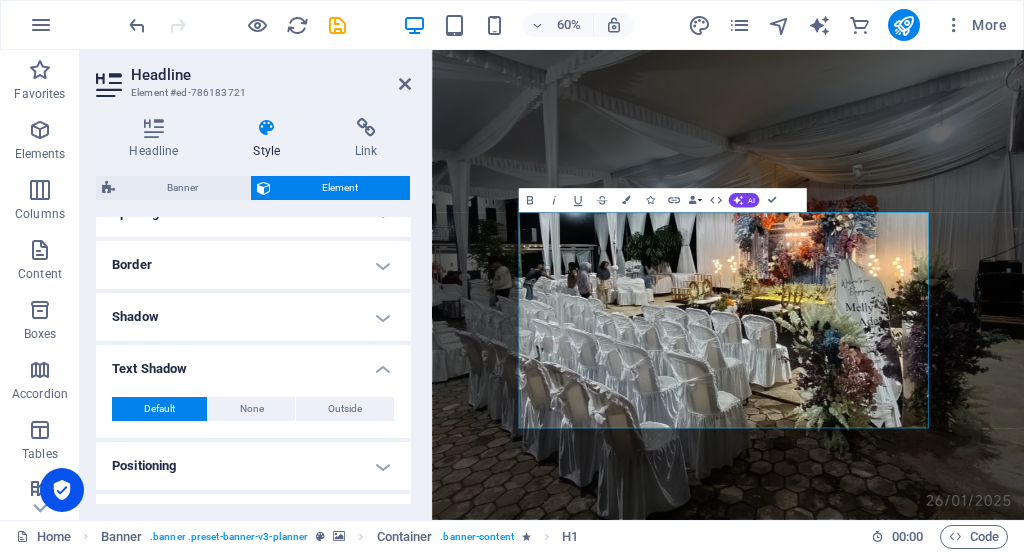 scroll, scrollTop: 414, scrollLeft: 0, axis: vertical 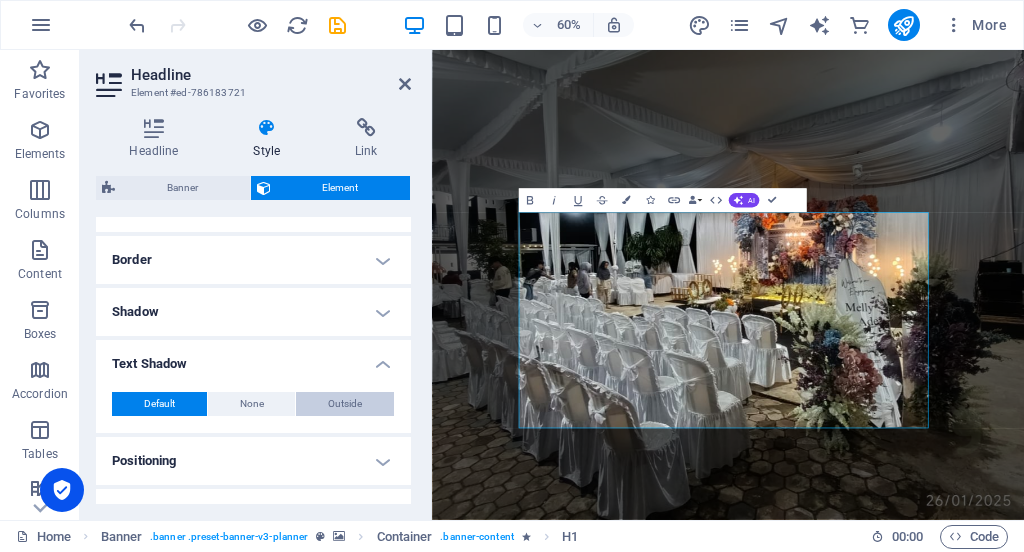 click on "Outside" at bounding box center (345, 404) 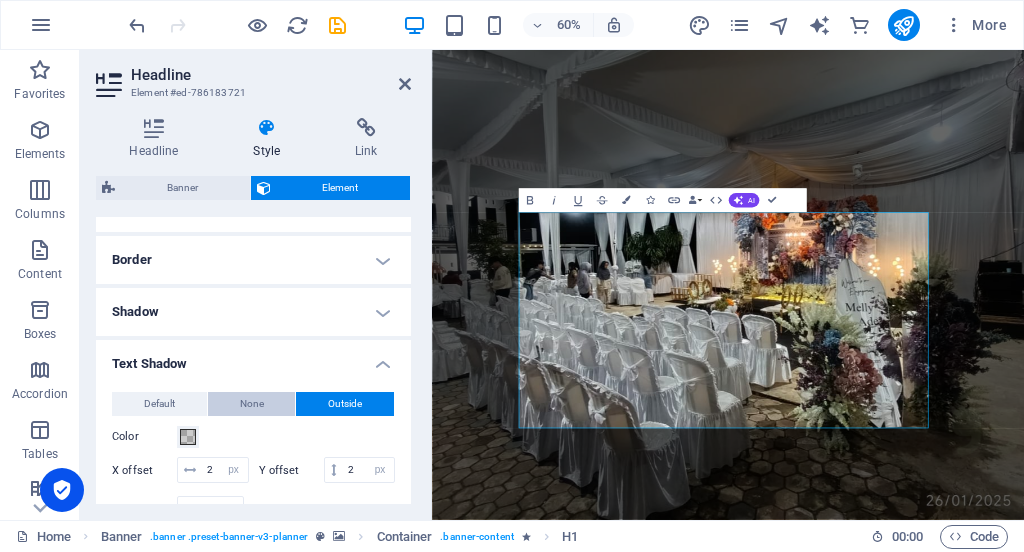 drag, startPoint x: 333, startPoint y: 399, endPoint x: 259, endPoint y: 397, distance: 74.02702 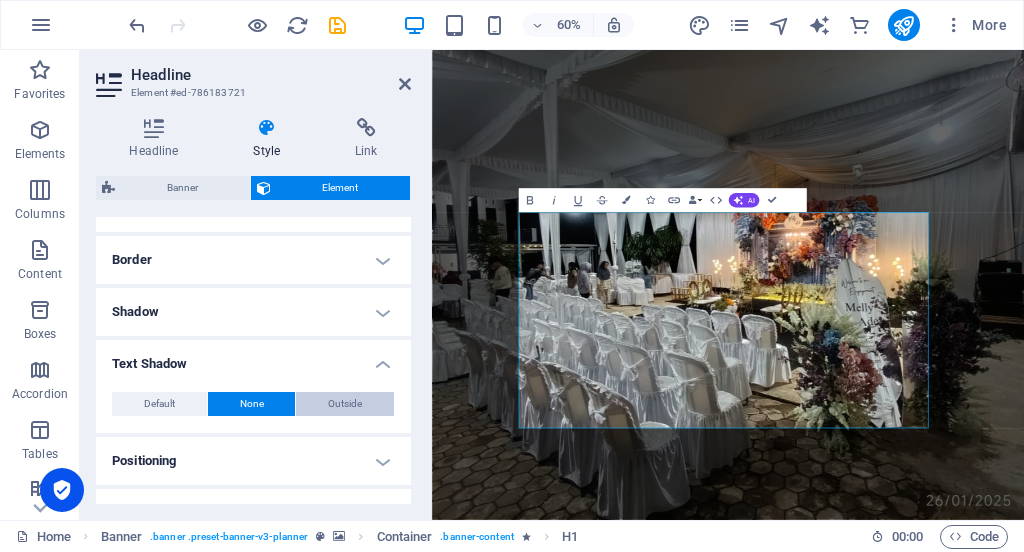 click on "Outside" at bounding box center [345, 404] 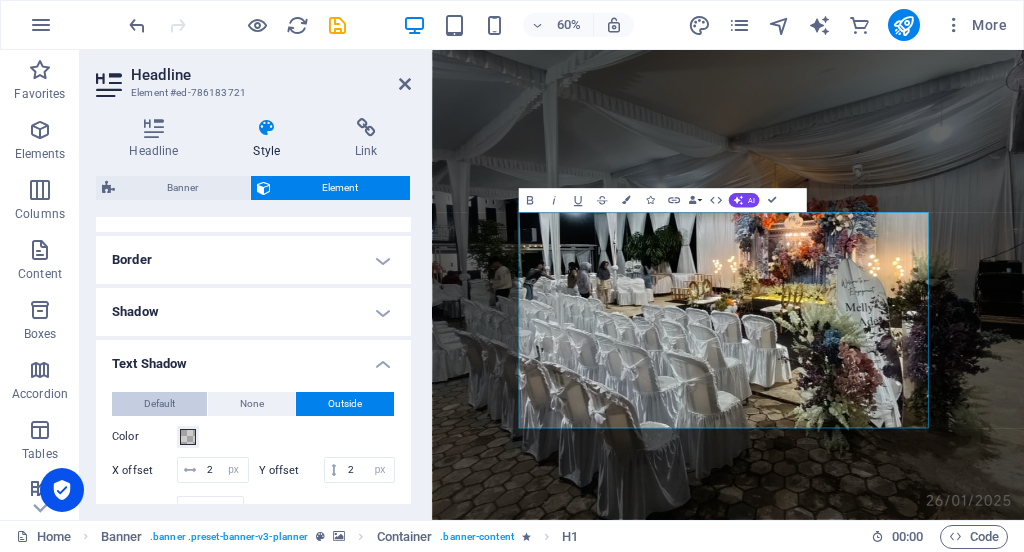 click on "Default" at bounding box center [159, 404] 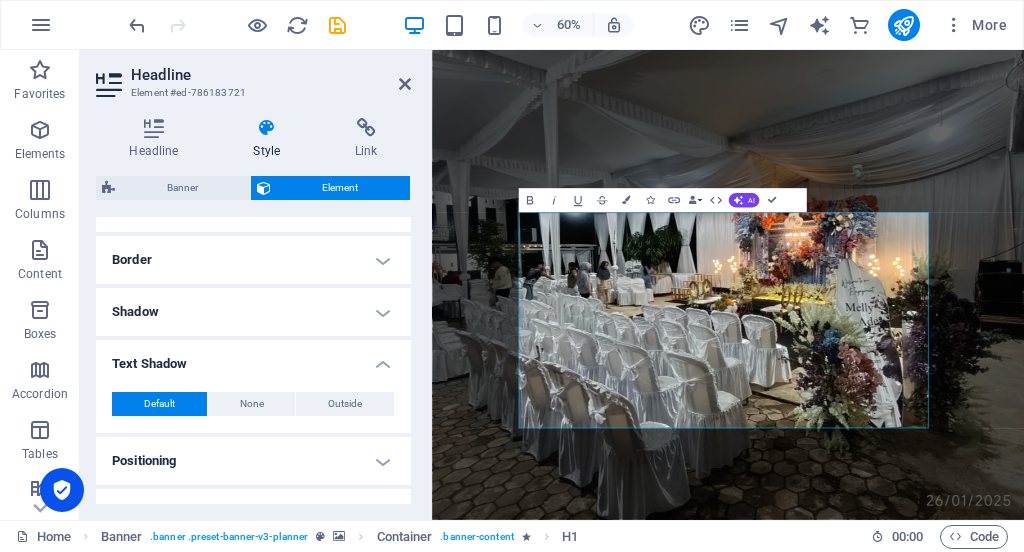 click on "Text Shadow" at bounding box center [253, 358] 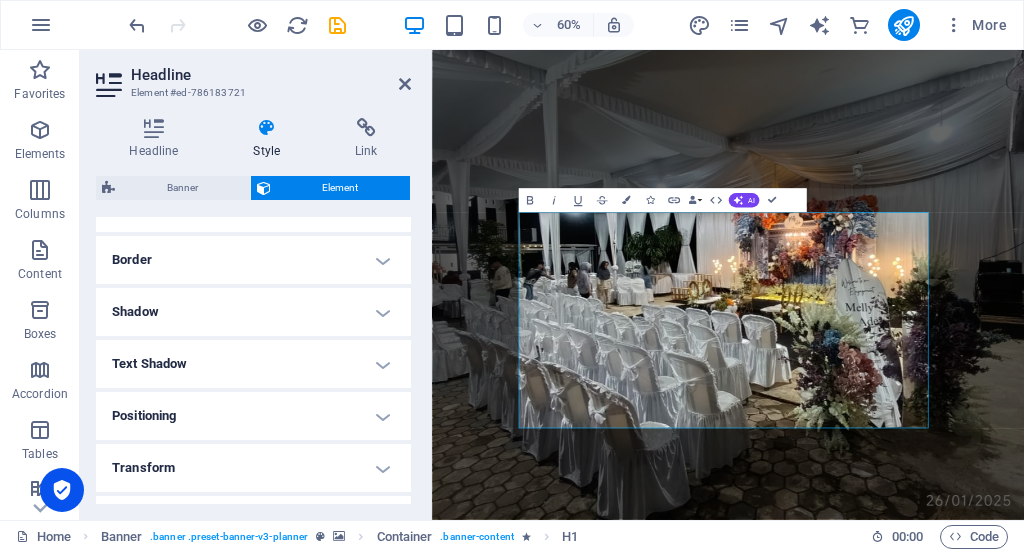 click on "Shadow" at bounding box center (253, 312) 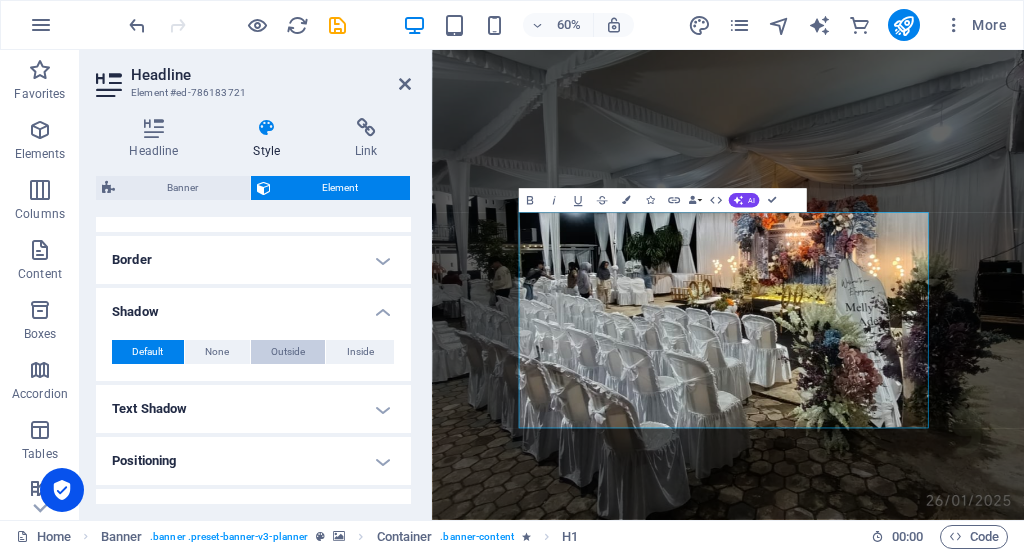 click on "Outside" at bounding box center [288, 352] 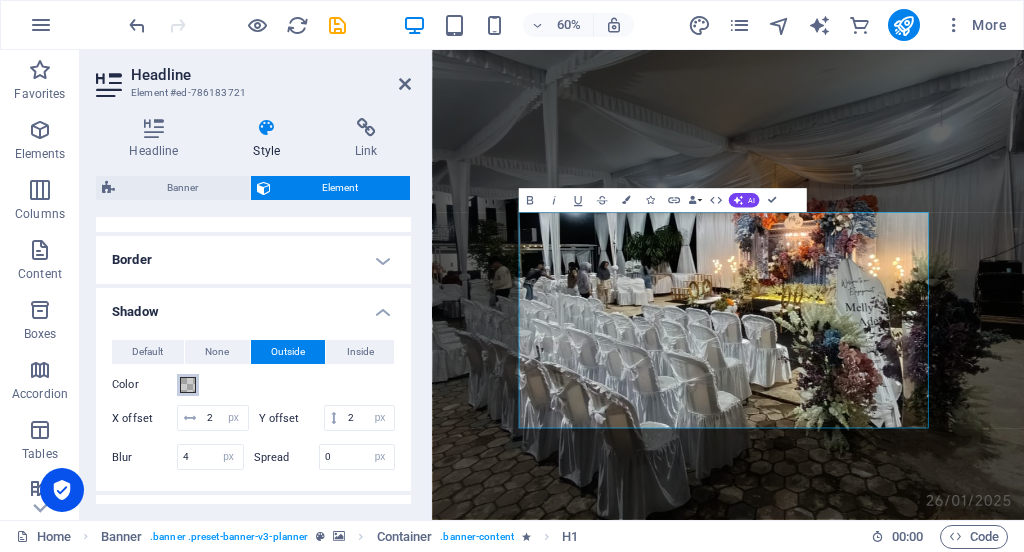 click at bounding box center [188, 385] 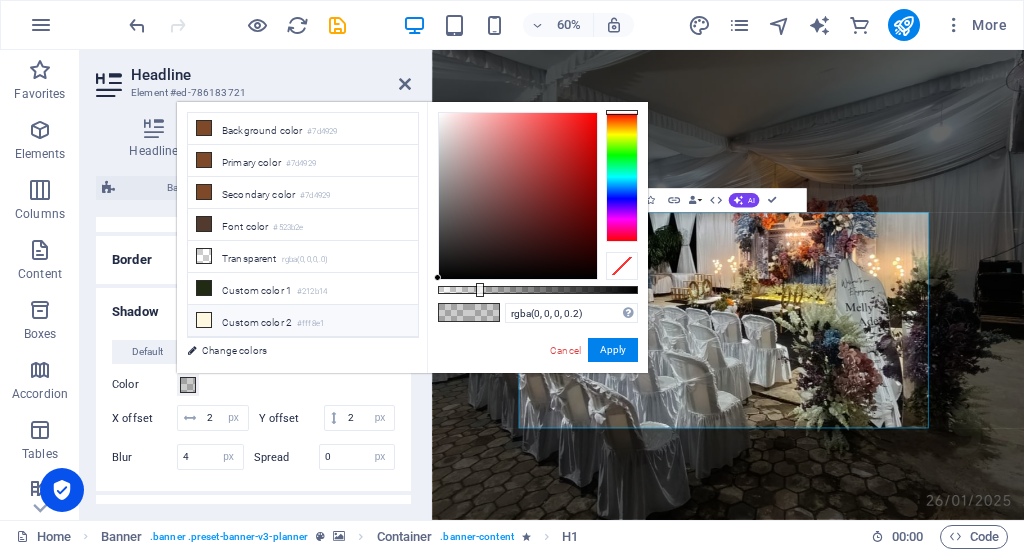 click at bounding box center (204, 320) 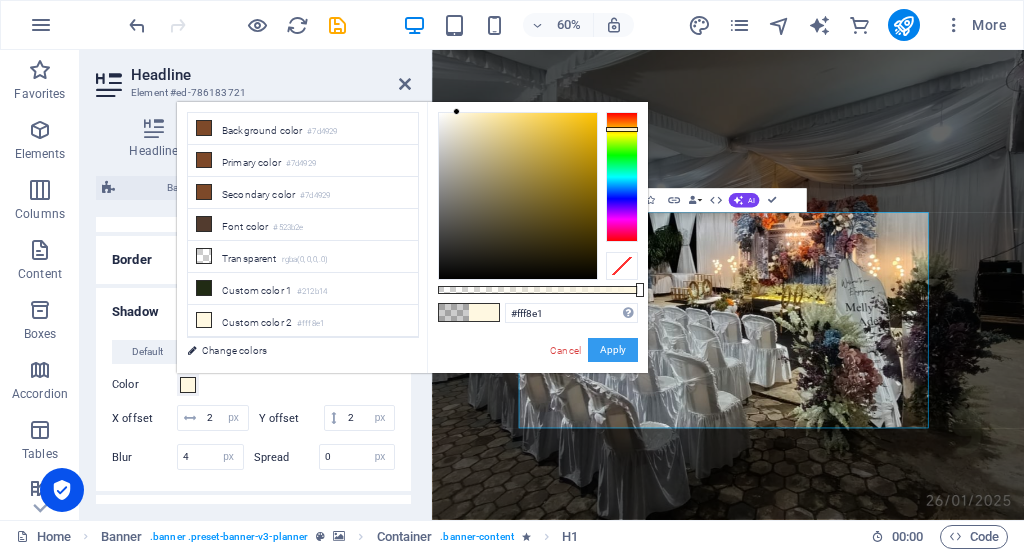 click on "Apply" at bounding box center [613, 350] 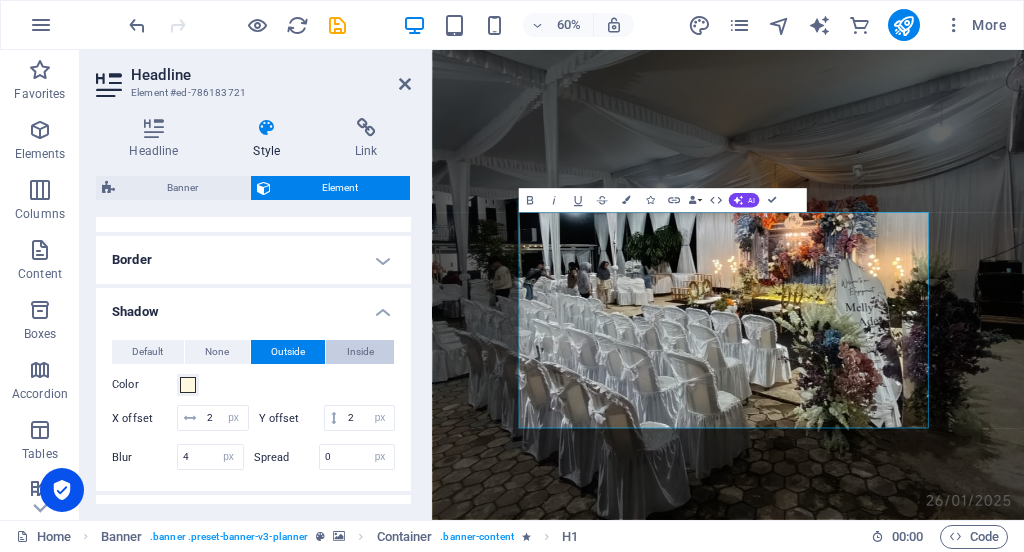 click on "Inside" at bounding box center [360, 352] 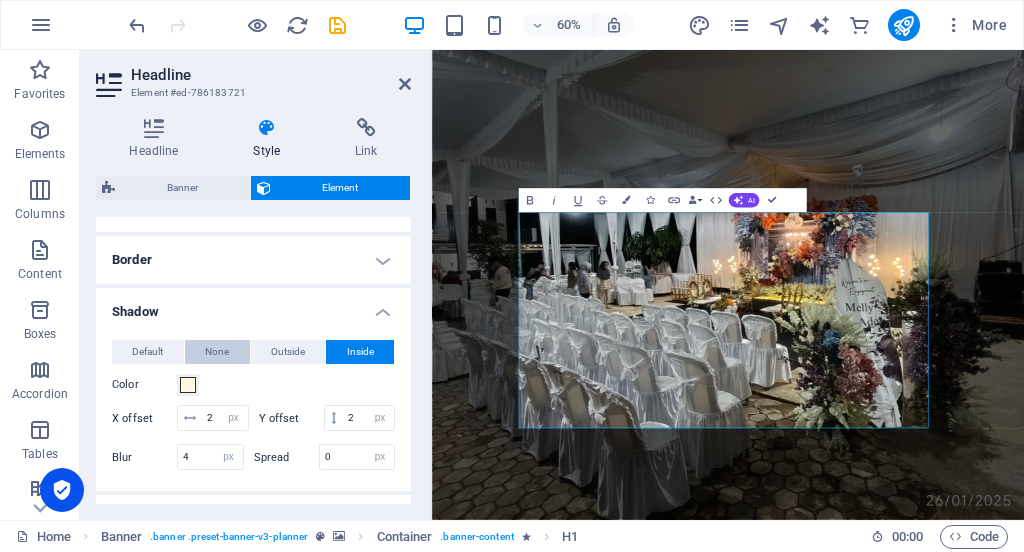 click on "None" at bounding box center [217, 352] 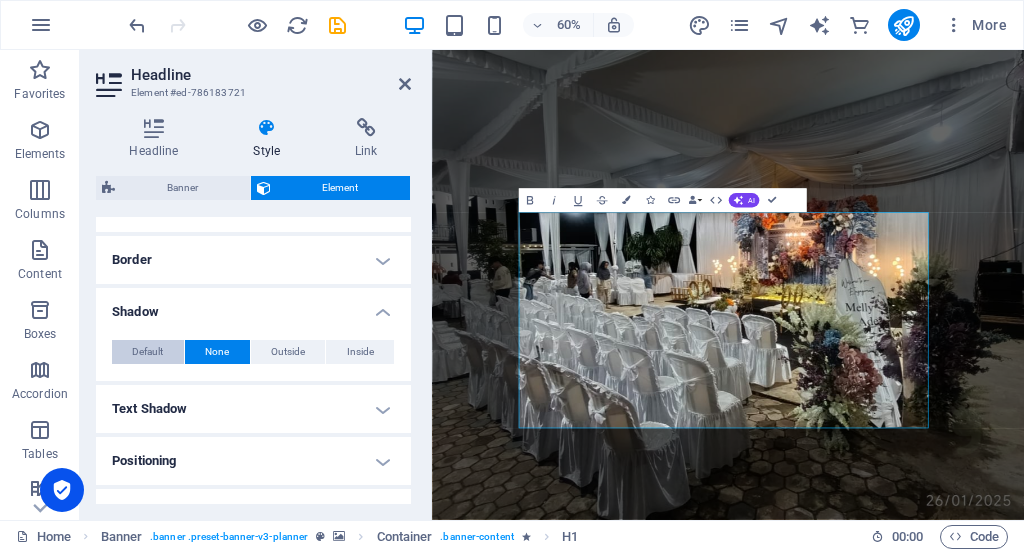 click on "Default" at bounding box center [147, 352] 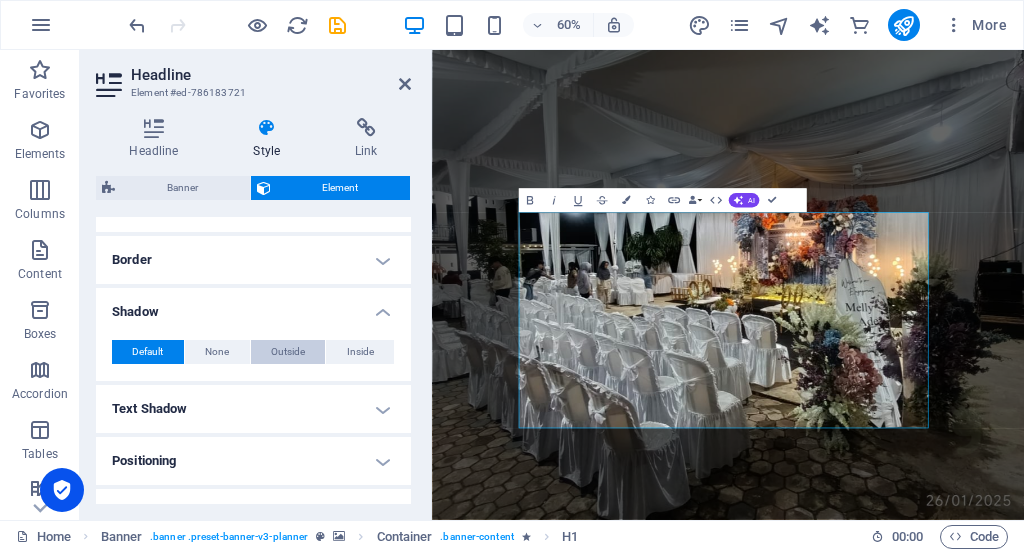click on "Outside" at bounding box center [288, 352] 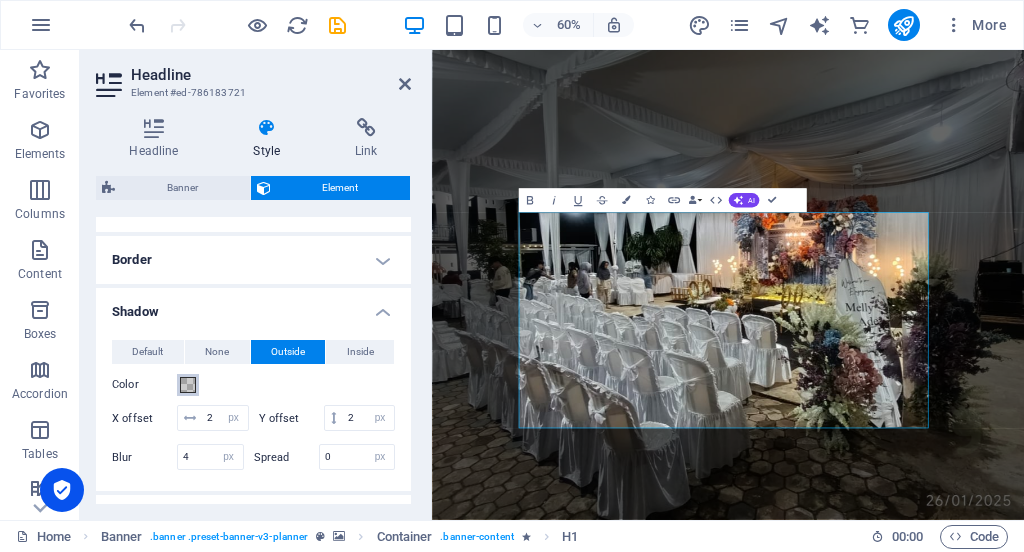 click at bounding box center (188, 385) 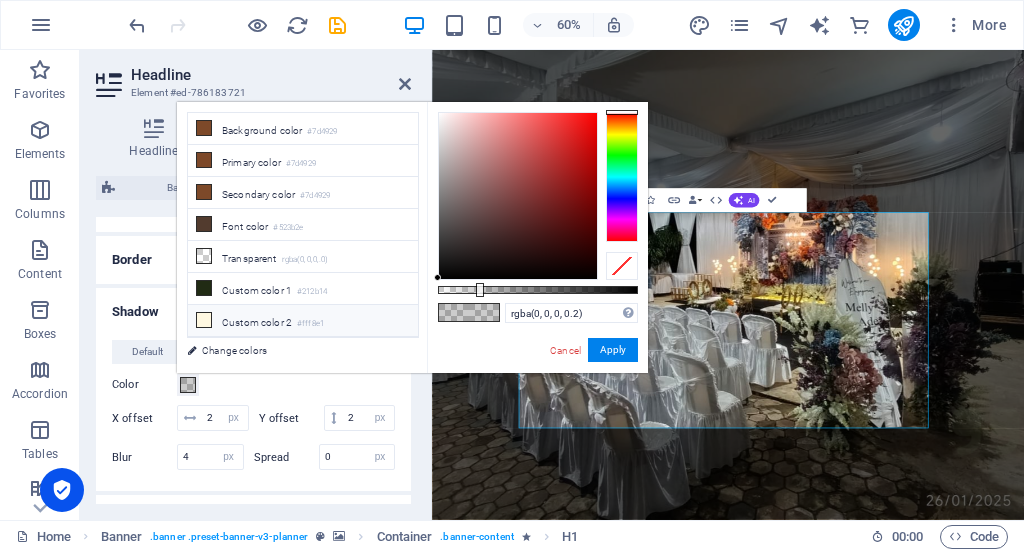 click at bounding box center (204, 320) 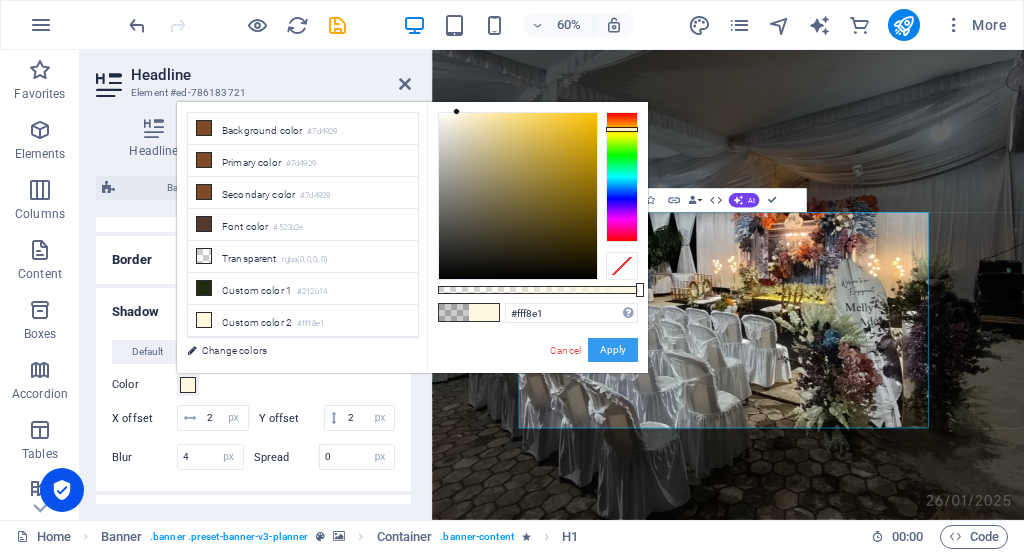 click on "Apply" at bounding box center [613, 350] 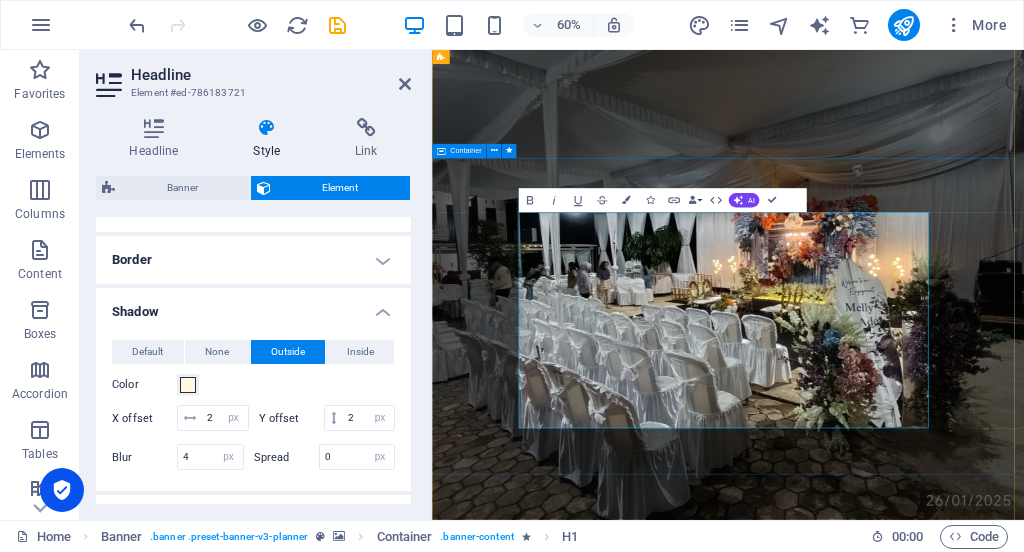 click on "Experience extraordinary life moments Plan your next event with us" at bounding box center [925, 1483] 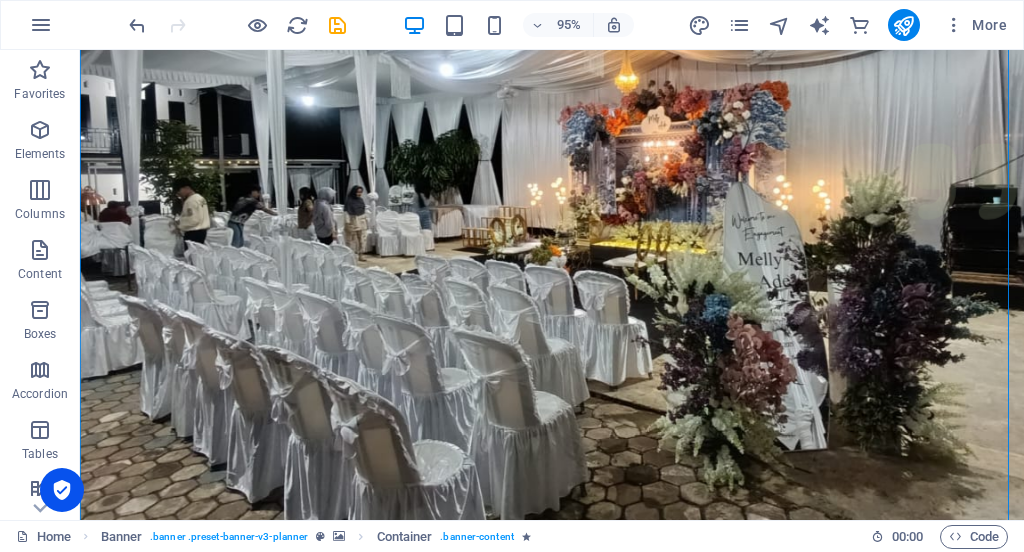 scroll, scrollTop: 340, scrollLeft: 0, axis: vertical 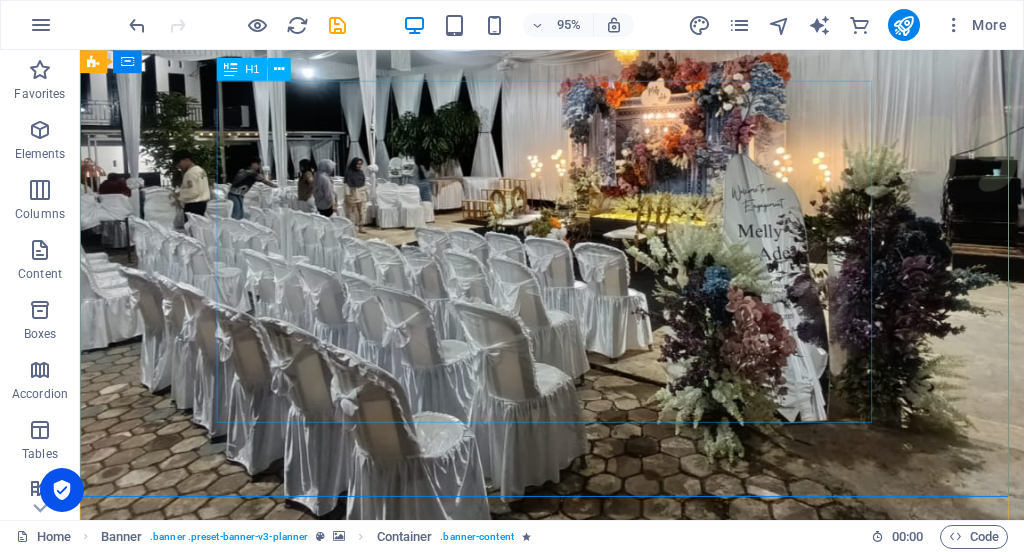 click on "Experience extraordinary life moments" at bounding box center [577, 1250] 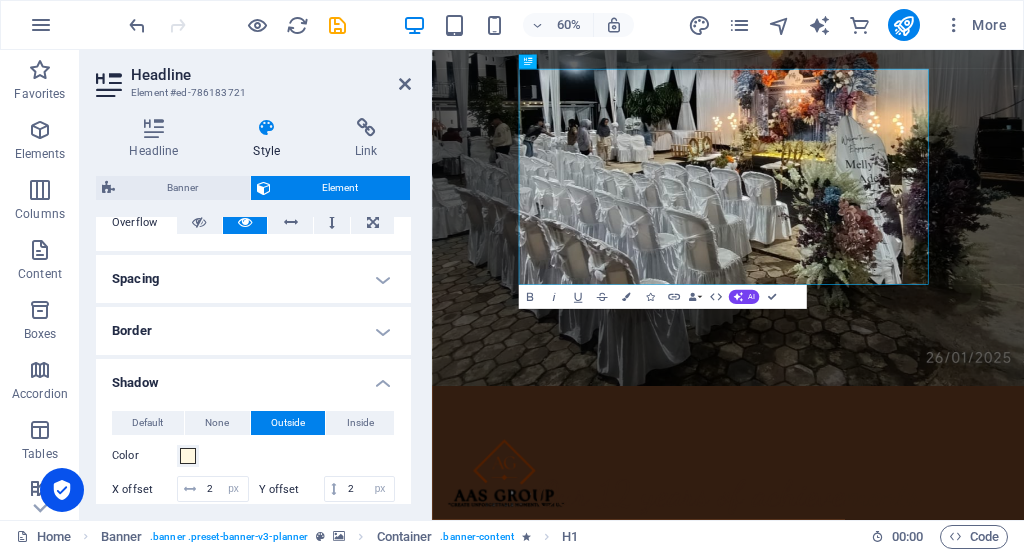 scroll, scrollTop: 356, scrollLeft: 0, axis: vertical 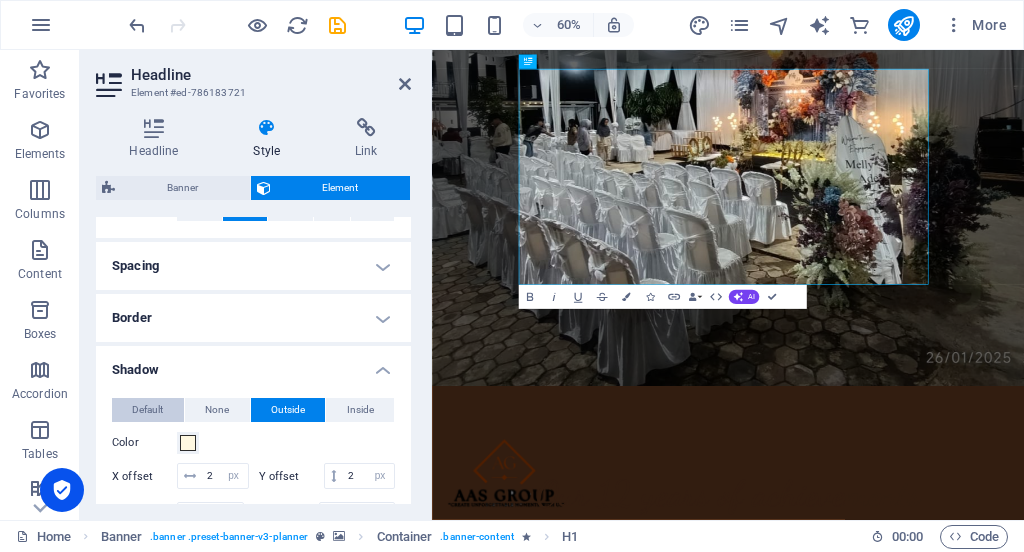 click on "Default" at bounding box center (147, 410) 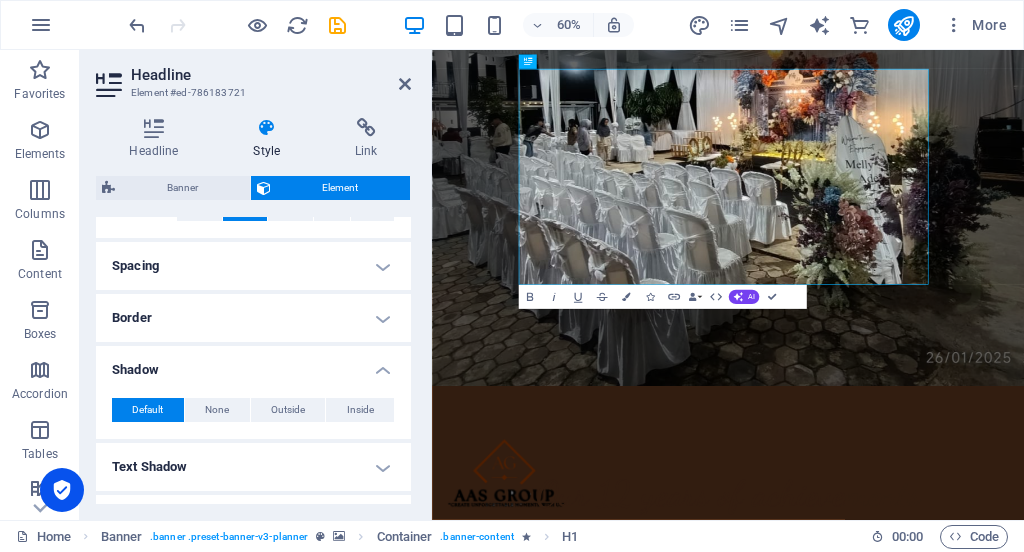 click on "Text Shadow" at bounding box center [253, 467] 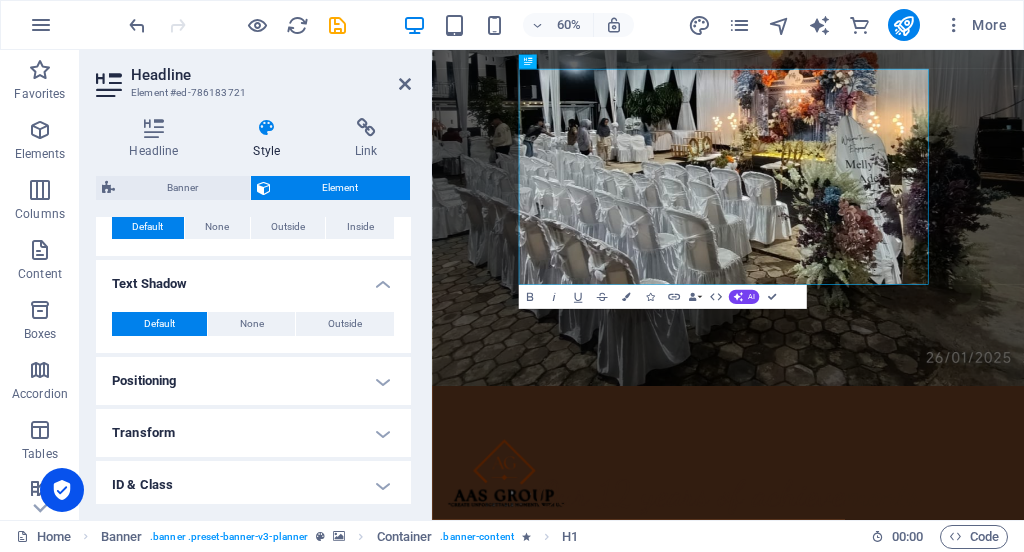 scroll, scrollTop: 541, scrollLeft: 0, axis: vertical 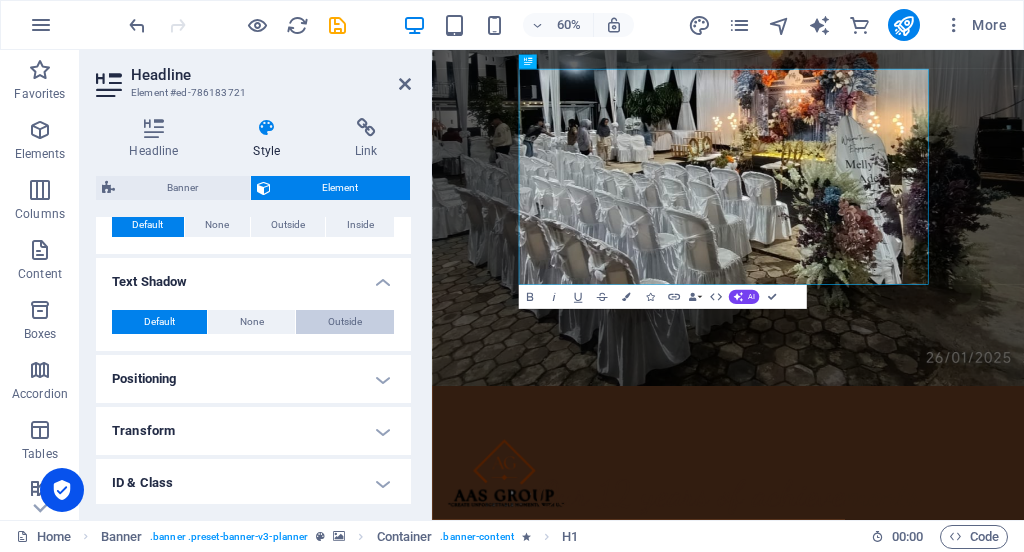 click on "Outside" at bounding box center [345, 322] 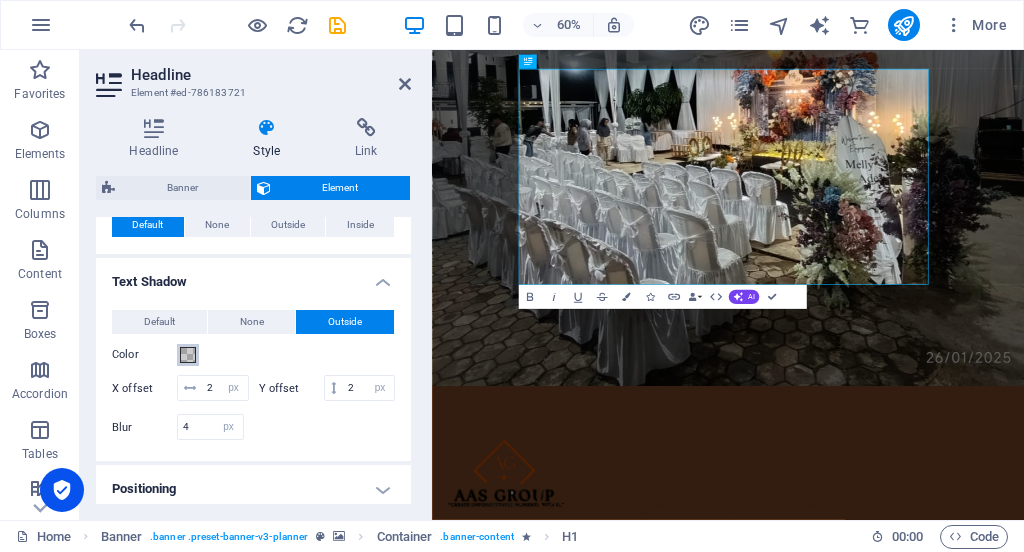 click at bounding box center [188, 355] 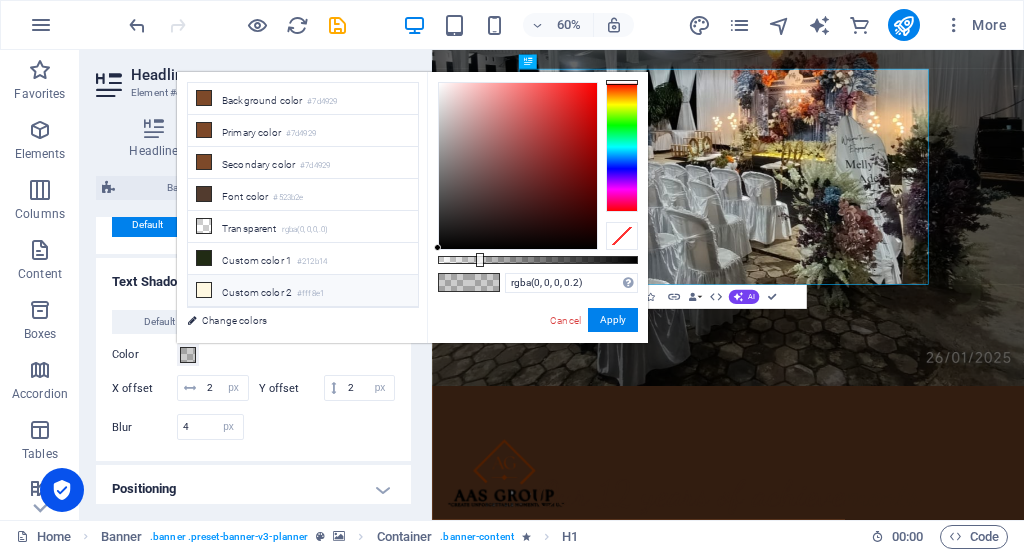 click at bounding box center [204, 290] 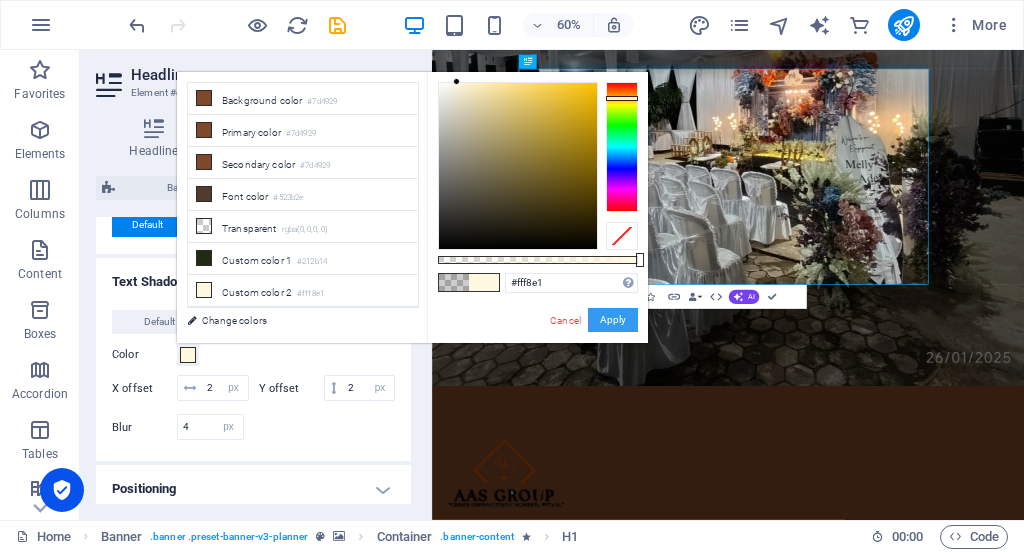 click on "Apply" at bounding box center [613, 320] 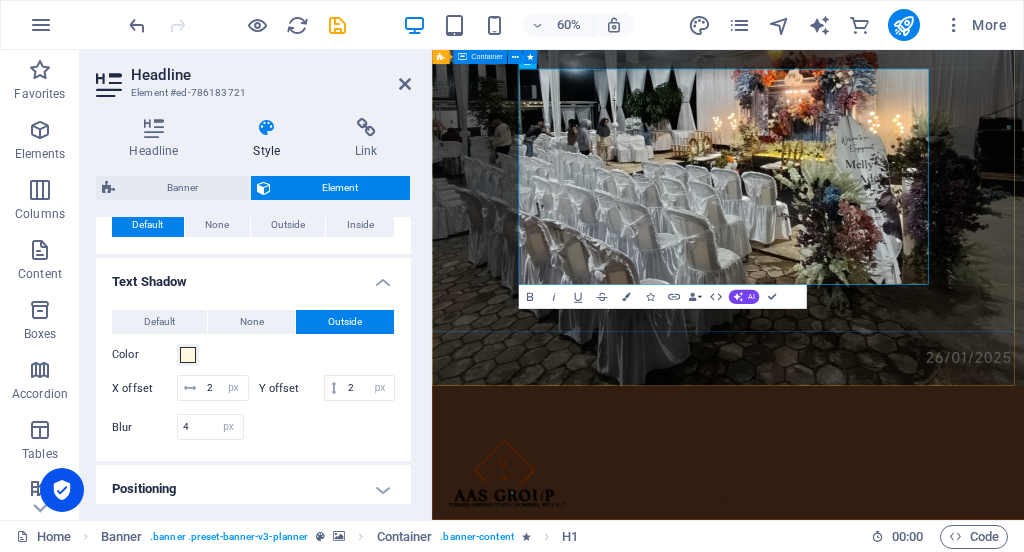 click on "Experience extraordinary life moments Plan your next event with us" at bounding box center (925, 1244) 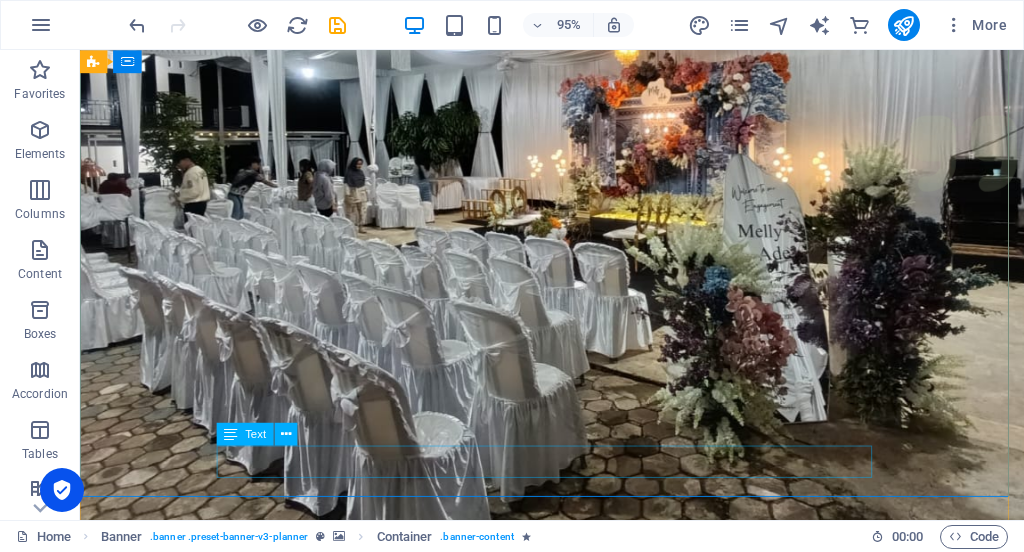 click on "Plan your next event with us" at bounding box center (577, 1471) 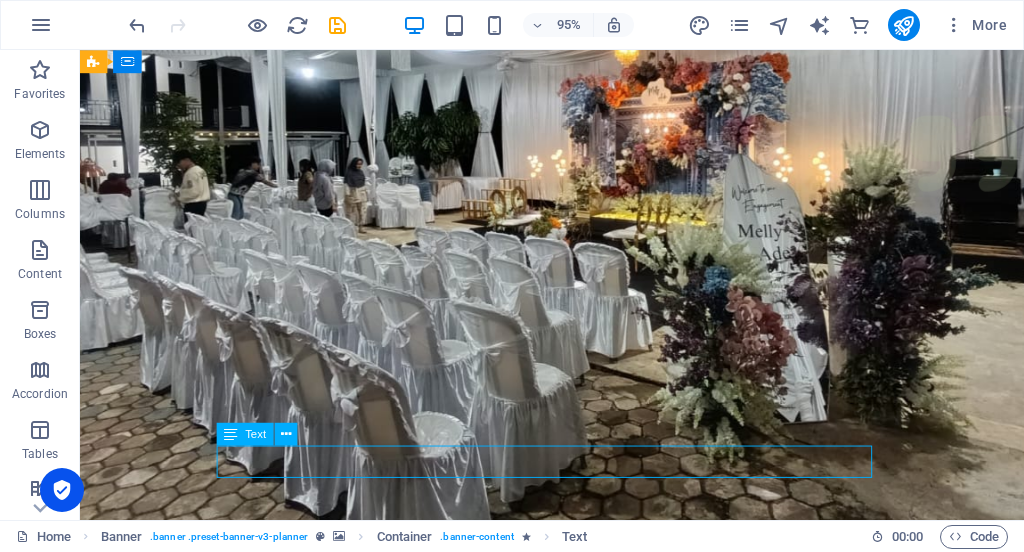 click on "Plan your next event with us" at bounding box center [577, 1471] 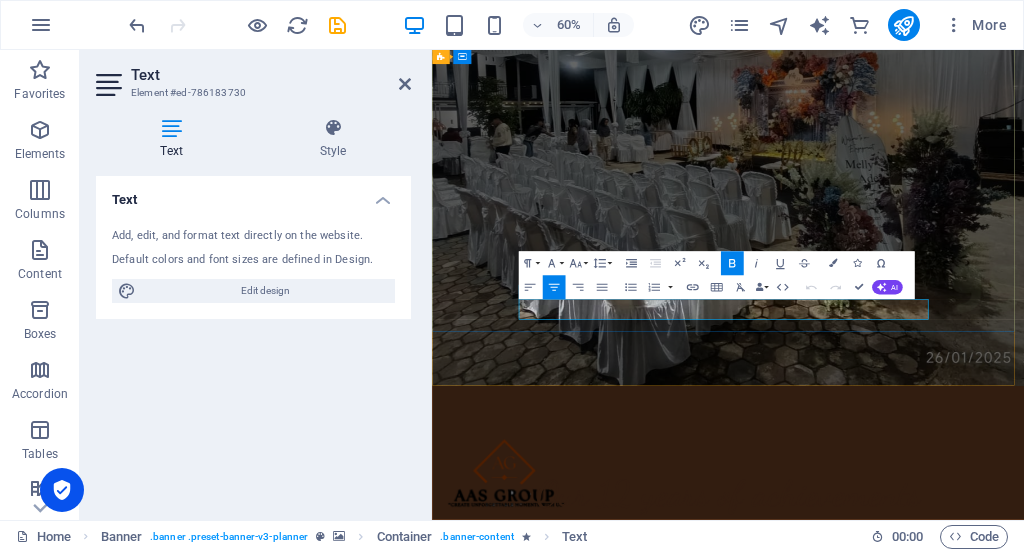 click on "Plan your next event with us" at bounding box center (926, 1470) 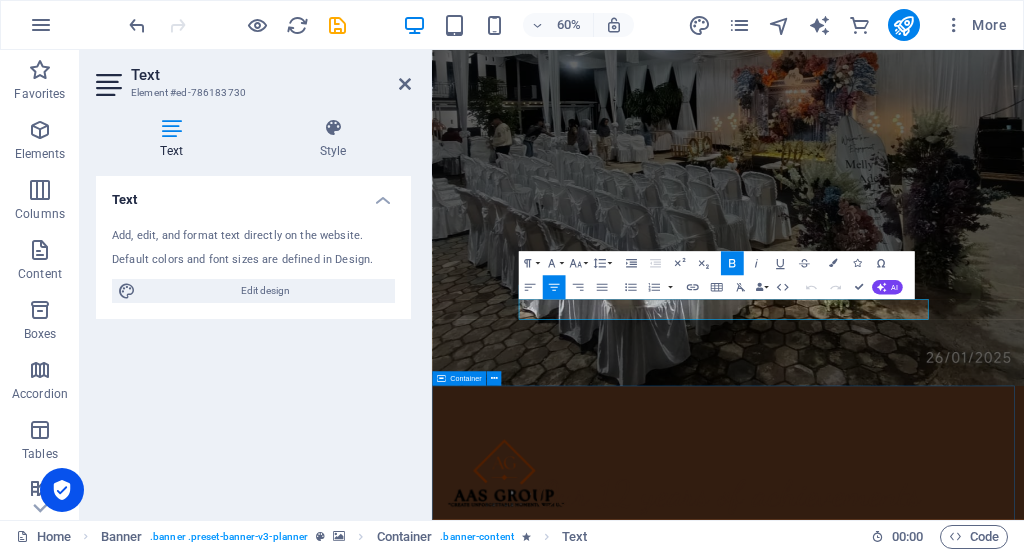 click on "Our 12 years of achievements 740 + Events 260 + Clients 130 k+ Guests 18 Prizes" at bounding box center (925, 1020) 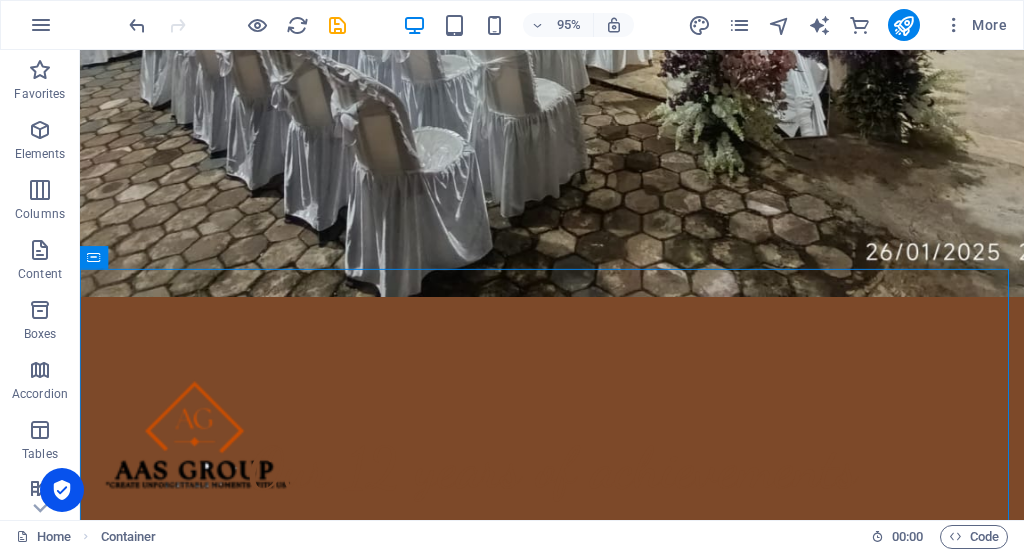 scroll, scrollTop: 359, scrollLeft: 0, axis: vertical 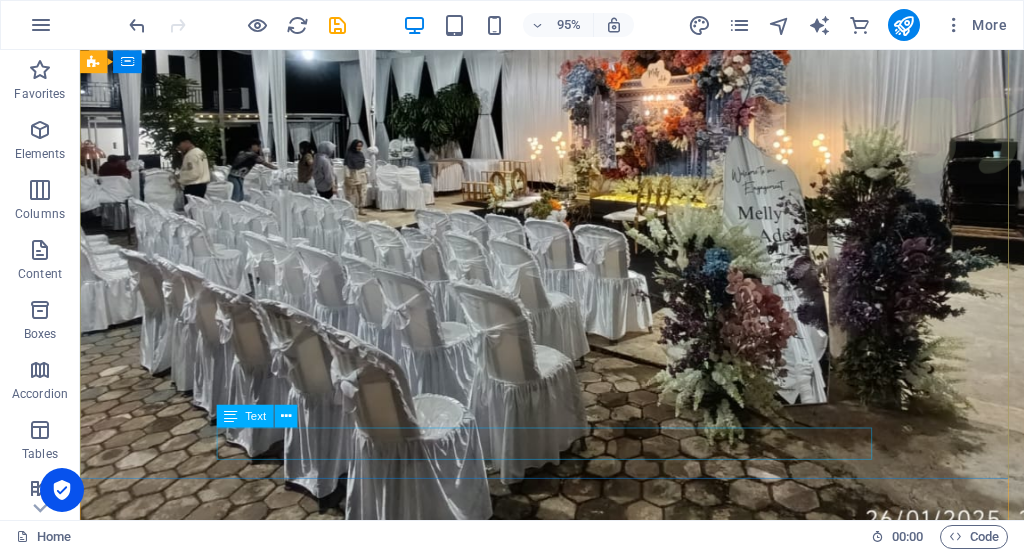 click on "Plan your next event with us" at bounding box center [577, 1452] 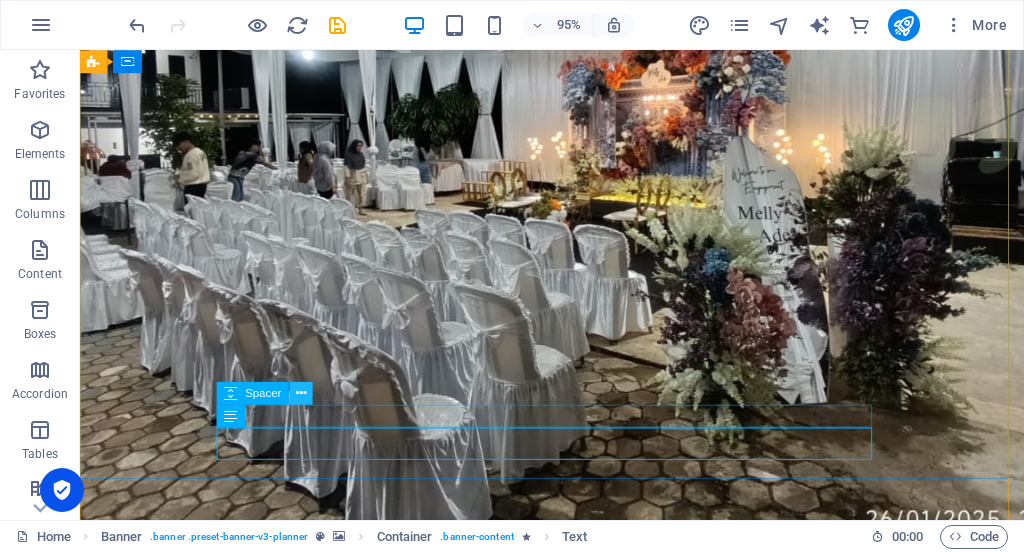 click at bounding box center [301, 393] 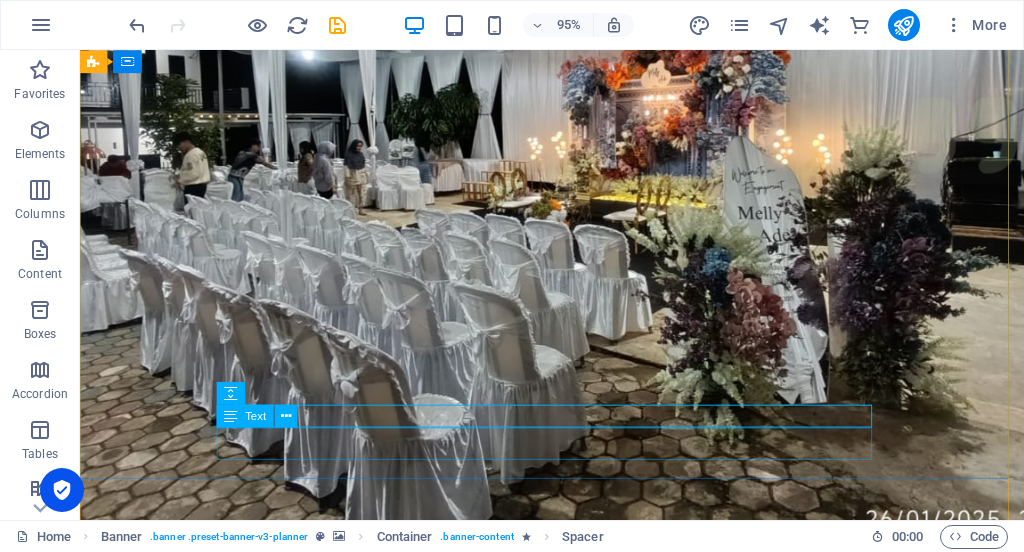 click on "Plan your next event with us" at bounding box center [577, 1452] 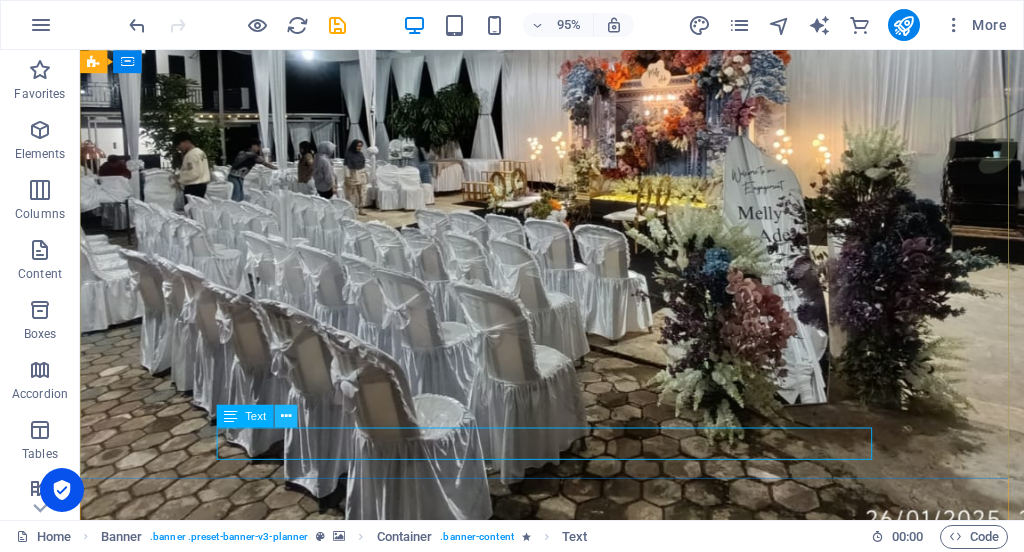 click at bounding box center [286, 416] 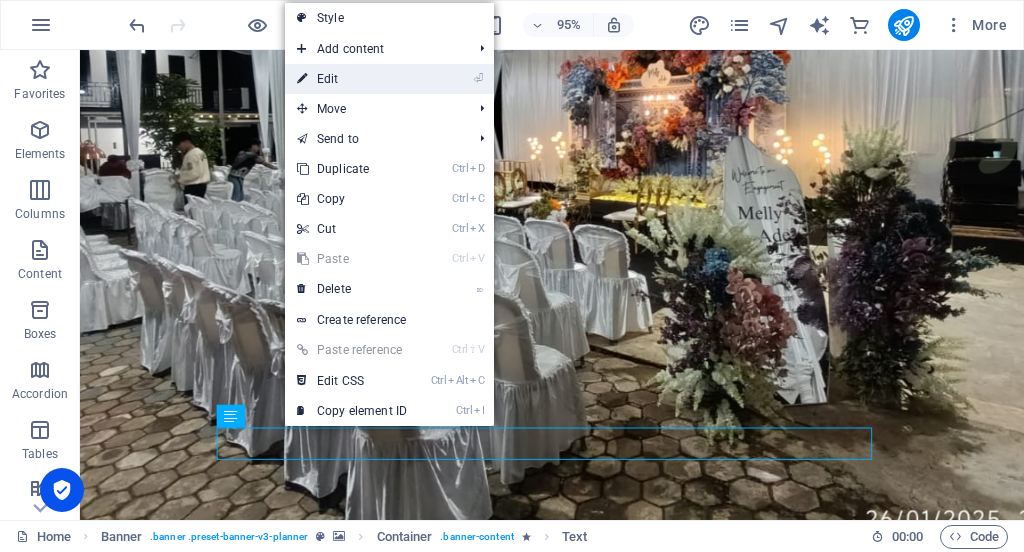 click on "⏎  Edit" at bounding box center (352, 79) 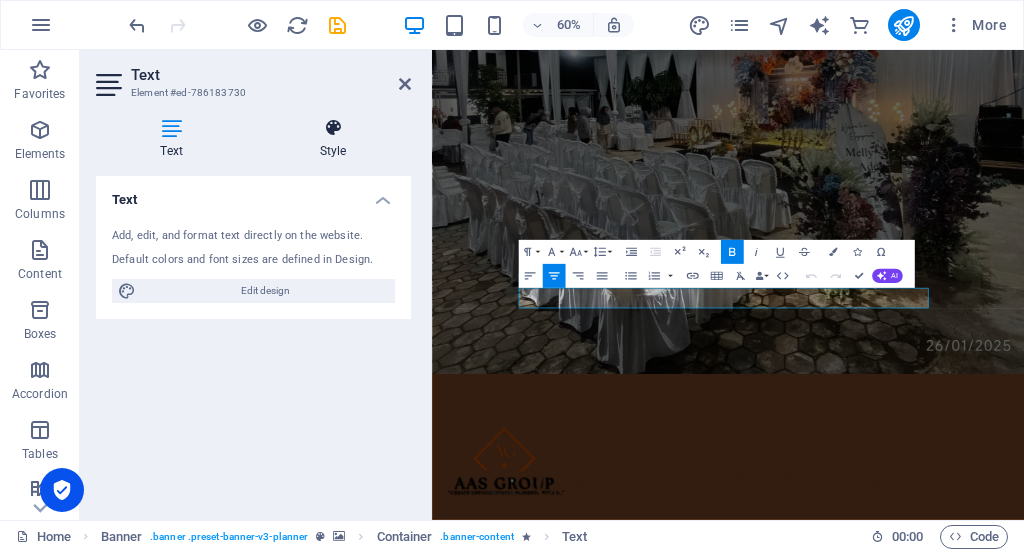 click at bounding box center (333, 128) 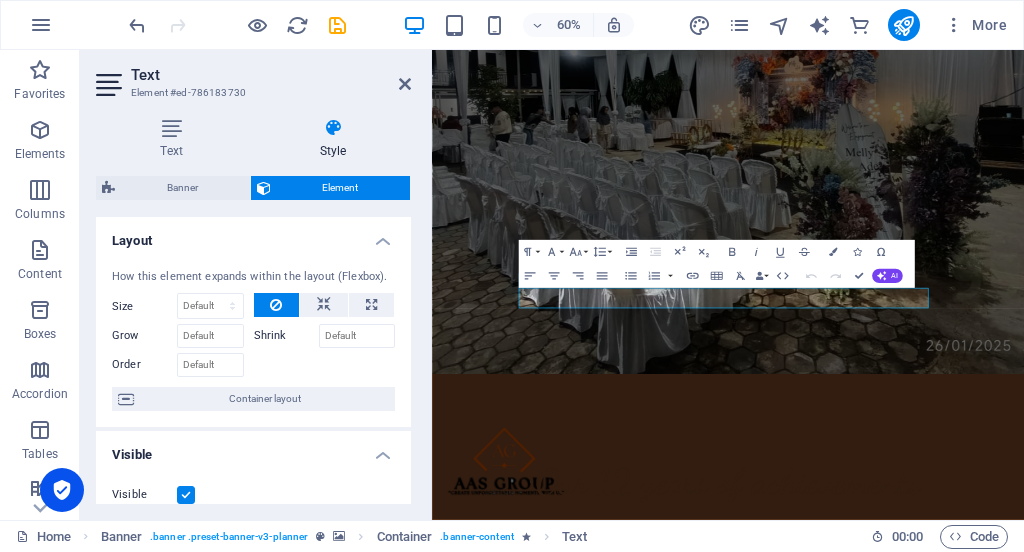 drag, startPoint x: 406, startPoint y: 259, endPoint x: 408, endPoint y: 282, distance: 23.086792 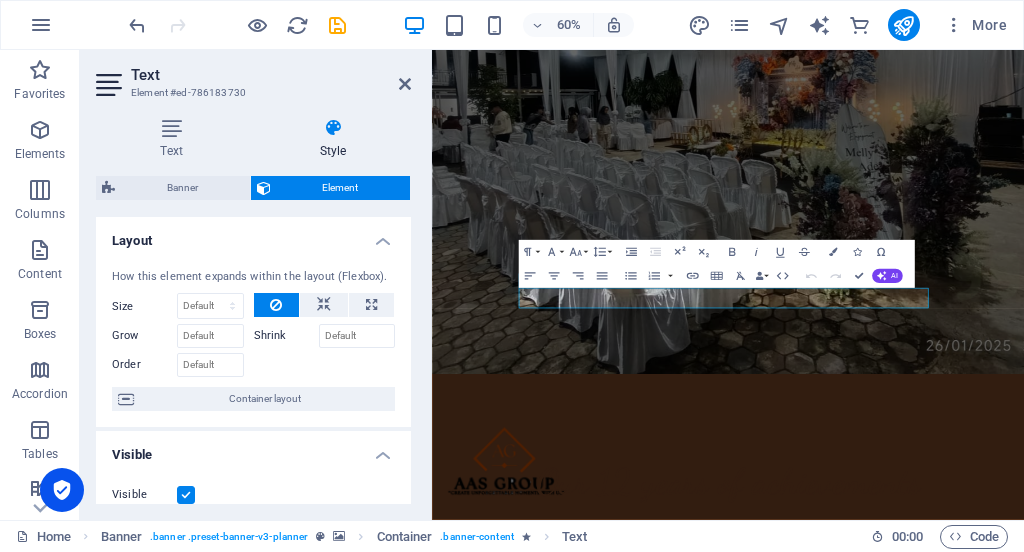 click on "Layout How this element expands within the layout (Flexbox). Size Default auto px % 1/1 1/2 1/3 1/4 1/5 1/6 1/7 1/8 1/9 1/10 Grow Shrink Order Container layout Visible Visible Opacity 100 % Overflow Spacing Margin Default auto px % rem vw vh Custom Custom auto px % rem vw vh auto px % rem vw vh auto px % rem vw vh auto px % rem vw vh Padding Default px rem % vh vw Custom Custom px rem % vh vw px rem % vh vw px rem % vh vw px rem % vh vw Border Style              - Width 1 auto px rem % vh vw Custom Custom 1 auto px rem % vh vw 1 auto px rem % vh vw 1 auto px rem % vh vw 1 auto px rem % vh vw  - Color Round corners Default px rem % vh vw Custom Custom px rem % vh vw px rem % vh vw px rem % vh vw px rem % vh vw Shadow Default None Outside Inside Color X offset 0 px rem vh vw Y offset 0 px rem vh vw Blur 0 px rem % vh vw Spread 0 px rem vh vw Text Shadow Default None Outside Color X offset 0 px rem vh vw Y offset 0 px rem vh vw Blur 0 px rem % vh vw Positioning Default Static Relative Absolute Fixed px" at bounding box center (253, 360) 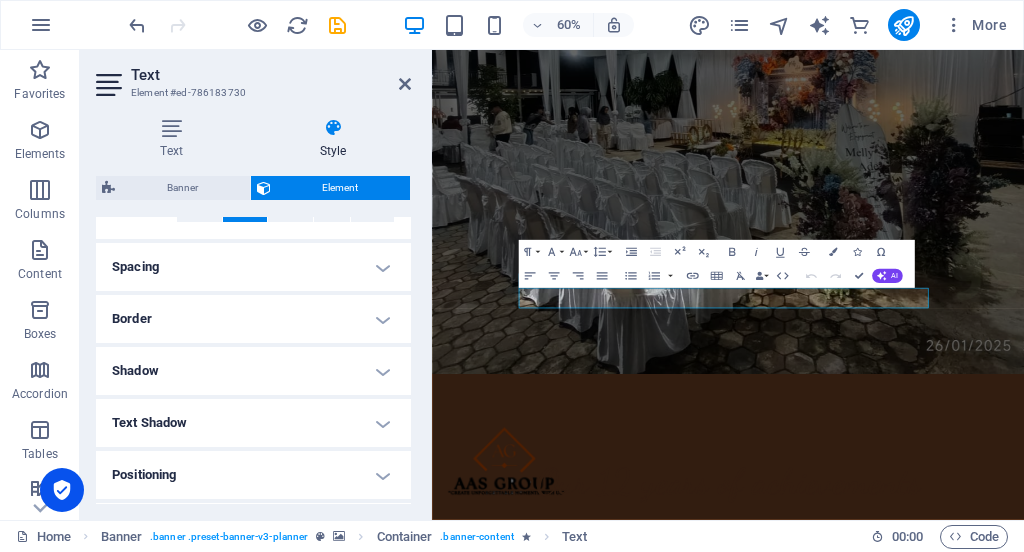 scroll, scrollTop: 366, scrollLeft: 0, axis: vertical 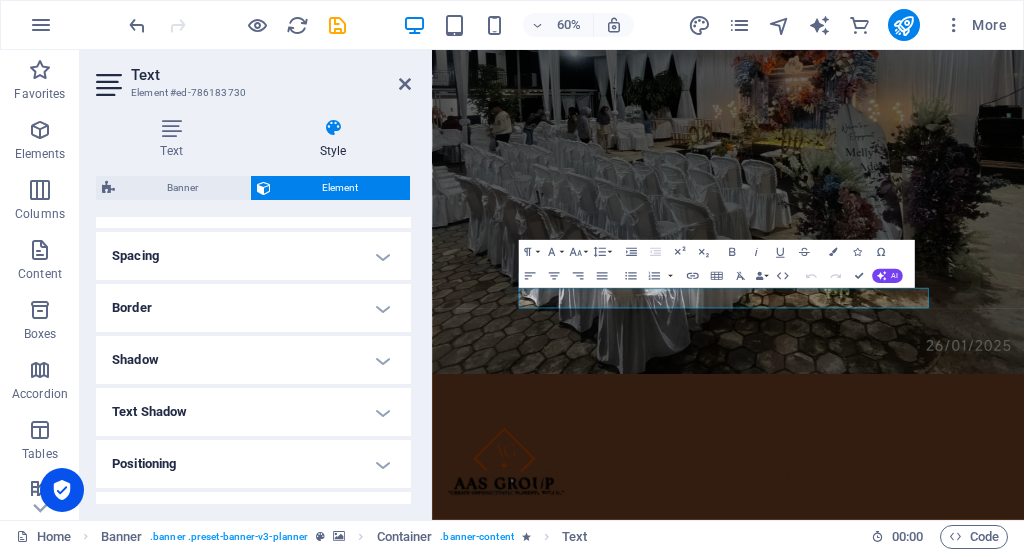 click on "Text Shadow" at bounding box center (253, 412) 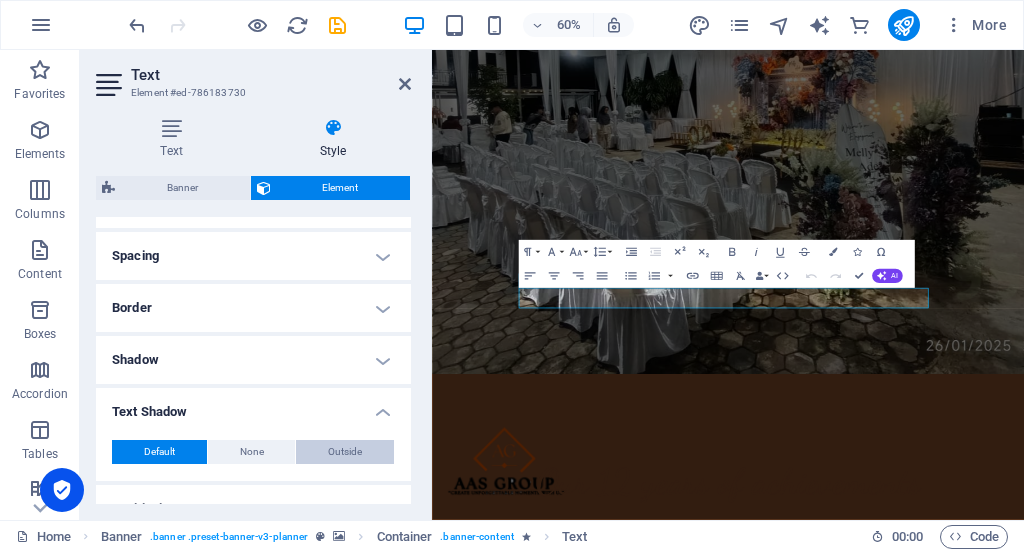 click on "Outside" at bounding box center (345, 452) 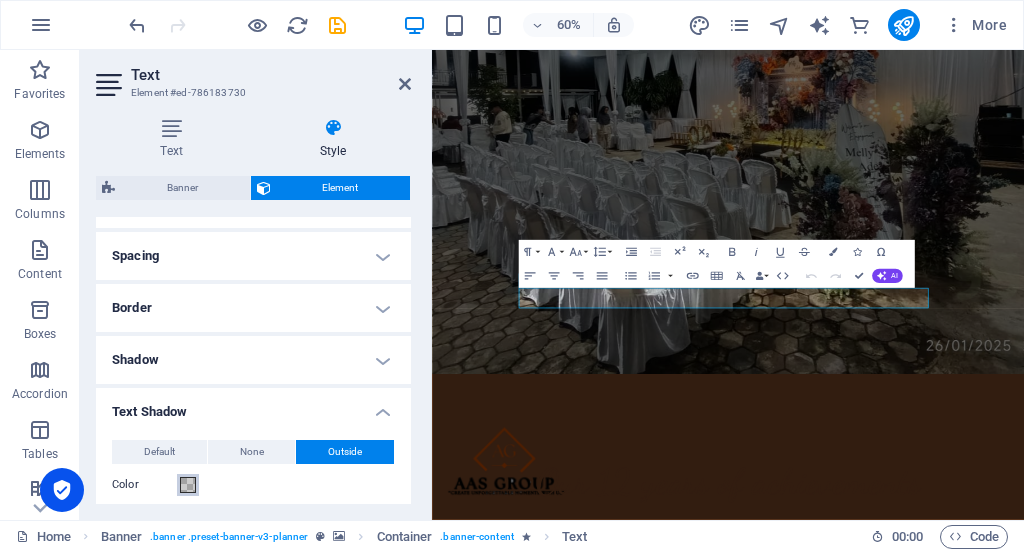 click at bounding box center [188, 485] 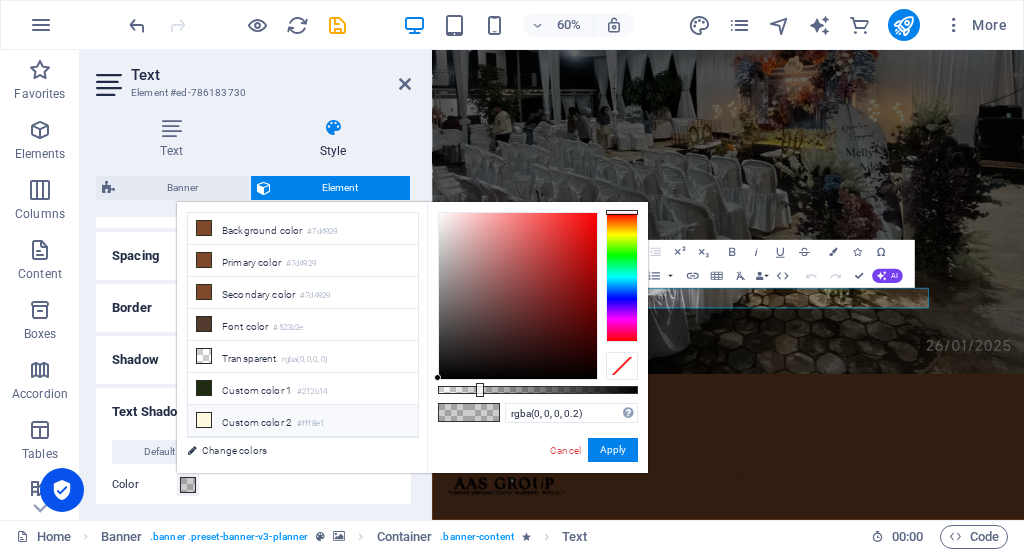 click at bounding box center [204, 420] 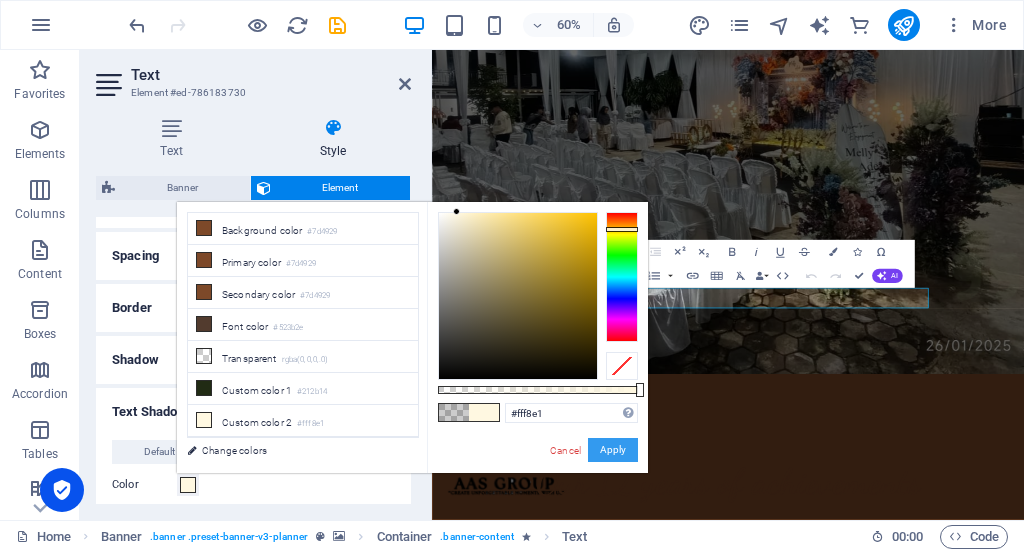 click on "Apply" at bounding box center [613, 450] 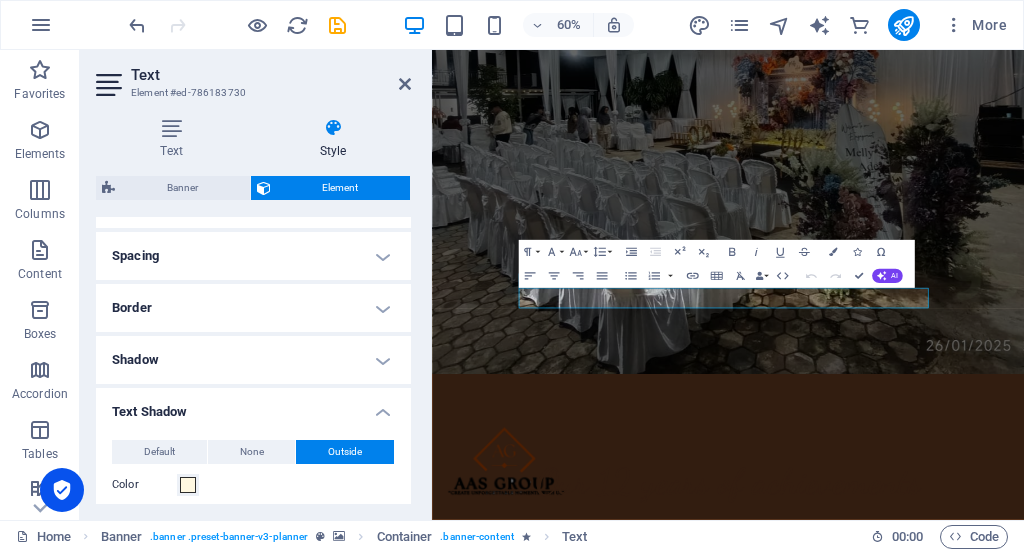 click at bounding box center (925, 141) 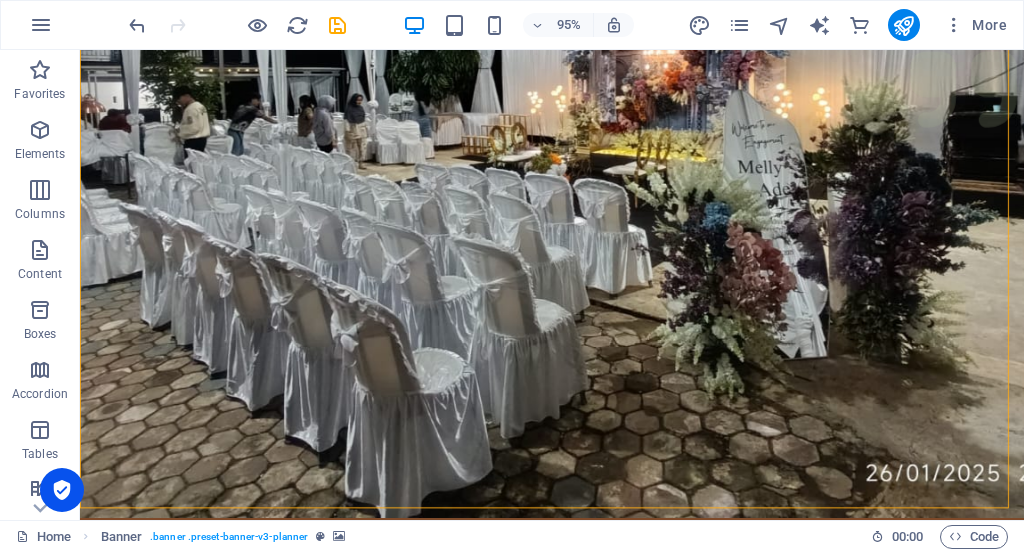scroll, scrollTop: 438, scrollLeft: 0, axis: vertical 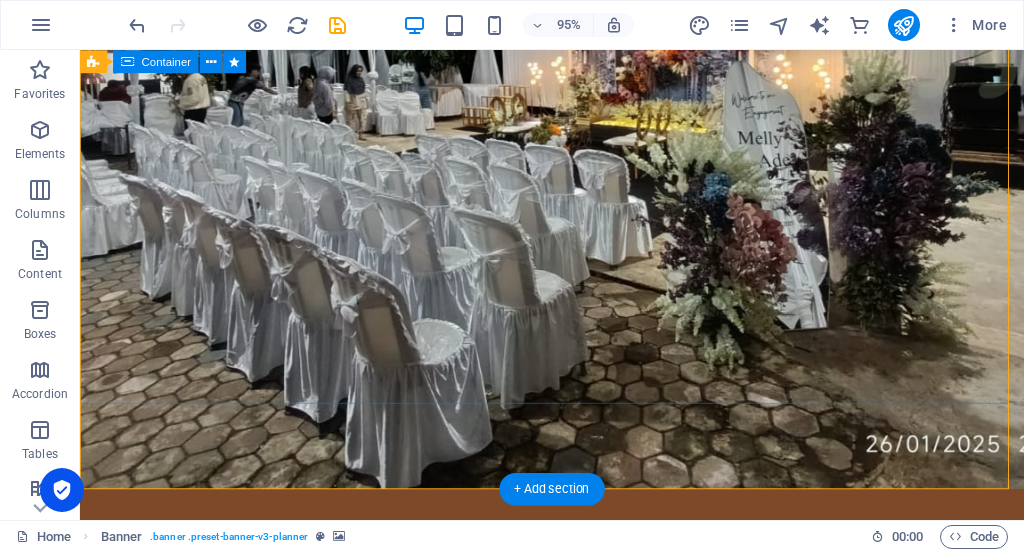 click on "Experience extraordinary life moments Plan your next event with us" at bounding box center [577, 1146] 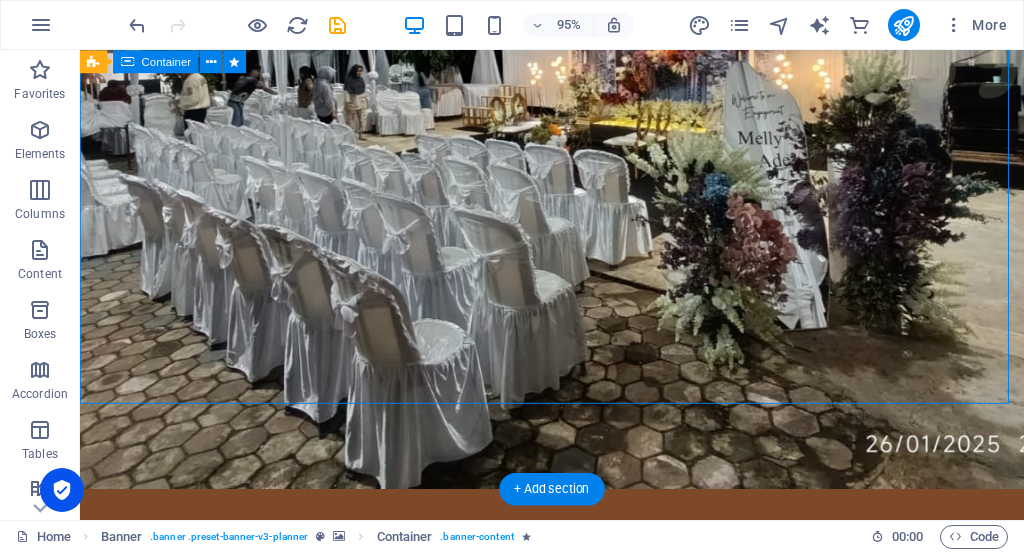 click on "Experience extraordinary life moments Plan your next event with us" at bounding box center (577, 1146) 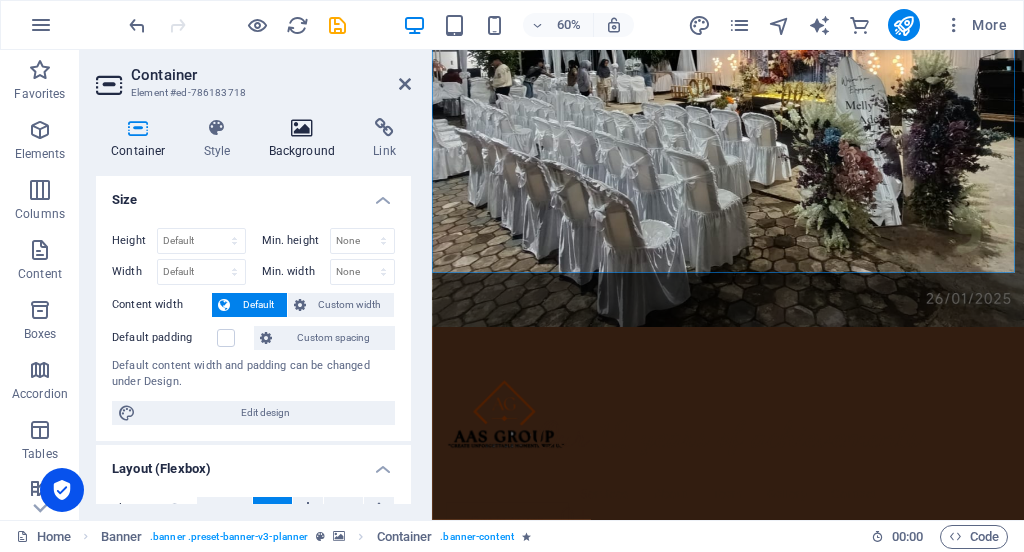 click at bounding box center [302, 128] 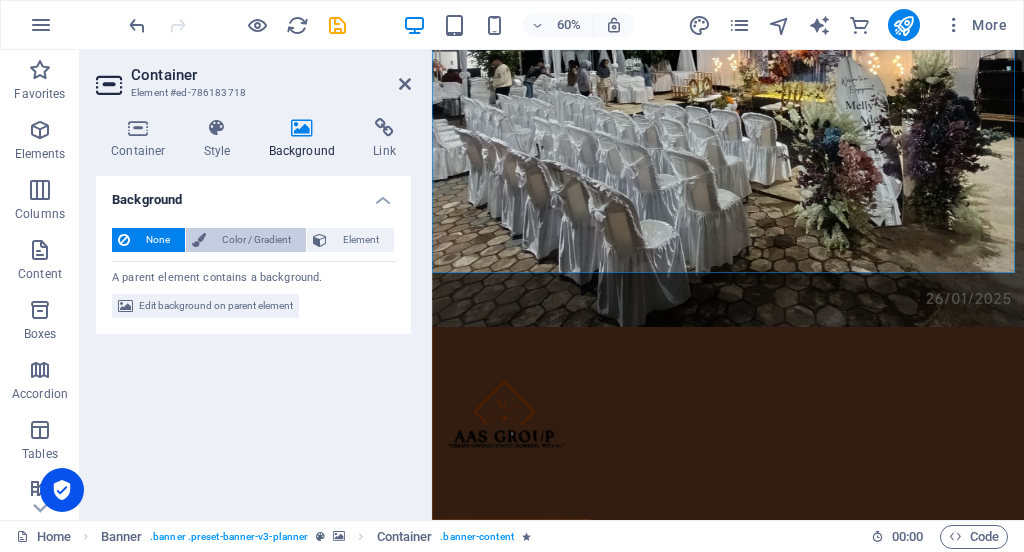 click on "Color / Gradient" at bounding box center [256, 240] 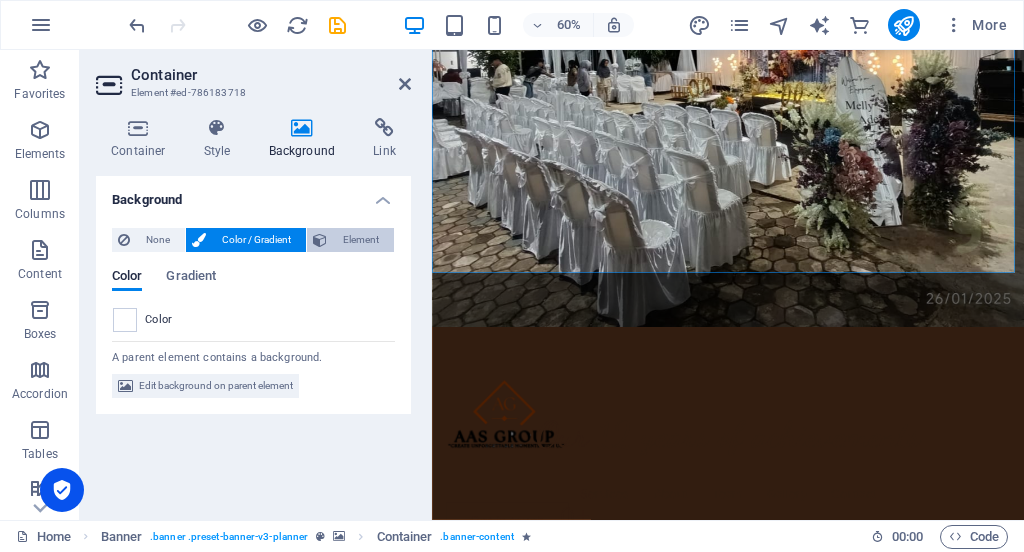 click on "Element" at bounding box center (360, 240) 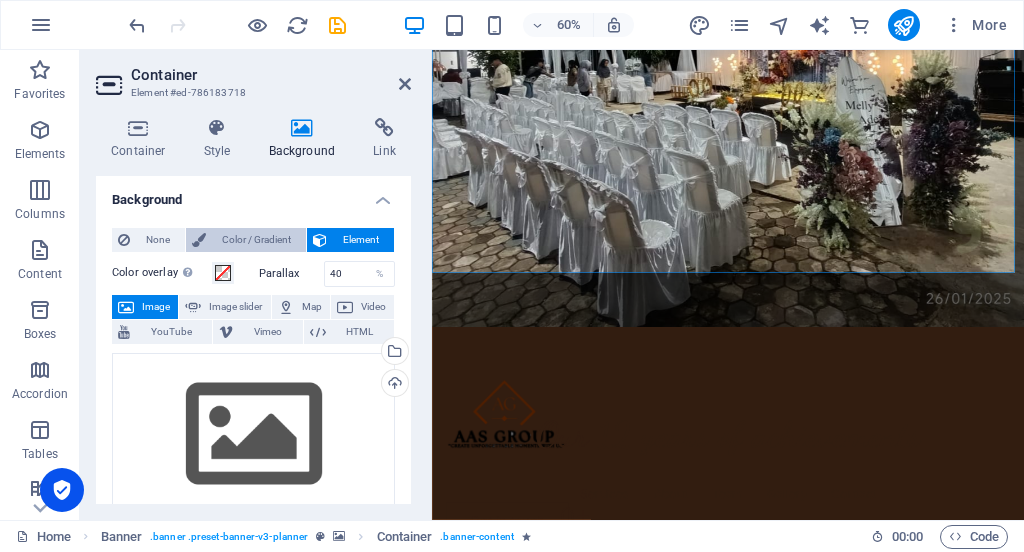click on "Color / Gradient" at bounding box center [256, 240] 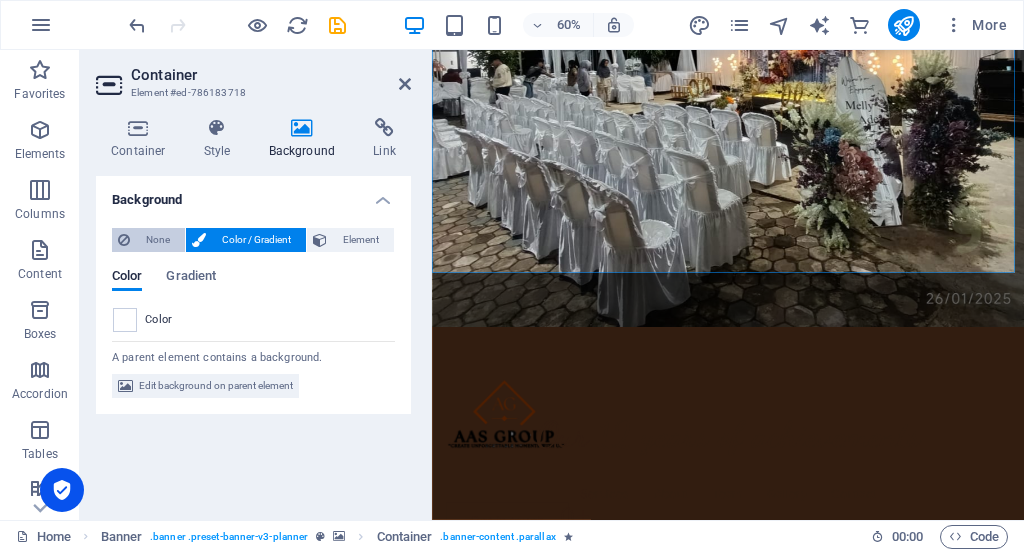 click on "None" at bounding box center [157, 240] 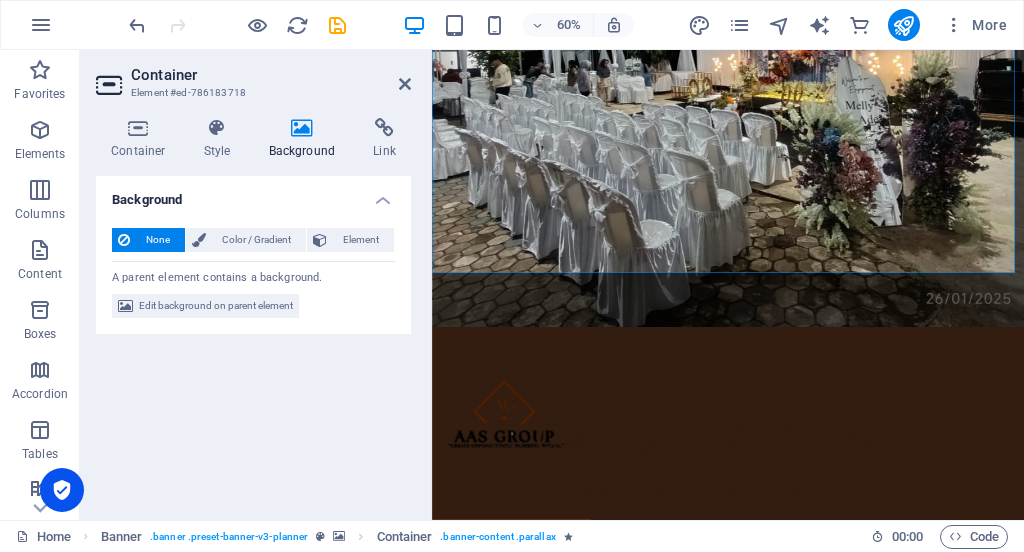 click at bounding box center [925, 62] 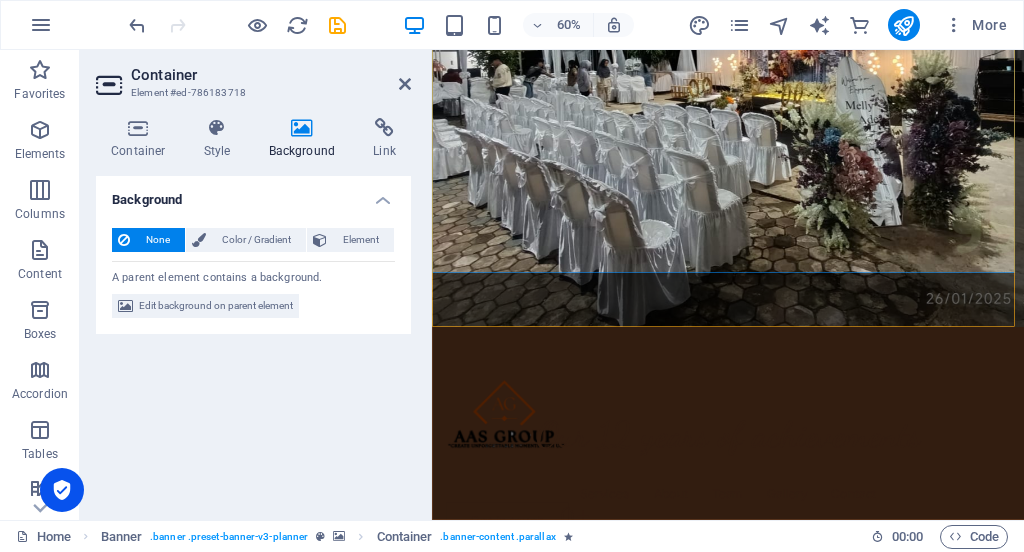 click at bounding box center [925, 62] 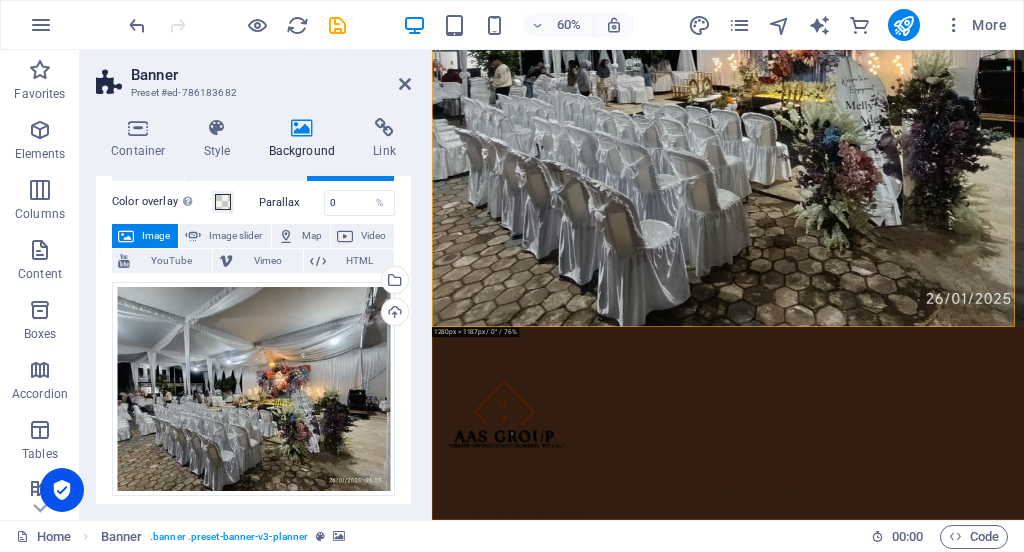 scroll, scrollTop: 105, scrollLeft: 0, axis: vertical 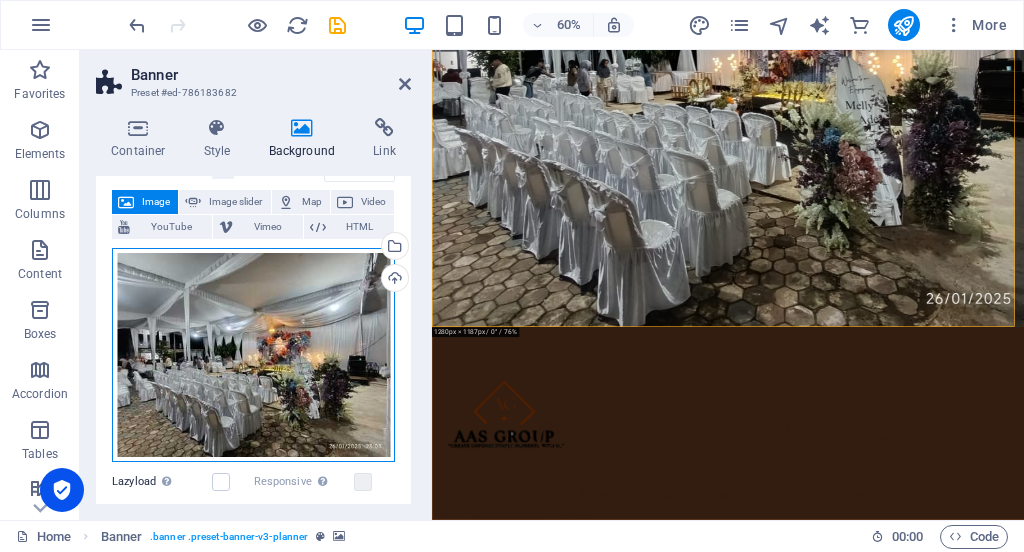 click on "Drag files here, click to choose files or select files from Files or our free stock photos & videos" at bounding box center (253, 355) 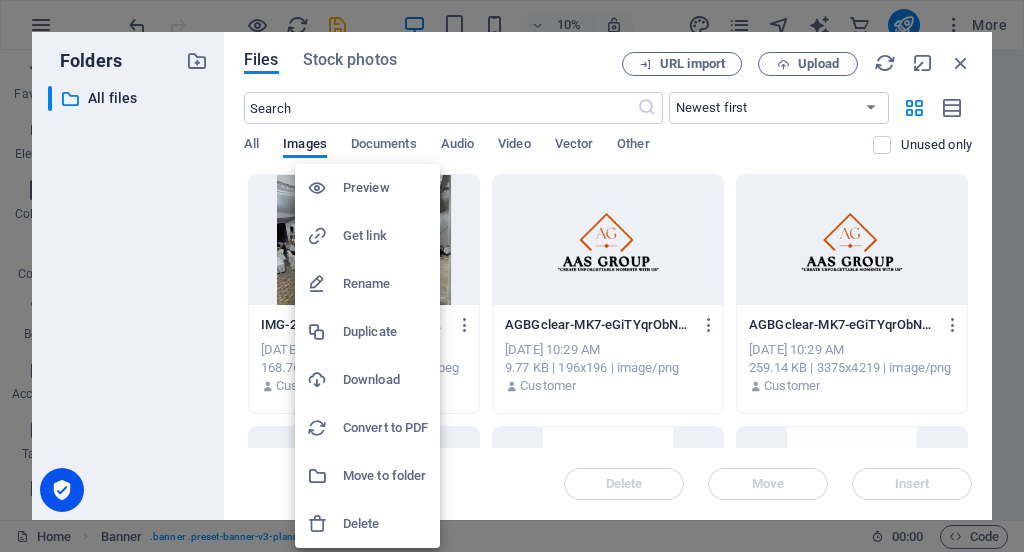 click on "Preview" at bounding box center (385, 188) 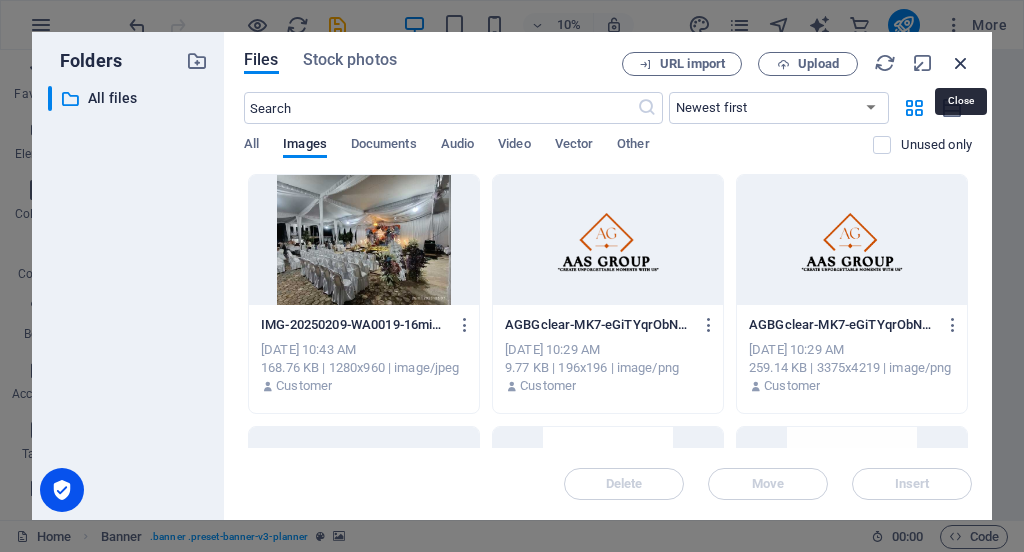click at bounding box center (961, 63) 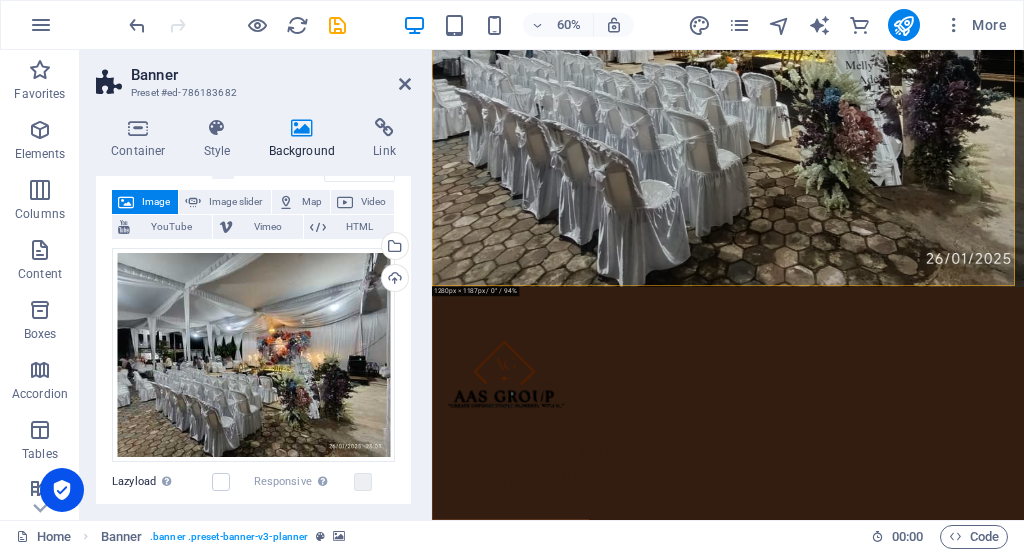 scroll, scrollTop: 416, scrollLeft: 0, axis: vertical 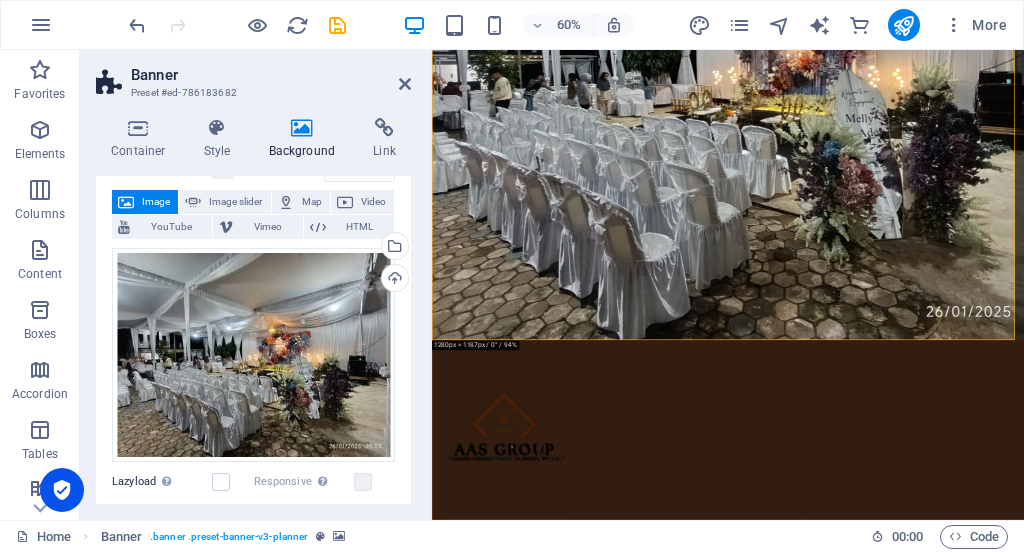 click at bounding box center (925, 84) 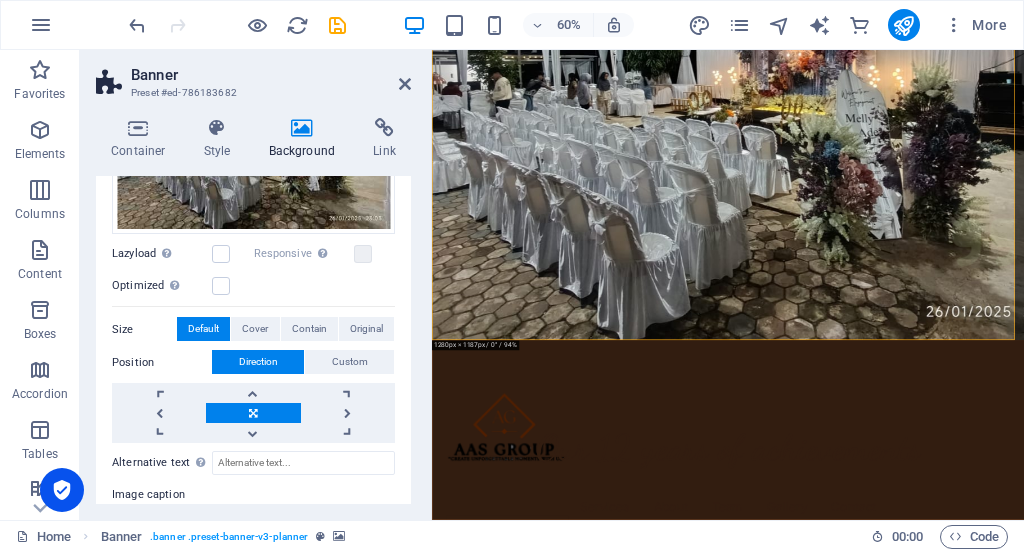 scroll, scrollTop: 338, scrollLeft: 0, axis: vertical 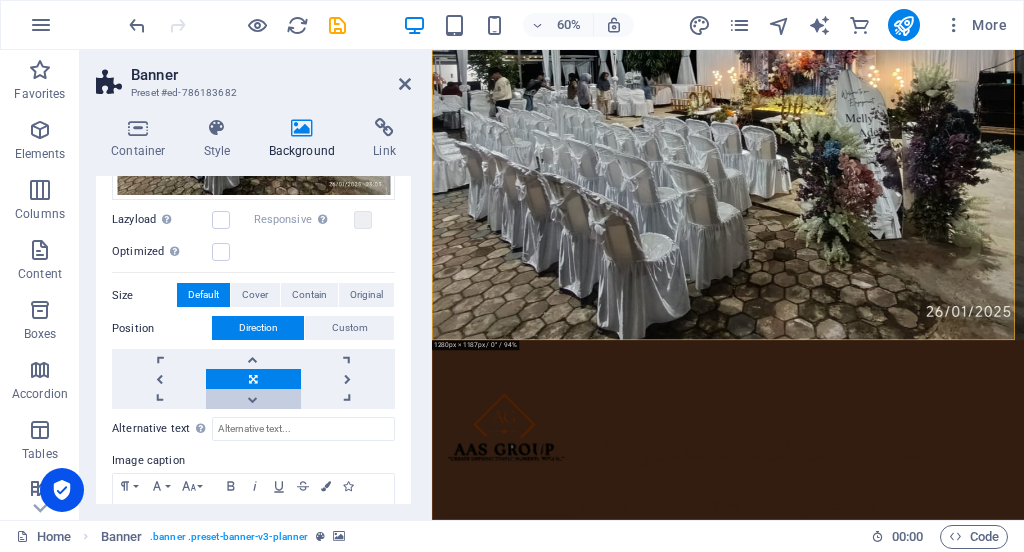 click at bounding box center (253, 399) 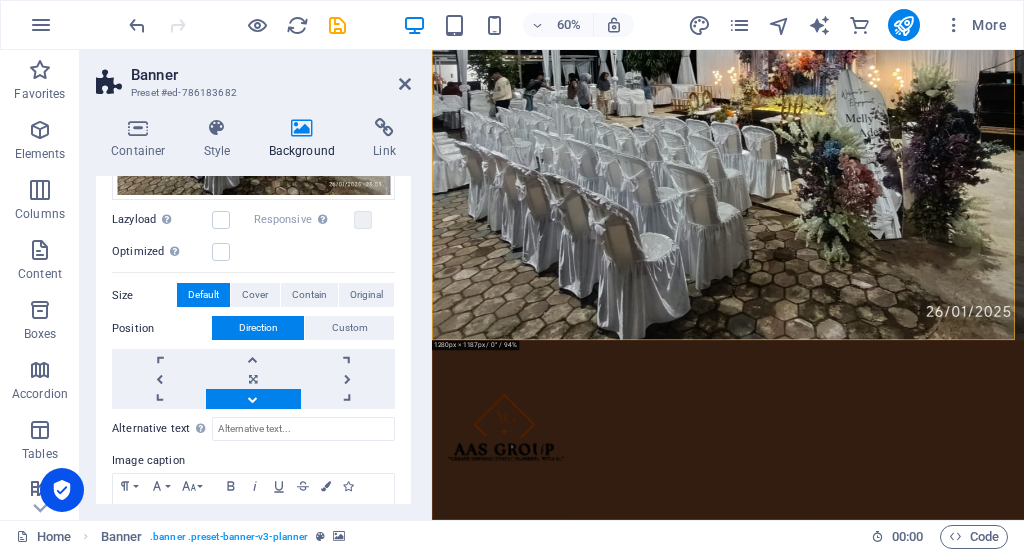 click at bounding box center (253, 399) 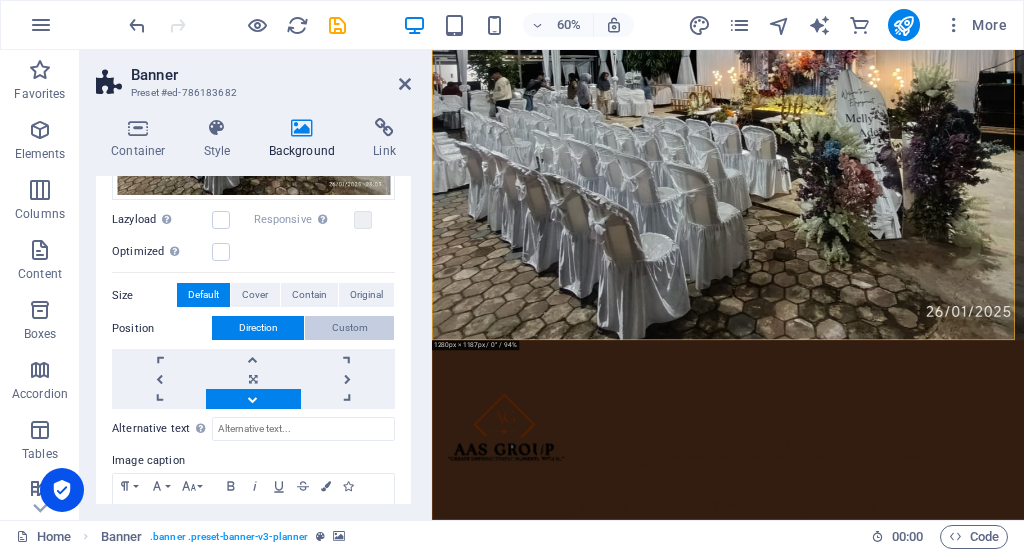 click on "Custom" at bounding box center (350, 328) 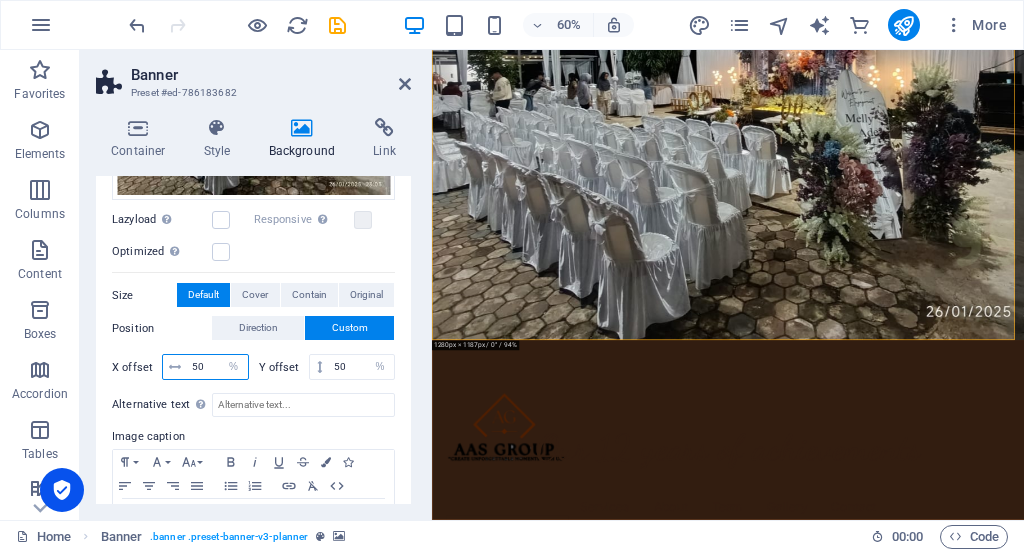 click on "50" at bounding box center [217, 367] 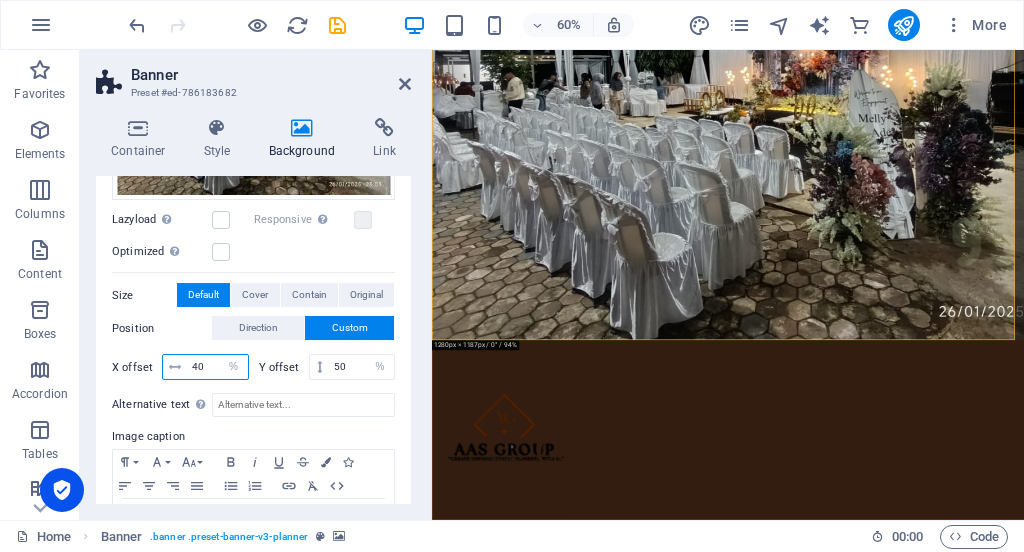 click on "40" at bounding box center [217, 367] 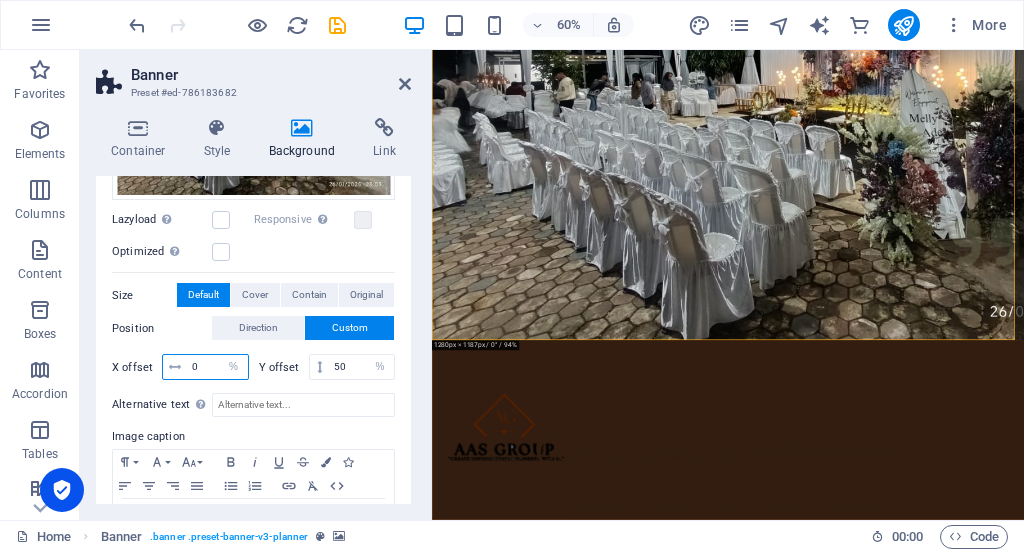 drag, startPoint x: 195, startPoint y: 362, endPoint x: 176, endPoint y: 362, distance: 19 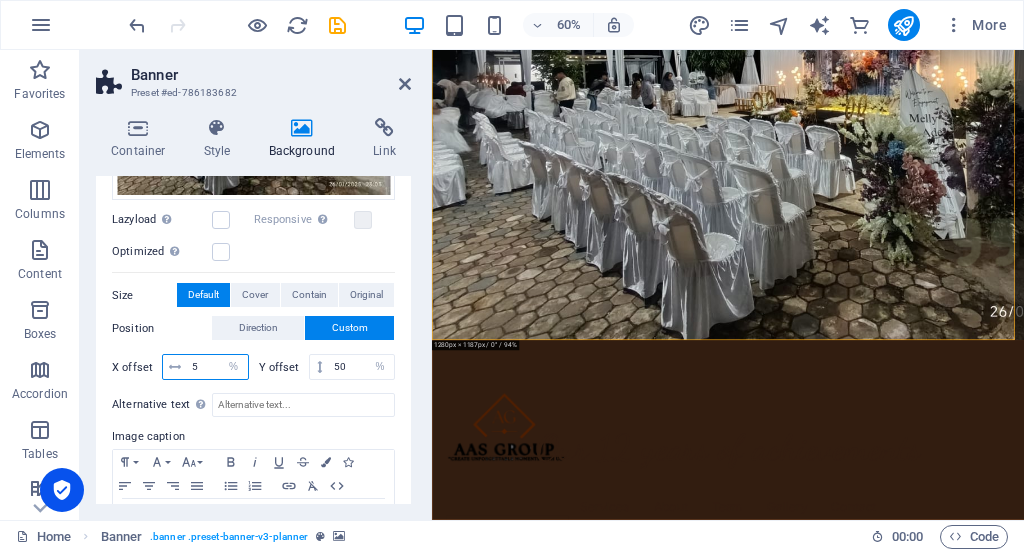 type on "50" 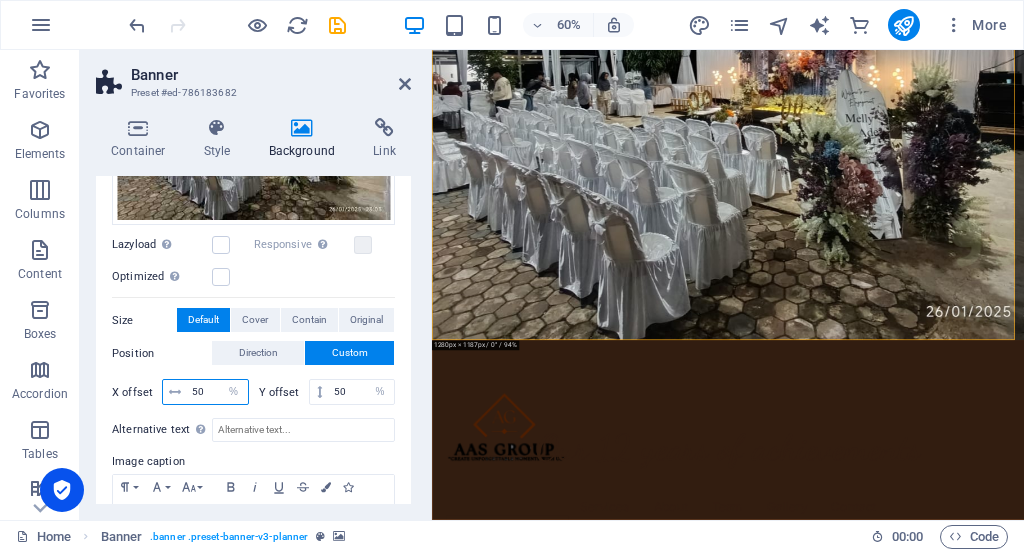 scroll, scrollTop: 337, scrollLeft: 0, axis: vertical 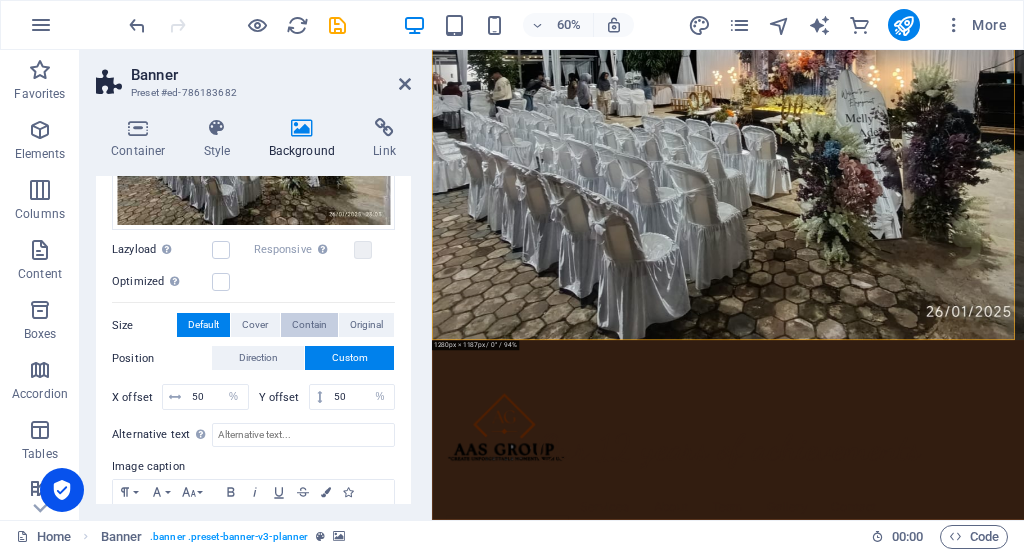 click on "Contain" at bounding box center (309, 325) 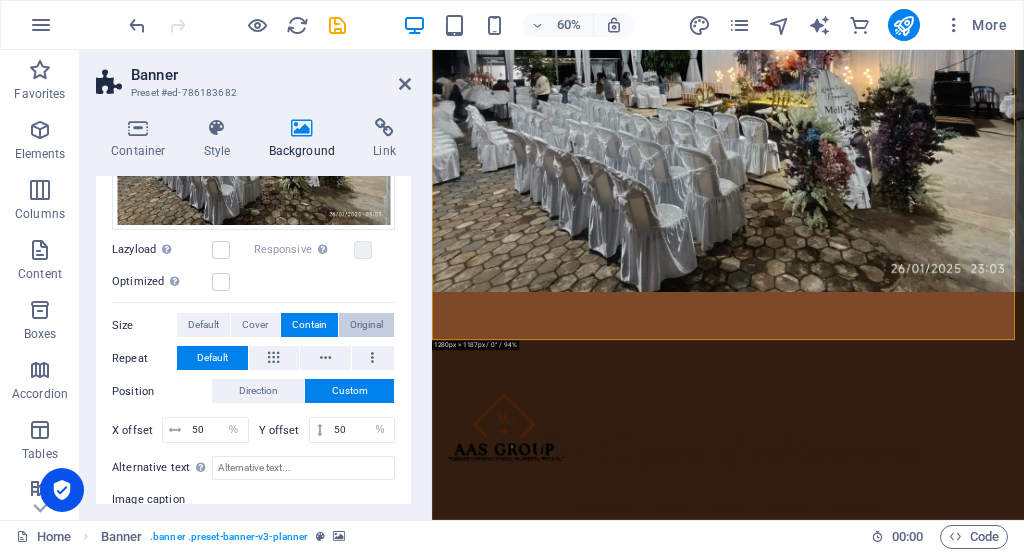 click on "Original" at bounding box center (366, 325) 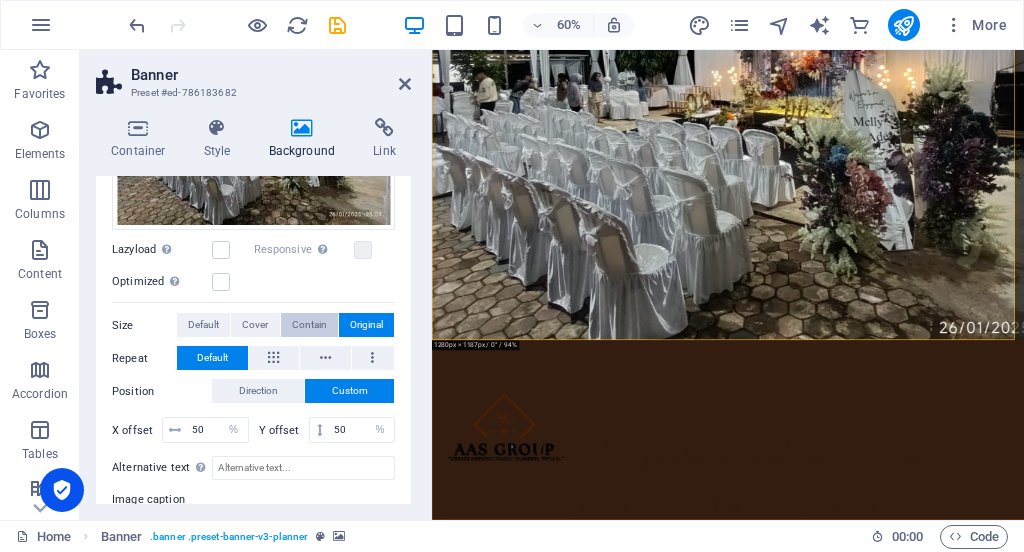 click on "Contain" at bounding box center (309, 325) 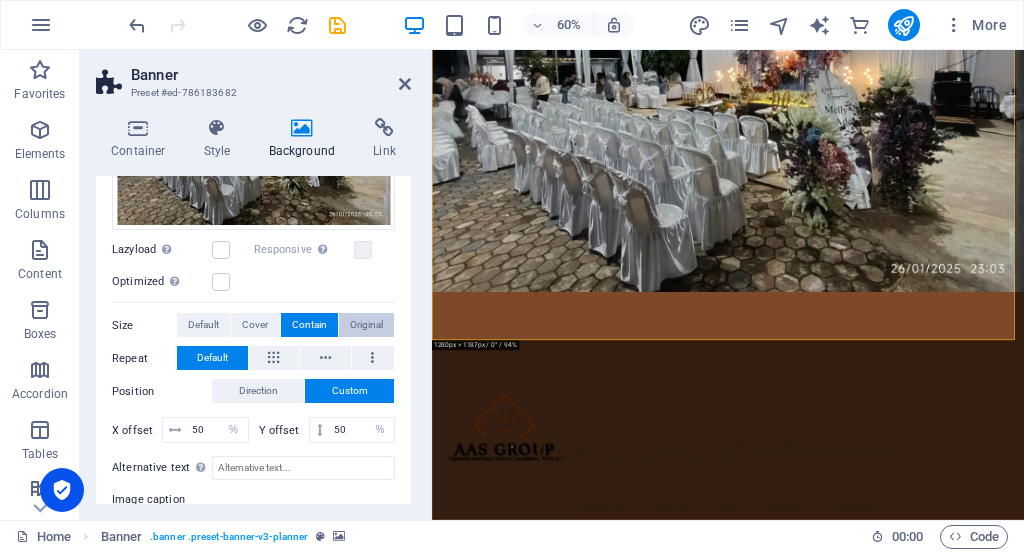 click on "Original" at bounding box center (366, 325) 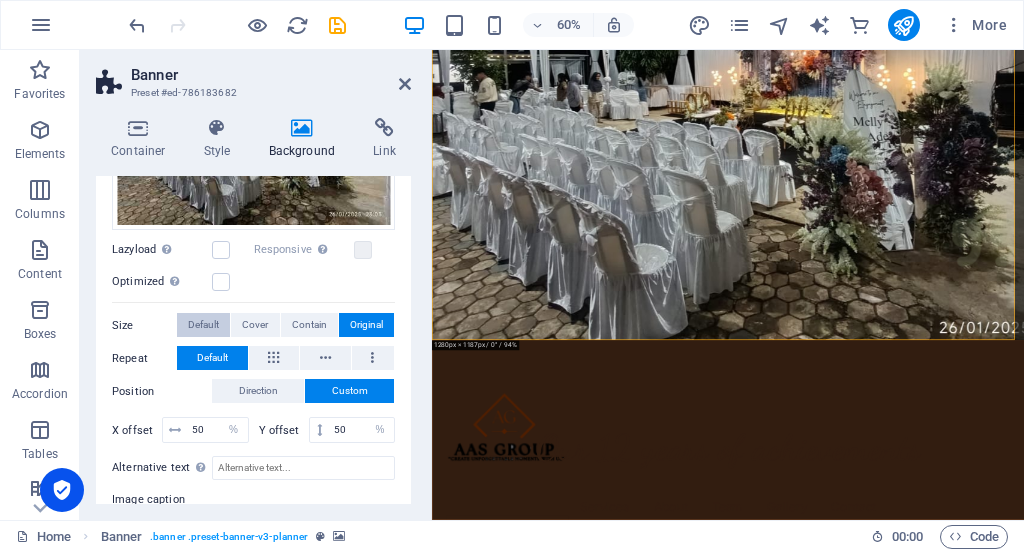 click on "Default" at bounding box center (203, 325) 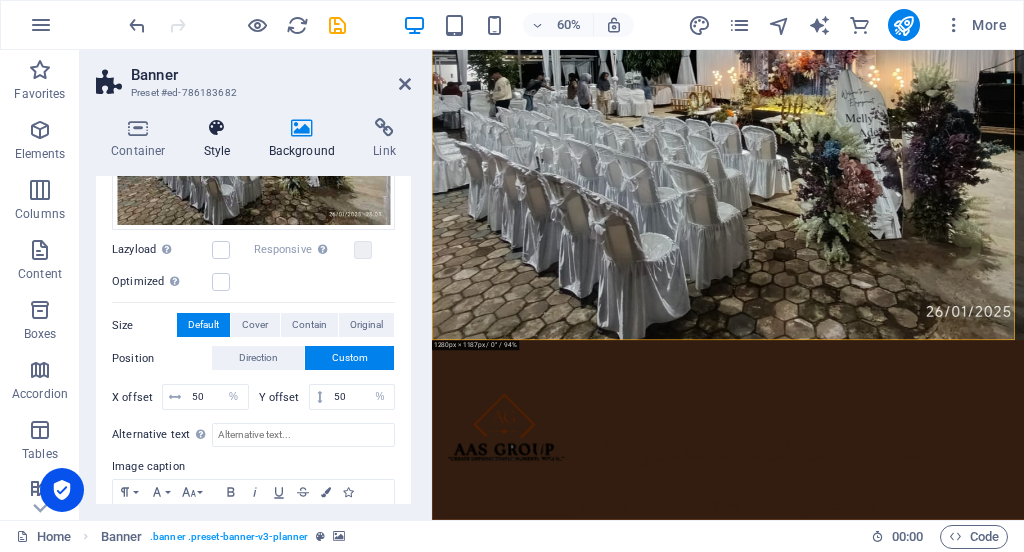 click at bounding box center [217, 128] 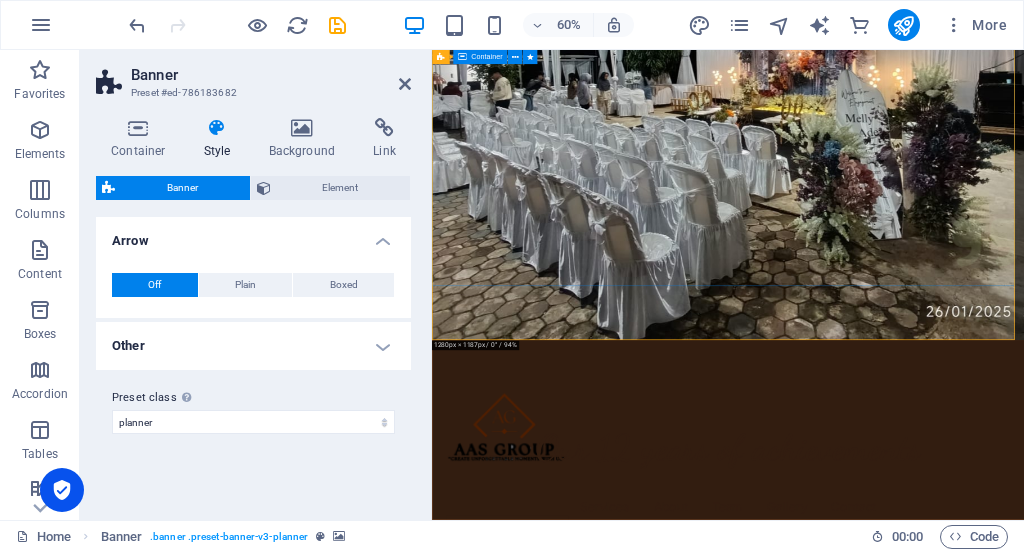 click on "Experience extraordinary life moments Plan your next event with us" at bounding box center [925, 1168] 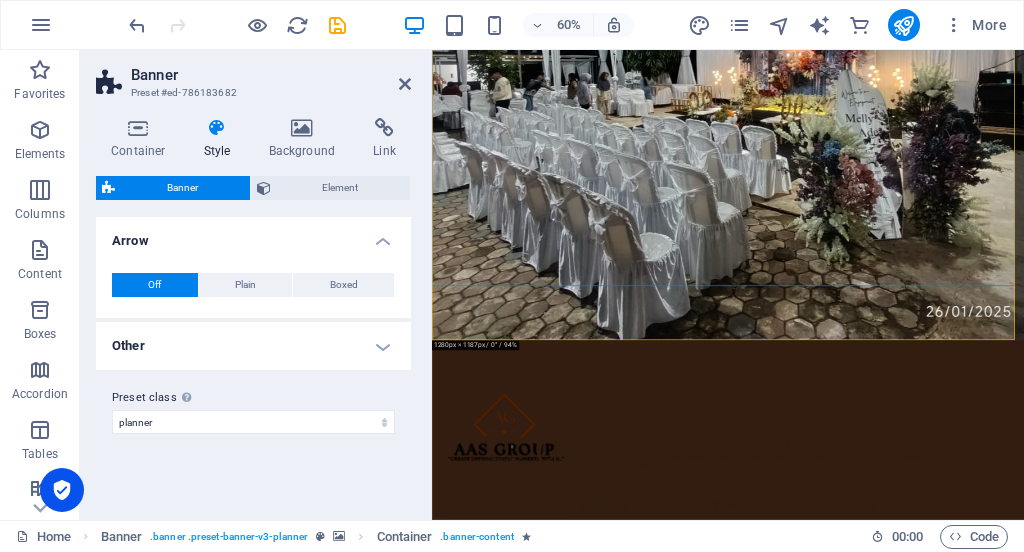 click at bounding box center [925, 84] 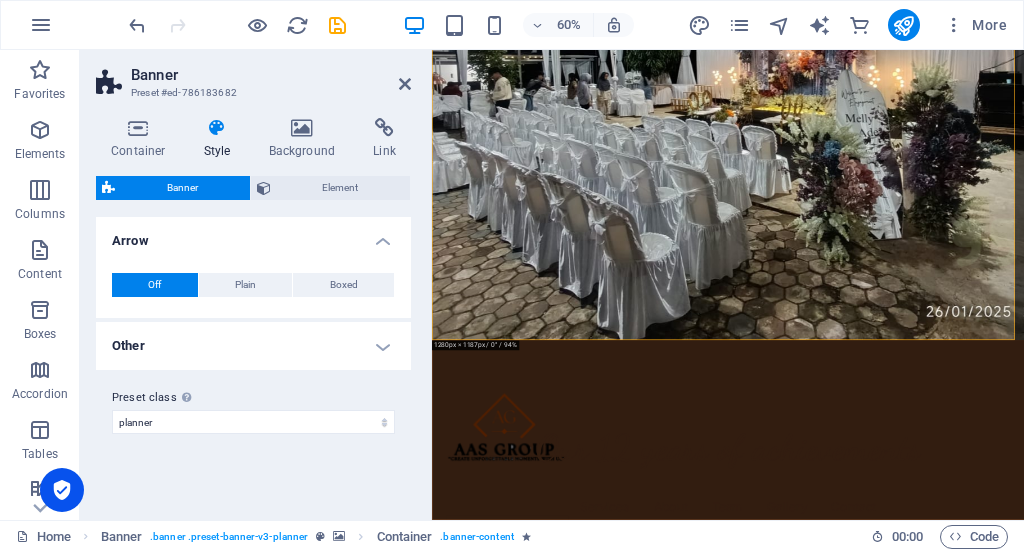 click at bounding box center [925, 84] 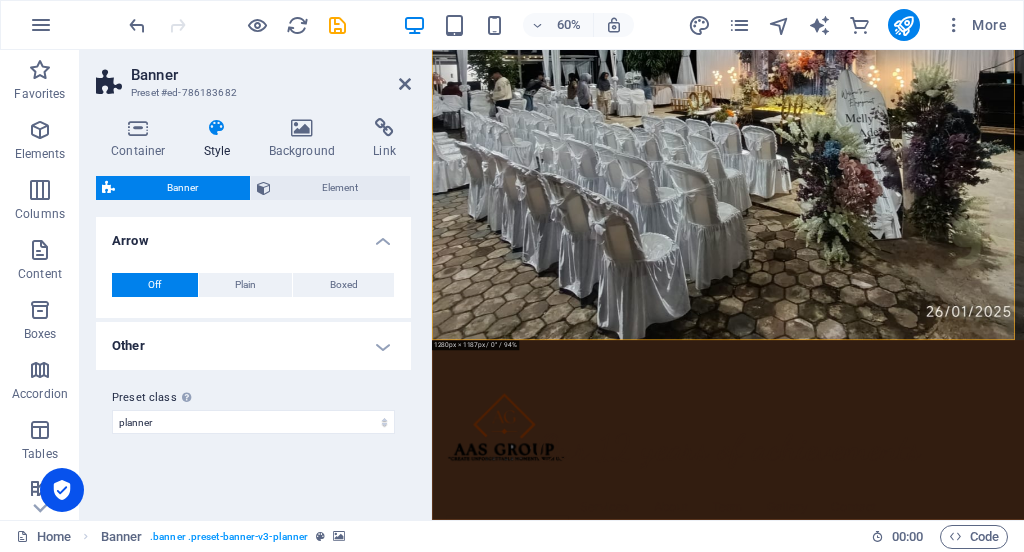click on "Banner Preset #ed-786183682
Container Style Background Link Size Height 900 Default px rem % vh vw Min. height 900 None px rem % vh vw Width Default px rem % em vh vw Min. width None px rem % vh vw Content width Default Custom width Width Default px rem % em vh vw Min. width None px rem % vh vw Default padding Custom spacing Default content width and padding can be changed under Design. Edit design Layout (Flexbox) Alignment Determines the flex direction. Default Main axis Determine how elements should behave along the main axis inside this container (justify content). Default Side axis Control the vertical direction of the element inside of the container (align items). Default Wrap Default On Off Fill Controls the distances and direction of elements on the y-axis across several lines (align content). Default Accessibility ARIA helps assistive technologies (like screen readers) to understand the role, state, and behavior of web elements Role The ARIA role defines the purpose of an element.  %" at bounding box center [256, 285] 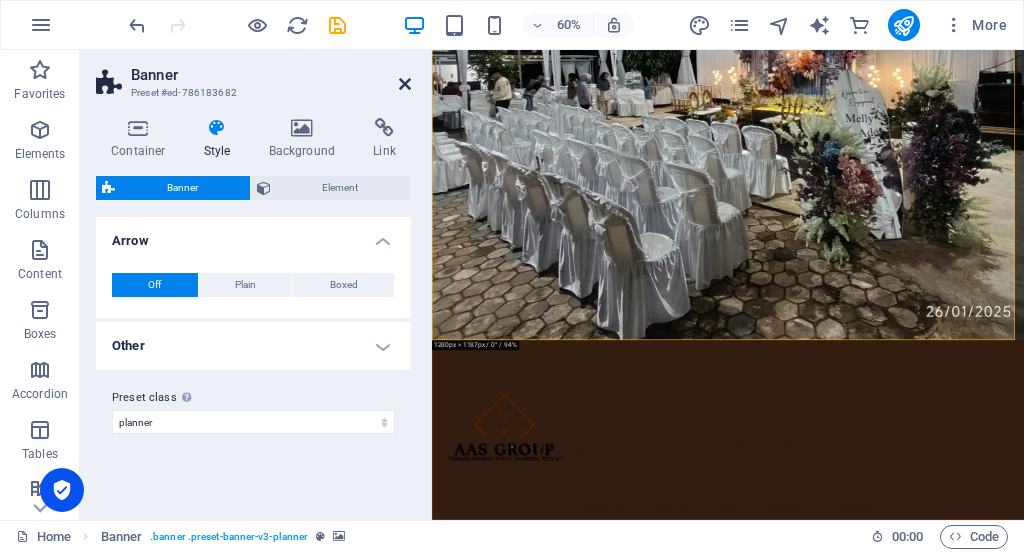 click at bounding box center [405, 84] 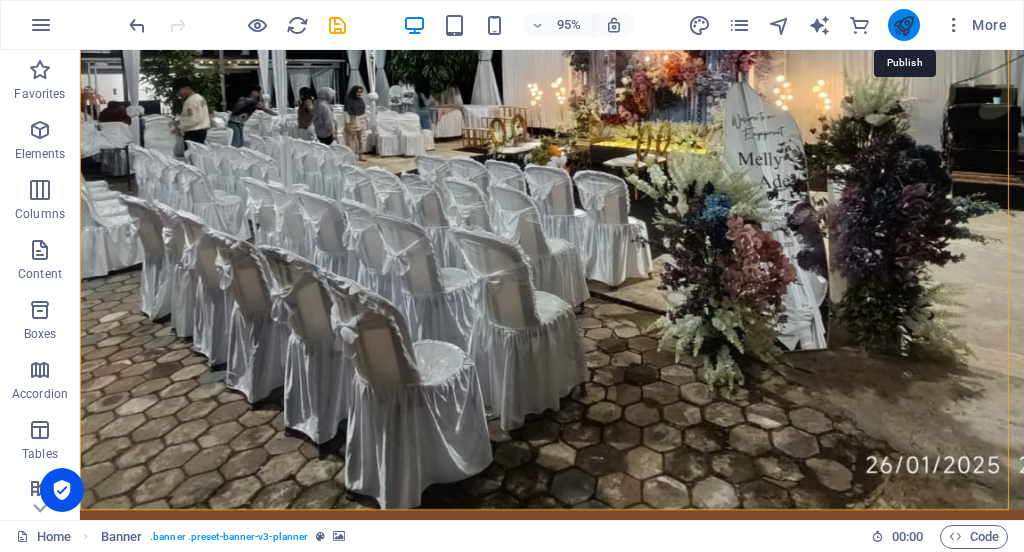 click at bounding box center (903, 25) 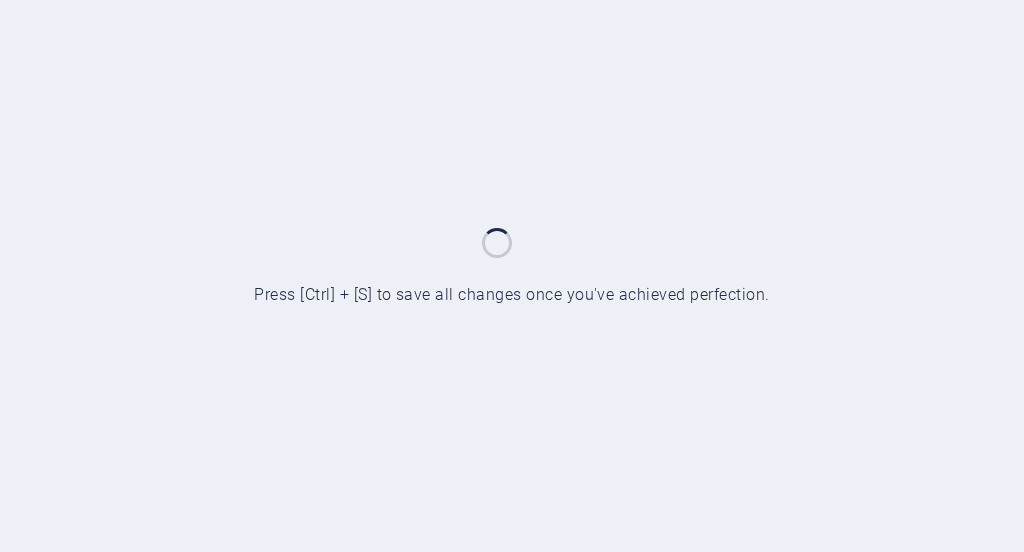 scroll, scrollTop: 0, scrollLeft: 0, axis: both 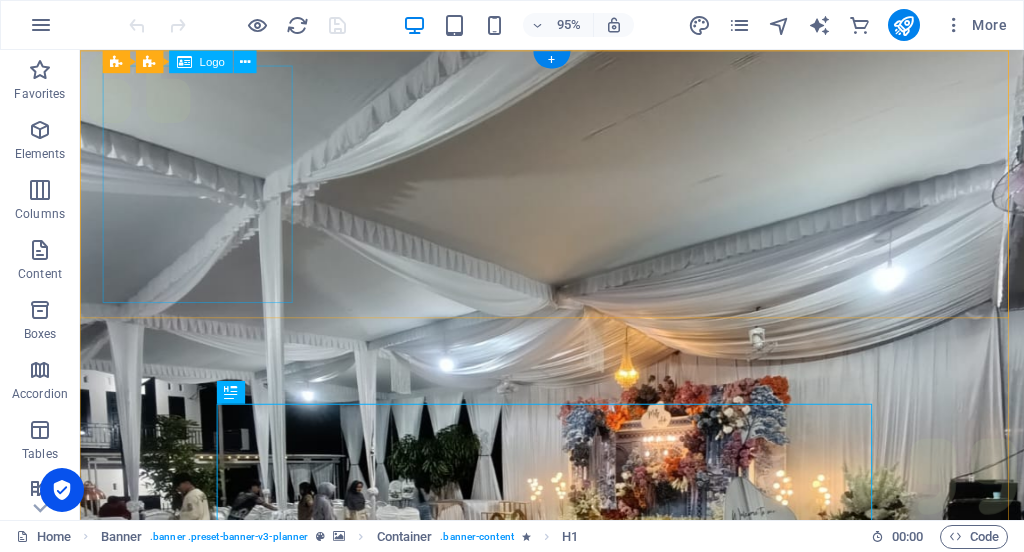 click at bounding box center [577, 1091] 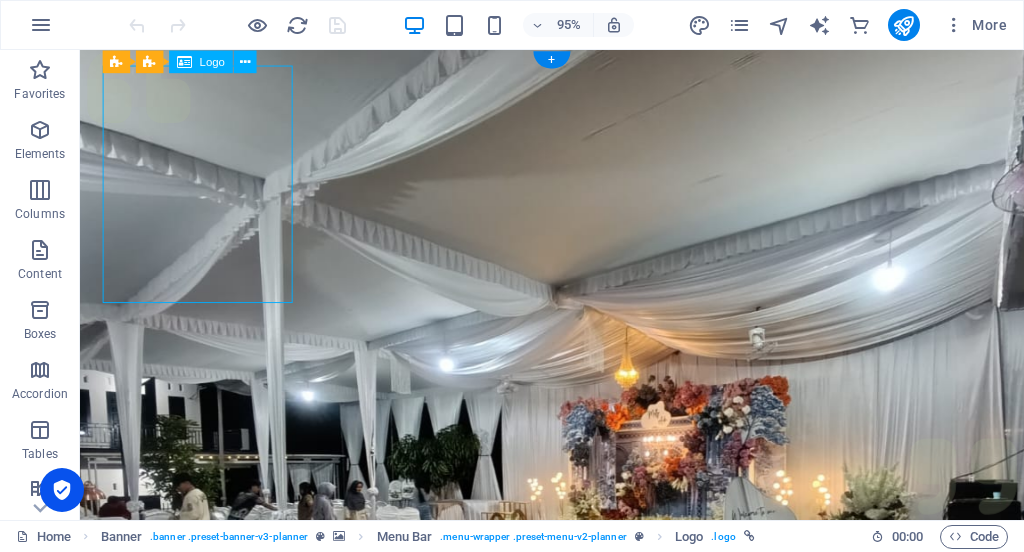 click at bounding box center (577, 1091) 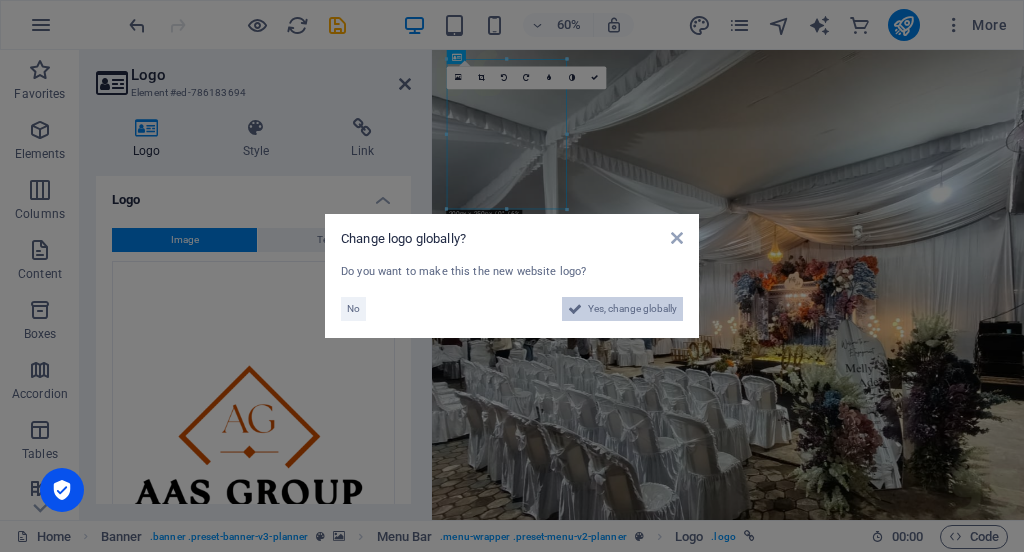 click on "Yes, change globally" at bounding box center (632, 309) 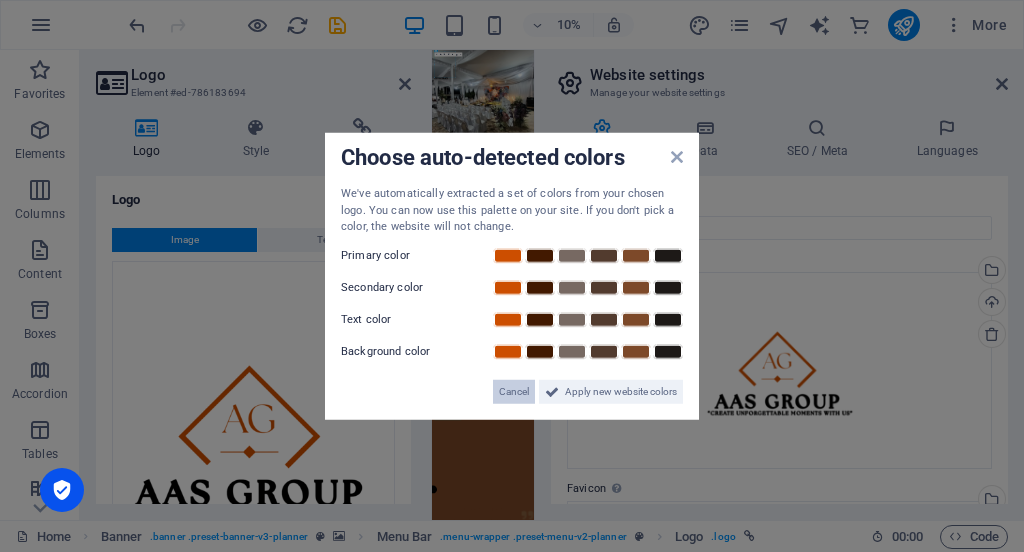 click on "Cancel" at bounding box center (514, 391) 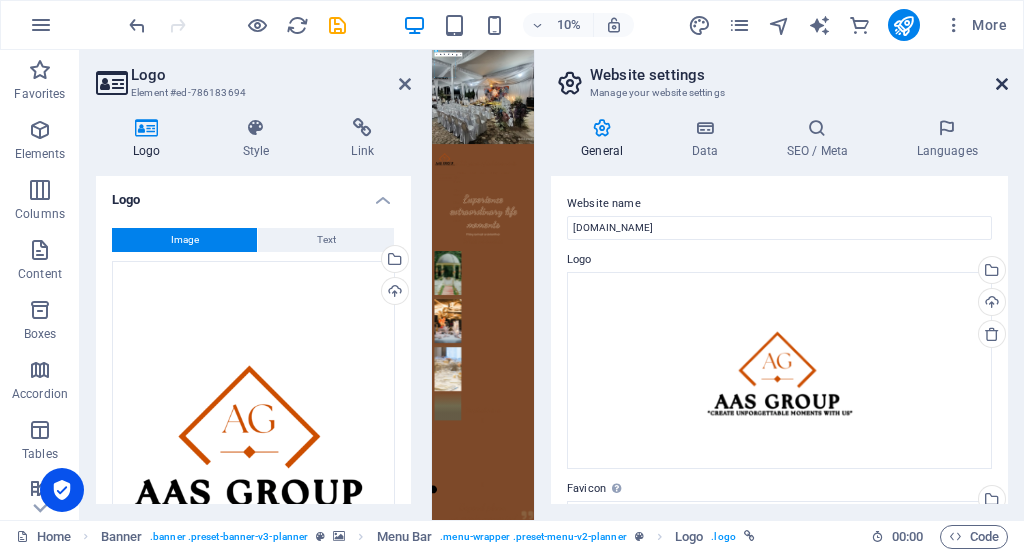 click at bounding box center (1002, 84) 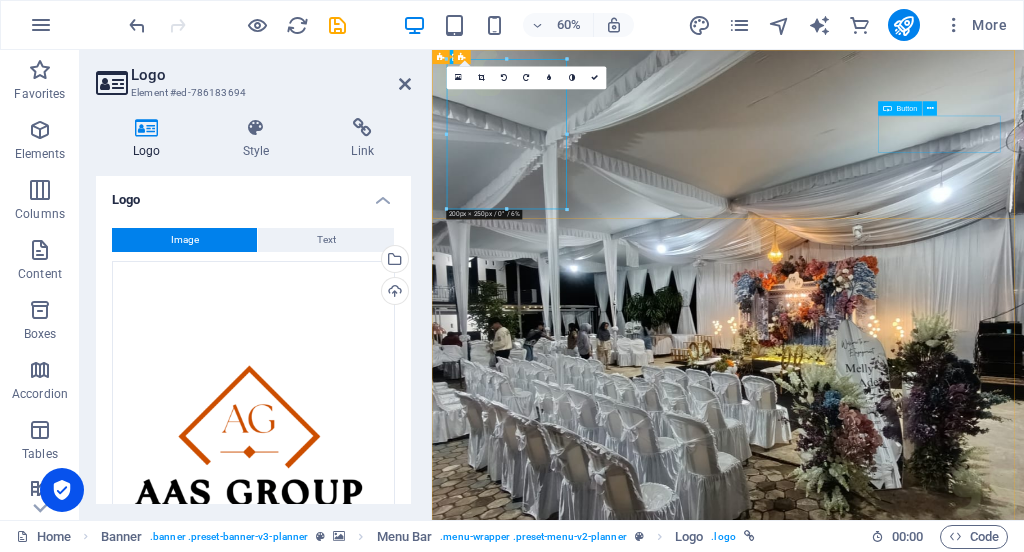 click on "Get in touch" at bounding box center (925, 1272) 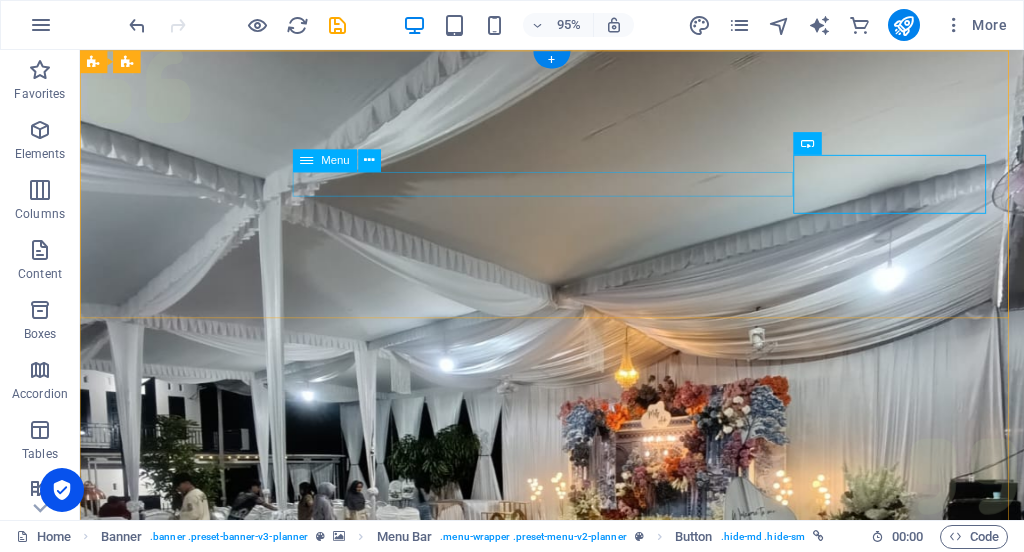 click on "Services About Team Gallery Contact" at bounding box center [577, 1228] 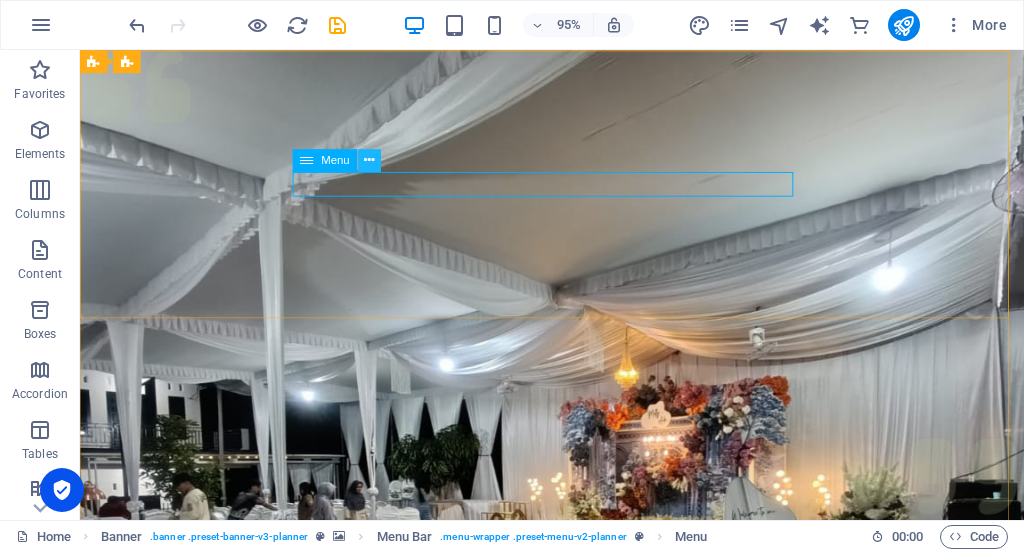 click at bounding box center [370, 161] 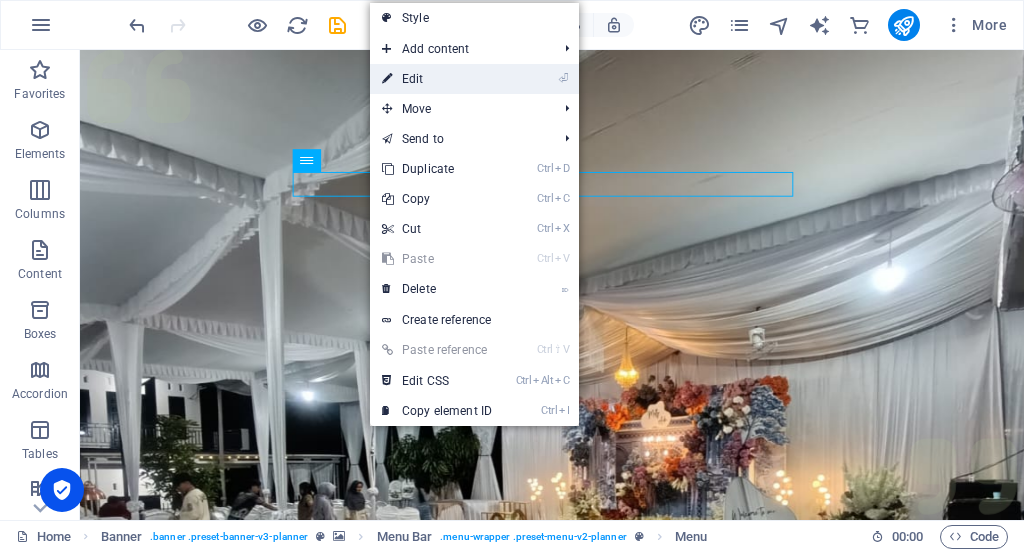 click on "⏎  Edit" at bounding box center (437, 79) 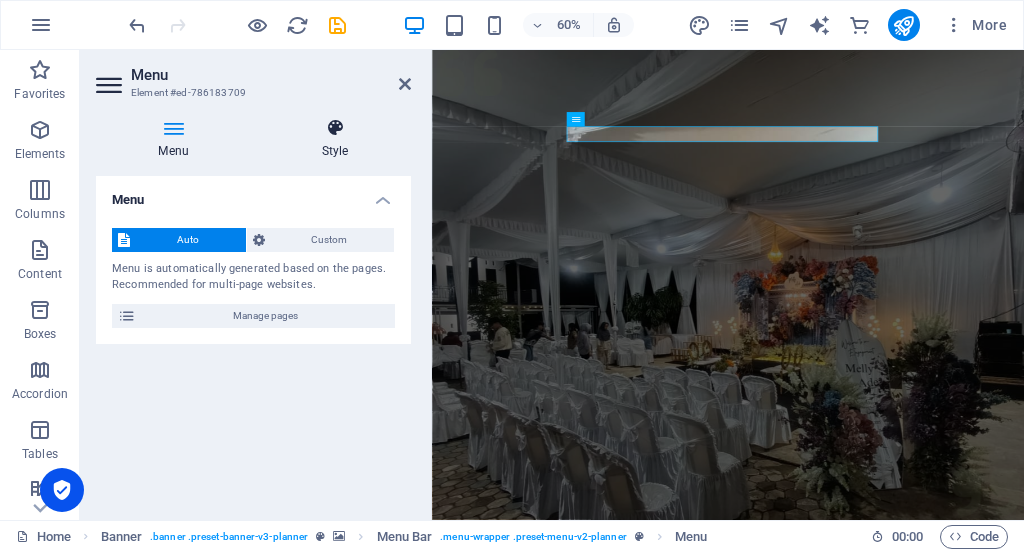 click on "Style" at bounding box center (335, 139) 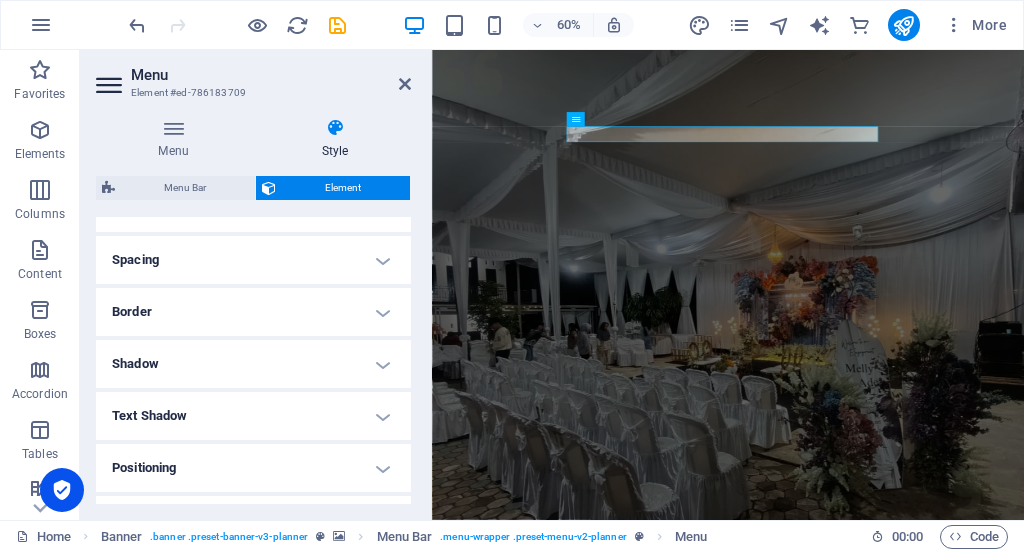 scroll, scrollTop: 364, scrollLeft: 0, axis: vertical 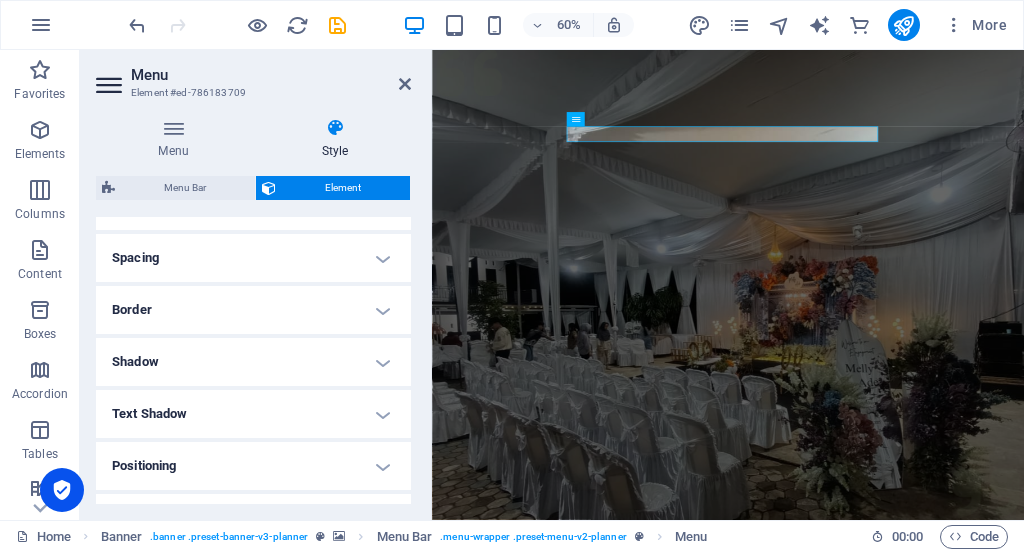 click on "Text Shadow" at bounding box center [253, 414] 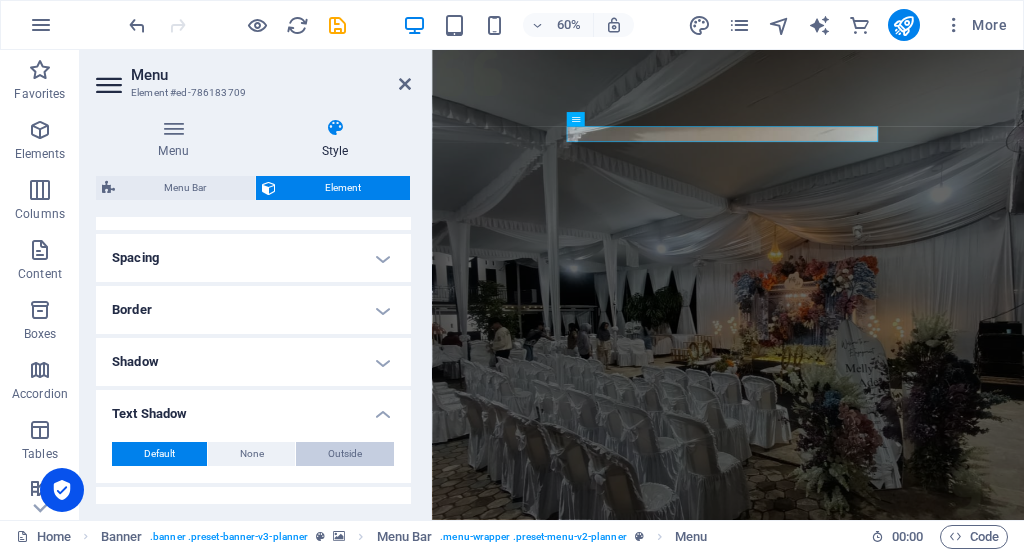 click on "Outside" at bounding box center [345, 454] 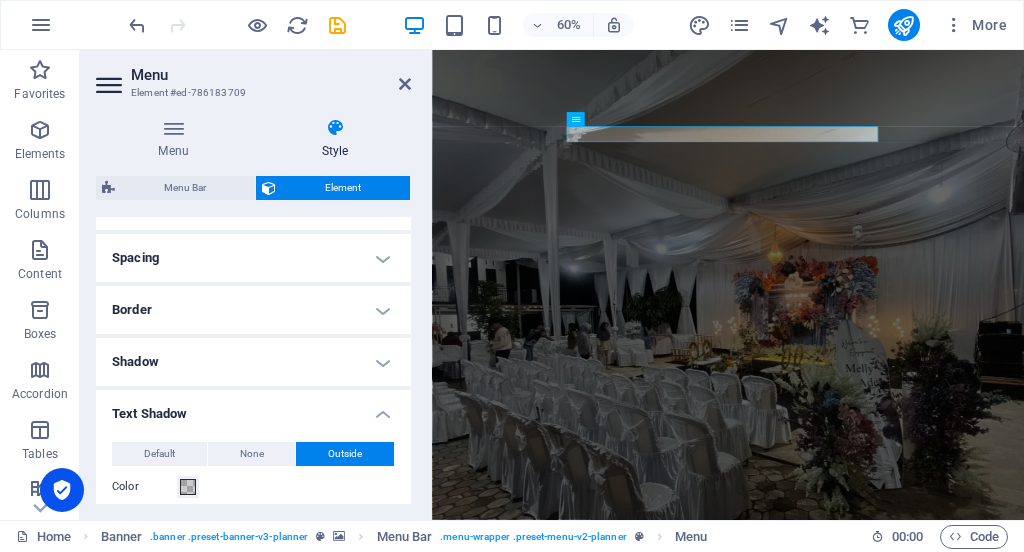 type on "2" 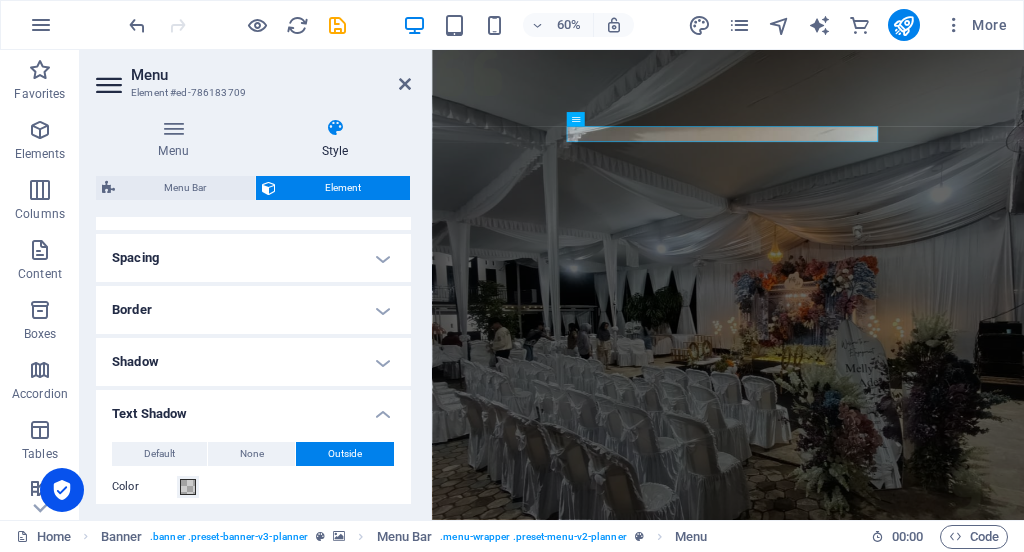 drag, startPoint x: 406, startPoint y: 375, endPoint x: 410, endPoint y: 406, distance: 31.257 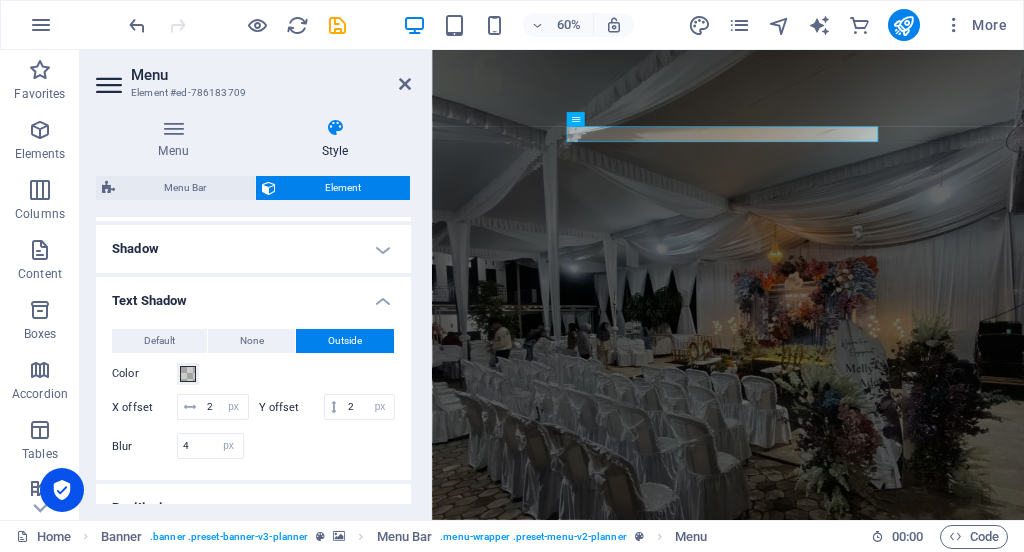 scroll, scrollTop: 492, scrollLeft: 0, axis: vertical 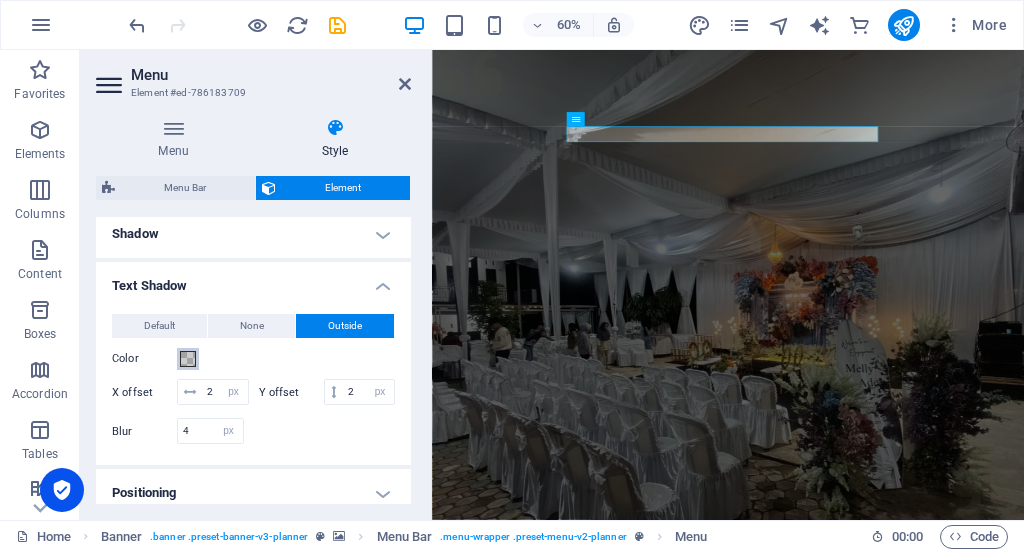 click at bounding box center (188, 359) 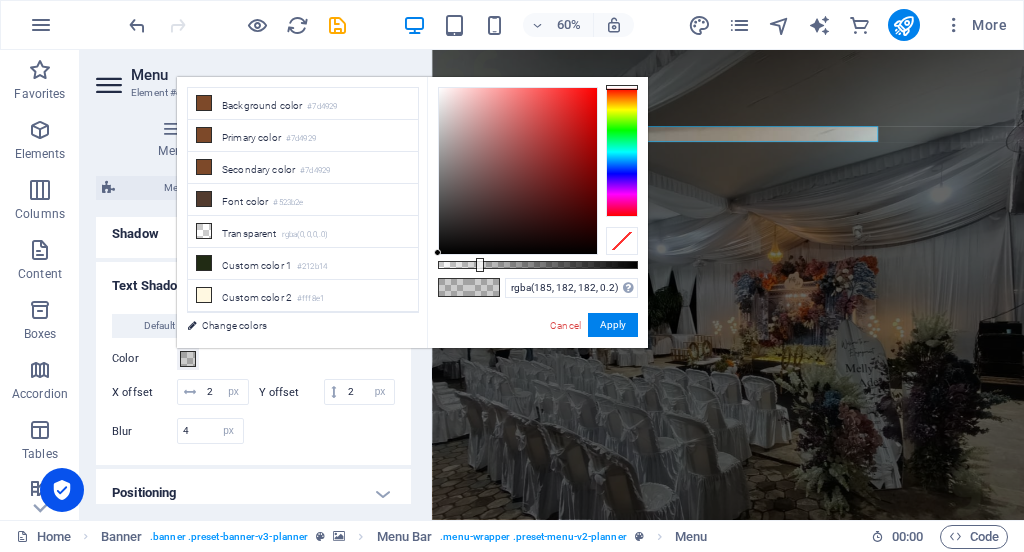 click at bounding box center [518, 171] 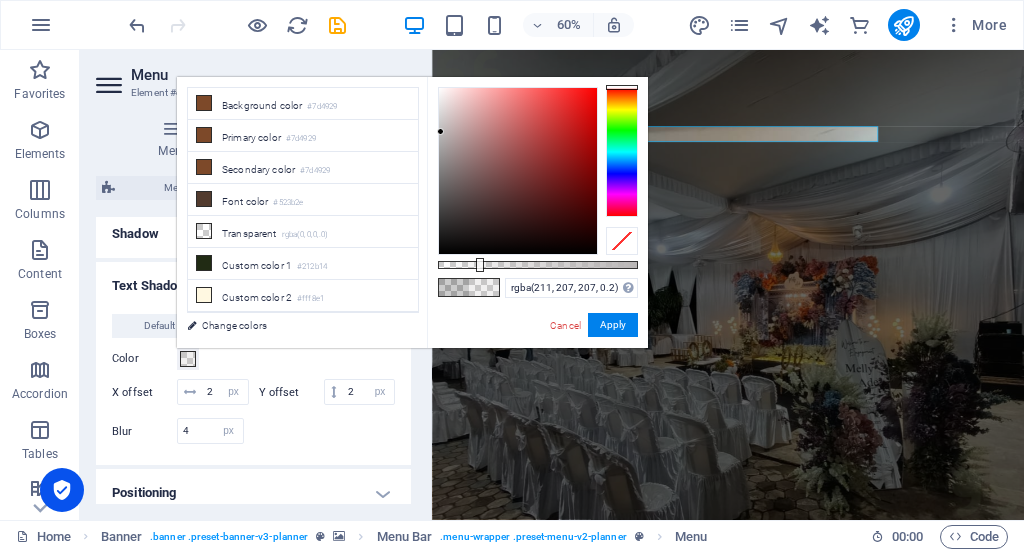 click at bounding box center [518, 171] 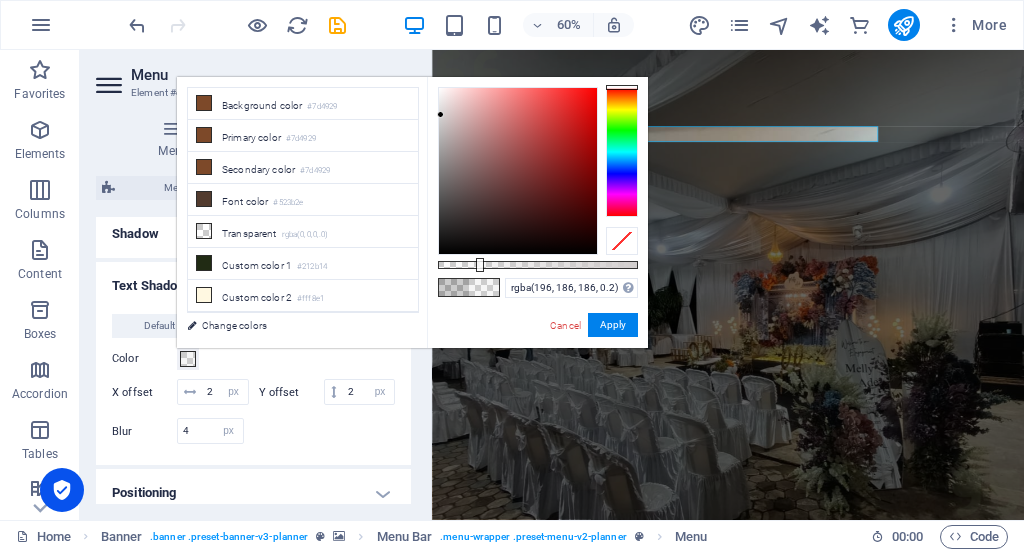 click at bounding box center [518, 171] 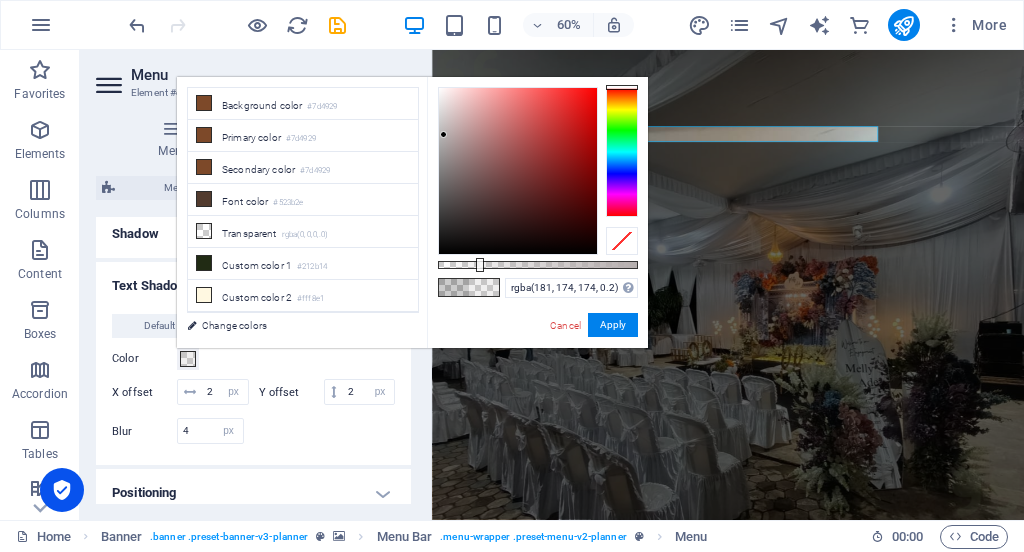 click at bounding box center (518, 171) 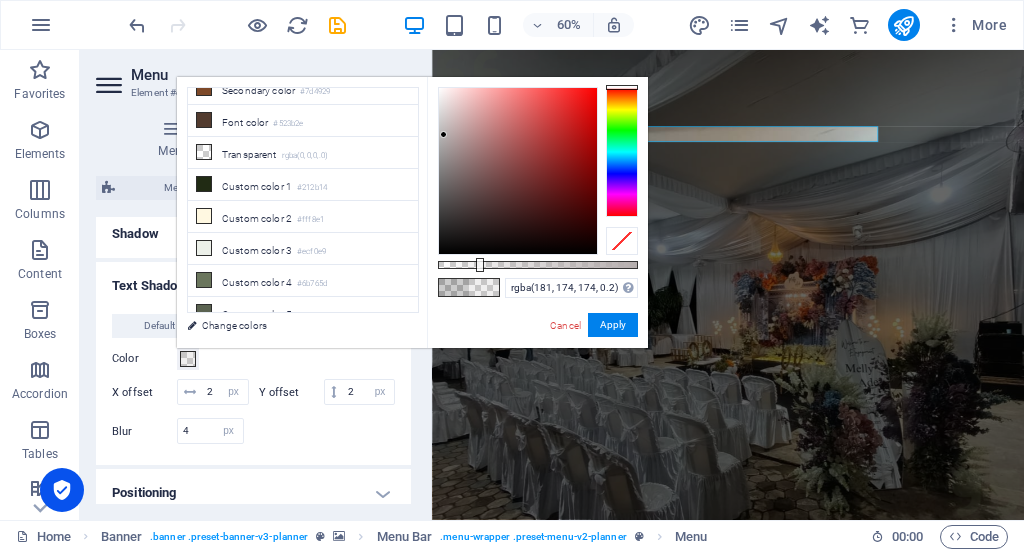 scroll, scrollTop: 83, scrollLeft: 0, axis: vertical 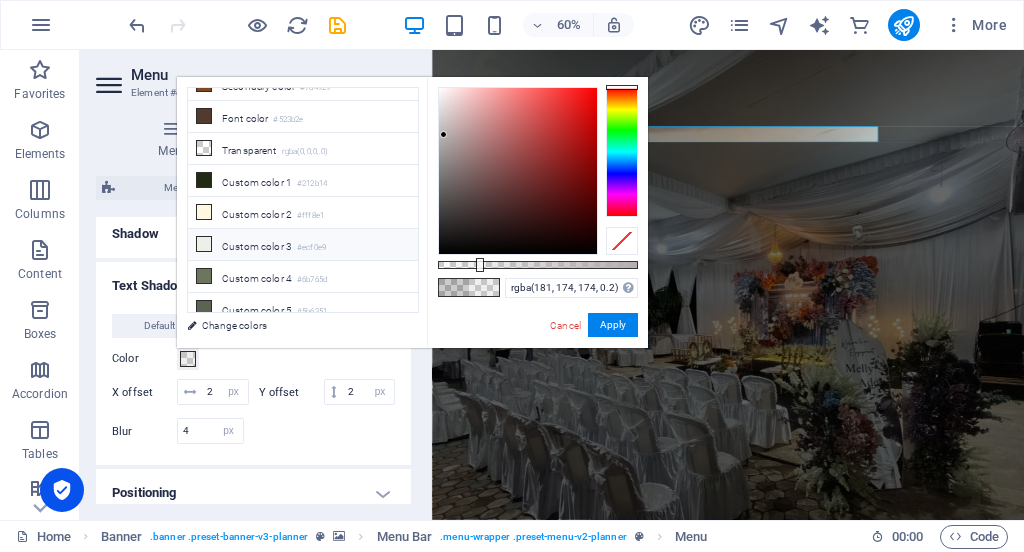 click at bounding box center [204, 244] 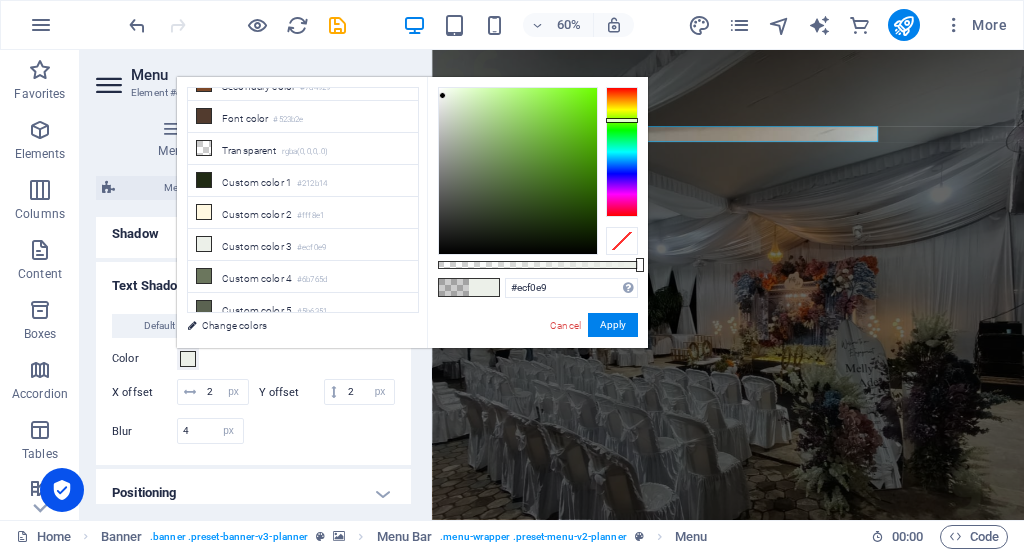 click at bounding box center [518, 171] 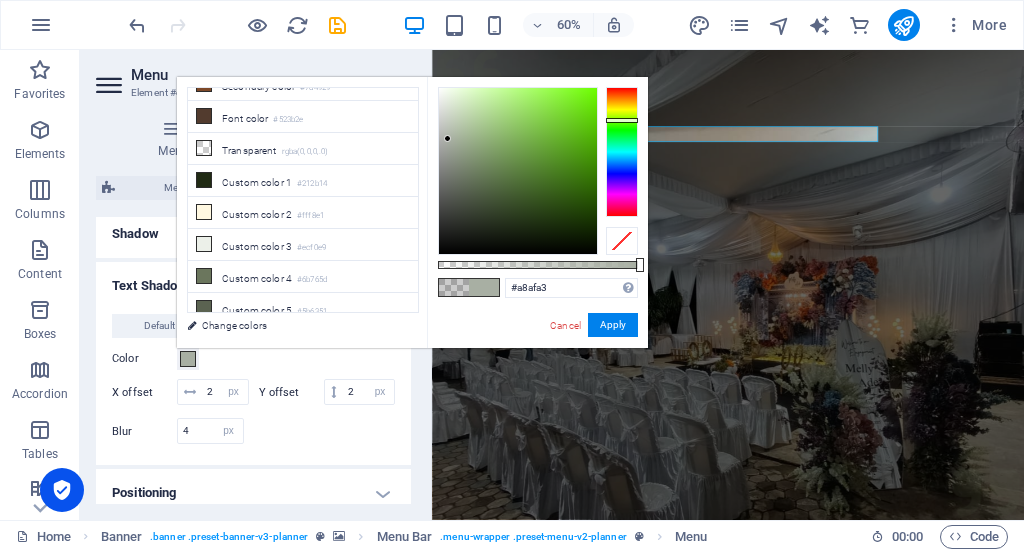click at bounding box center (518, 171) 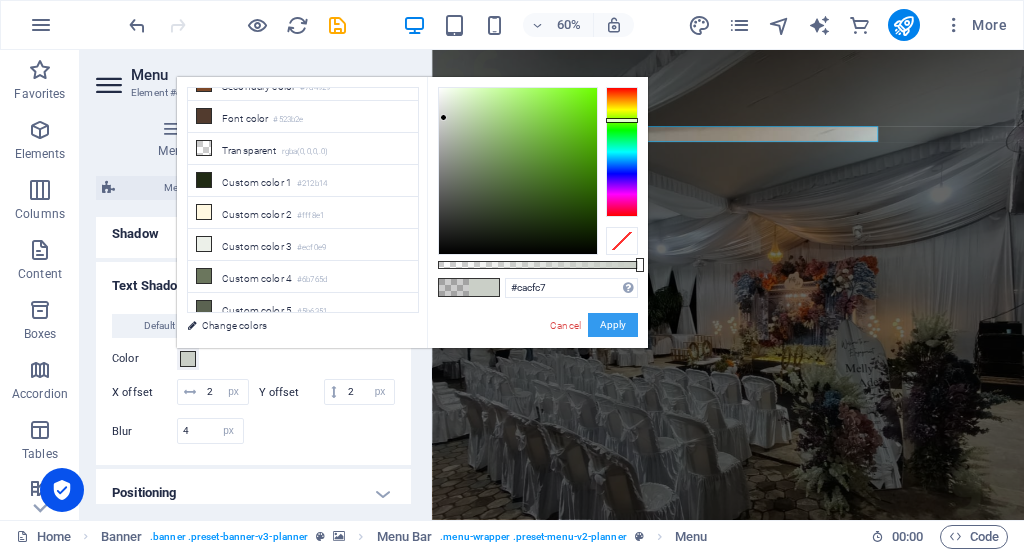 click on "Apply" at bounding box center [613, 325] 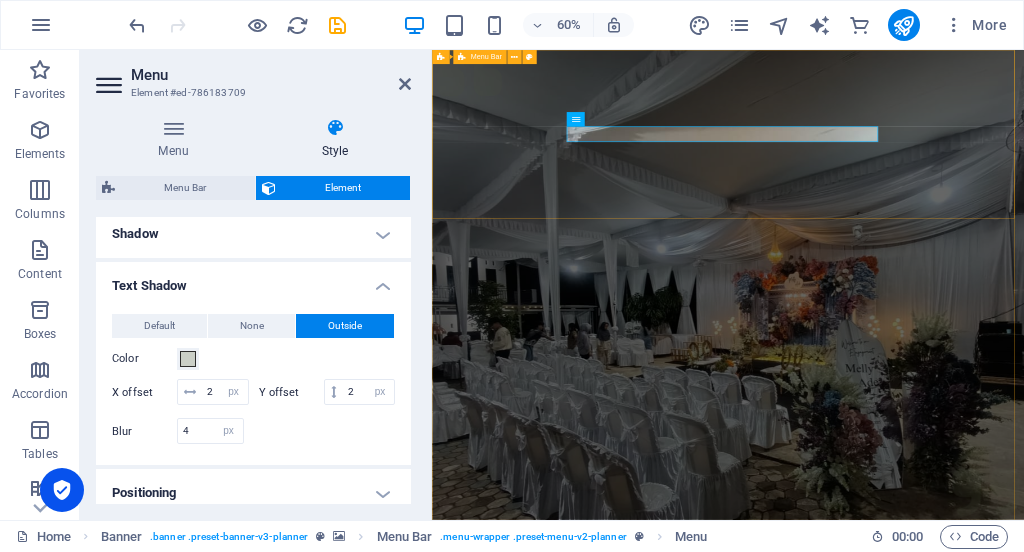 click on "Menu Services About Team Gallery Contact Get in touch" at bounding box center [925, 1134] 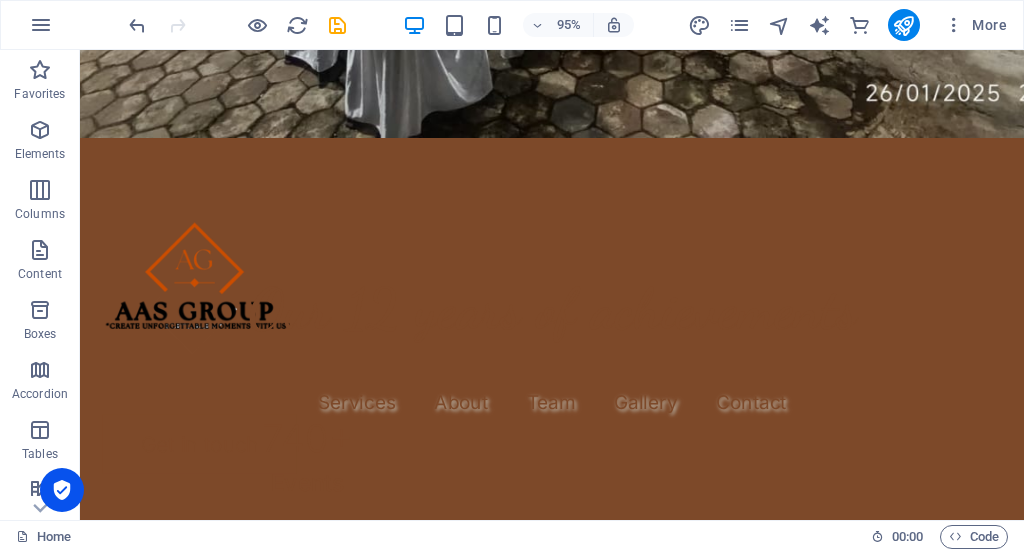 scroll, scrollTop: 788, scrollLeft: 0, axis: vertical 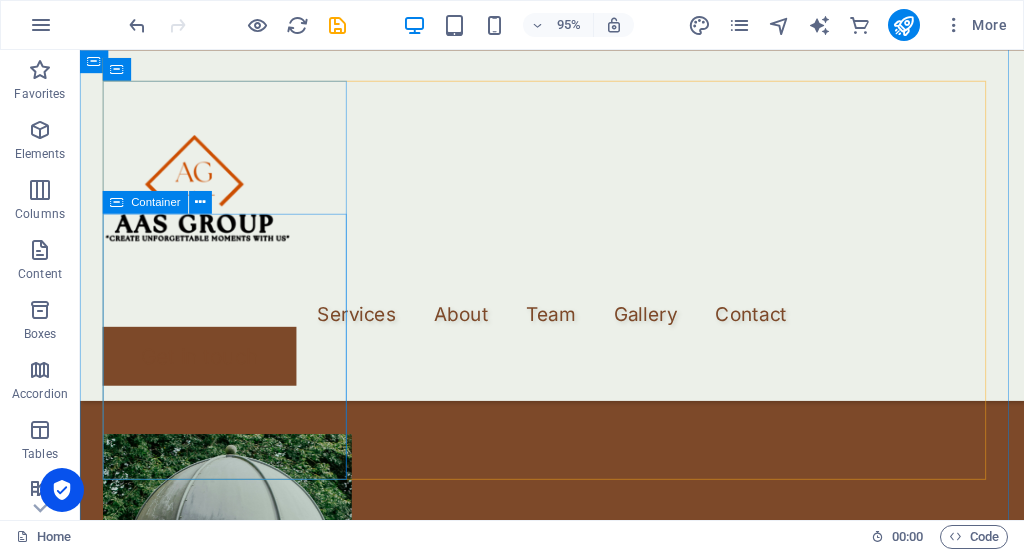 click on "Weddings" at bounding box center [235, 1014] 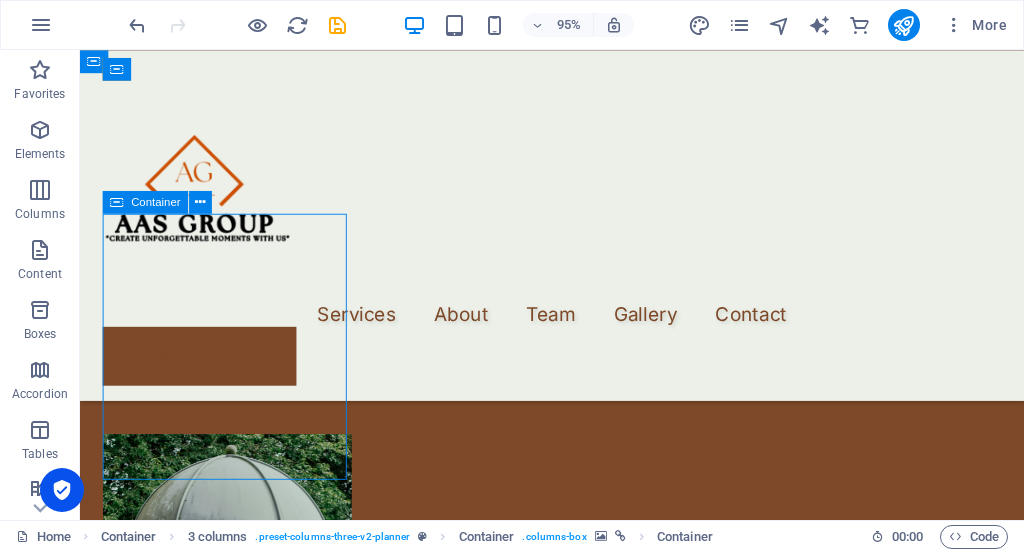 click on "Weddings" at bounding box center (235, 1014) 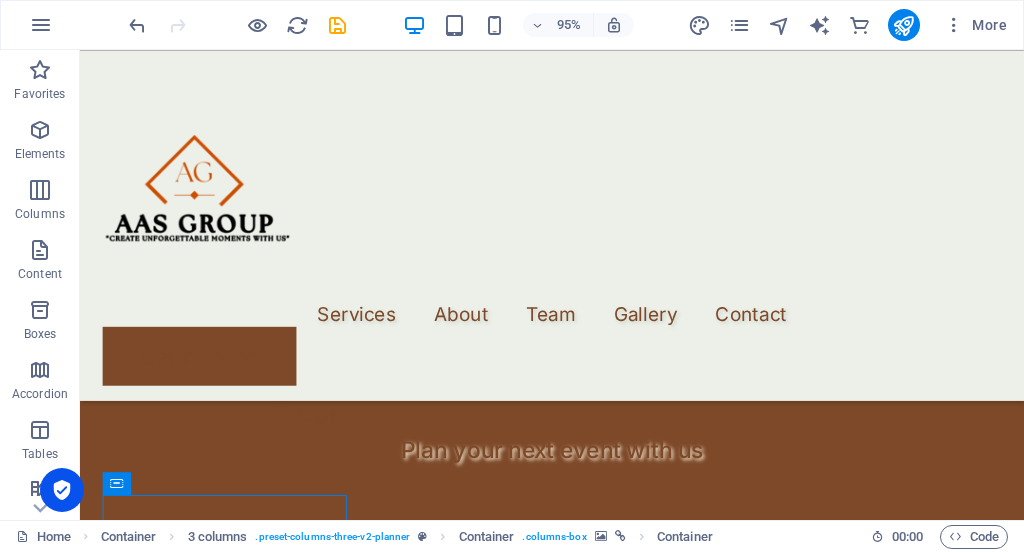scroll, scrollTop: 1224, scrollLeft: 0, axis: vertical 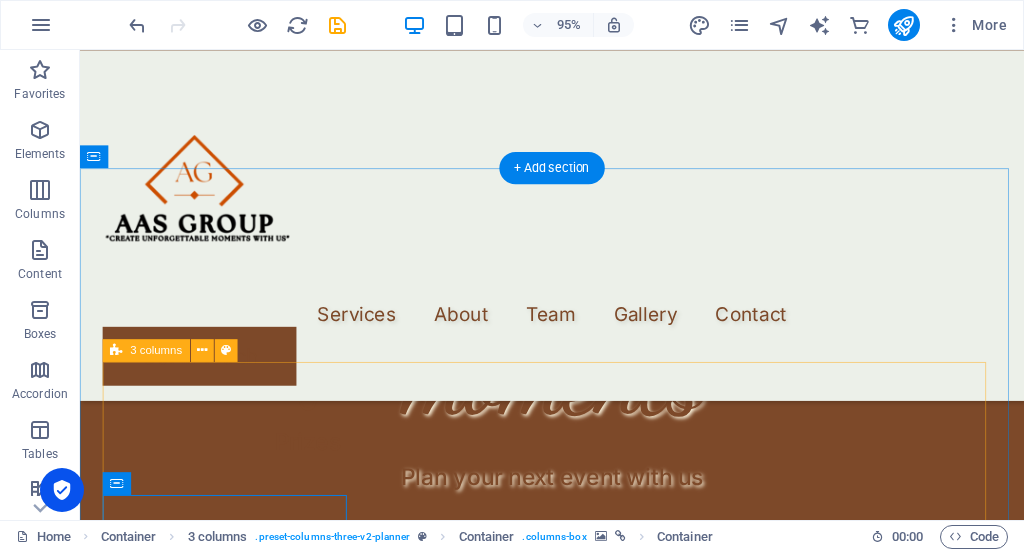 click at bounding box center (235, 960) 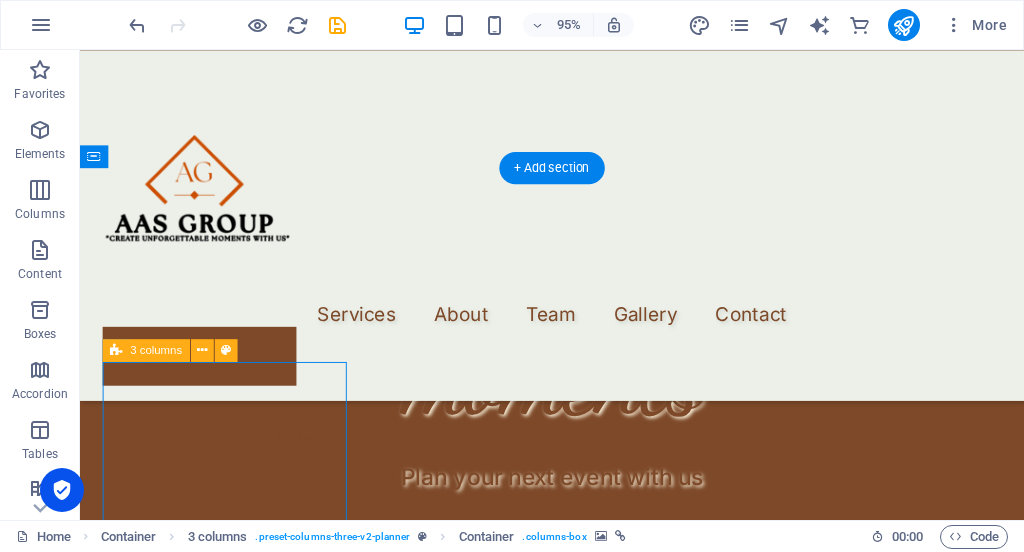 click at bounding box center (235, 960) 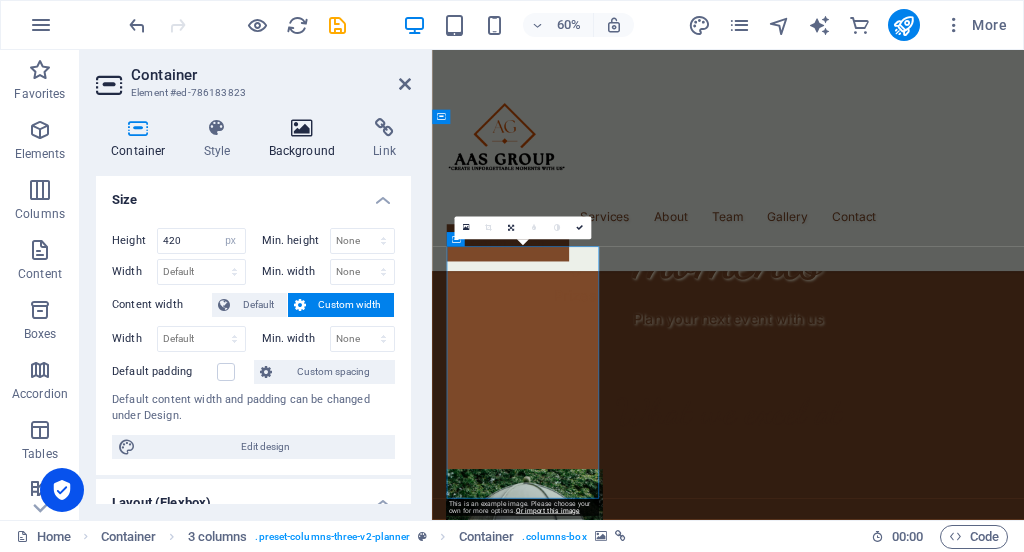click on "Background" at bounding box center (306, 139) 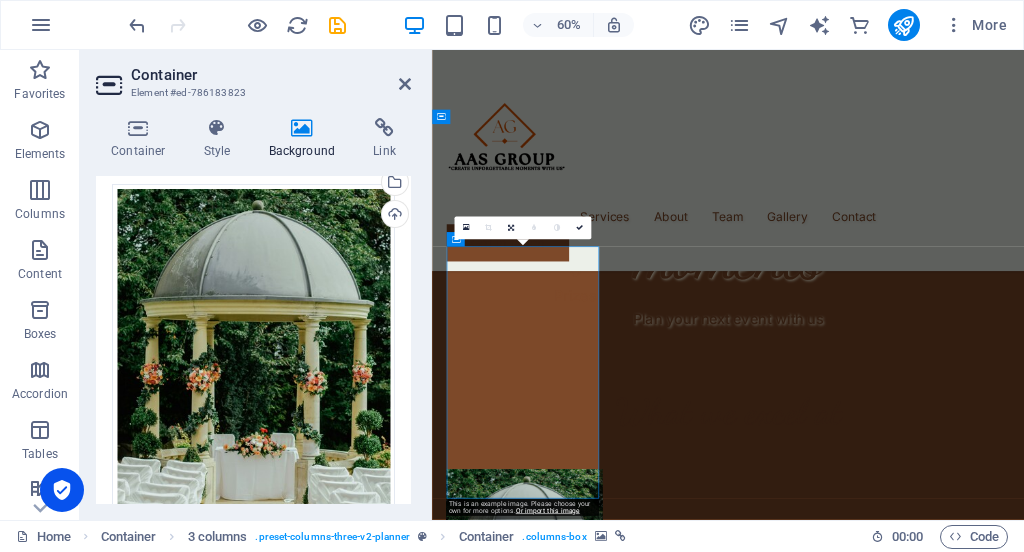 scroll, scrollTop: 176, scrollLeft: 0, axis: vertical 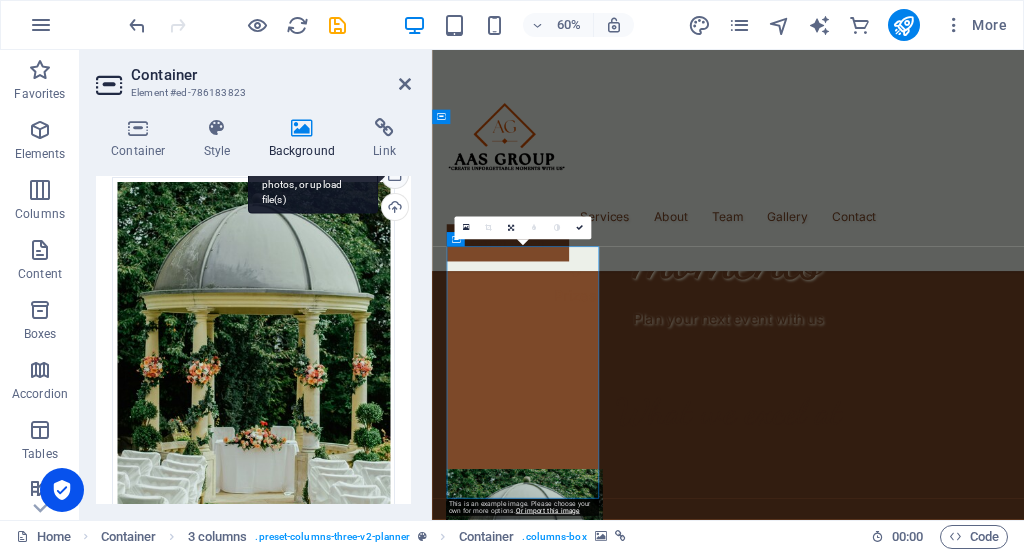 click on "Select files from the file manager, stock photos, or upload file(s)" at bounding box center (313, 176) 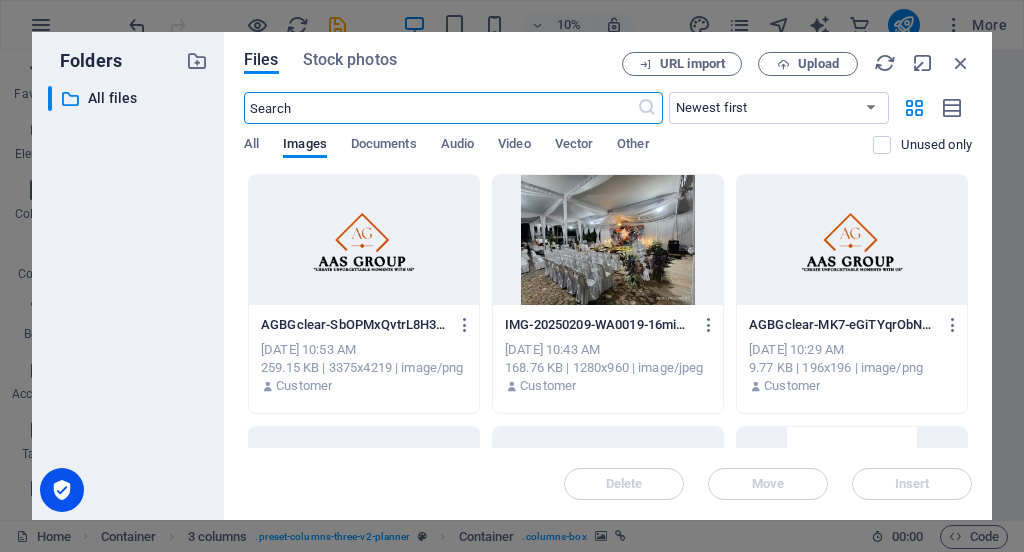 scroll, scrollTop: 1080, scrollLeft: 0, axis: vertical 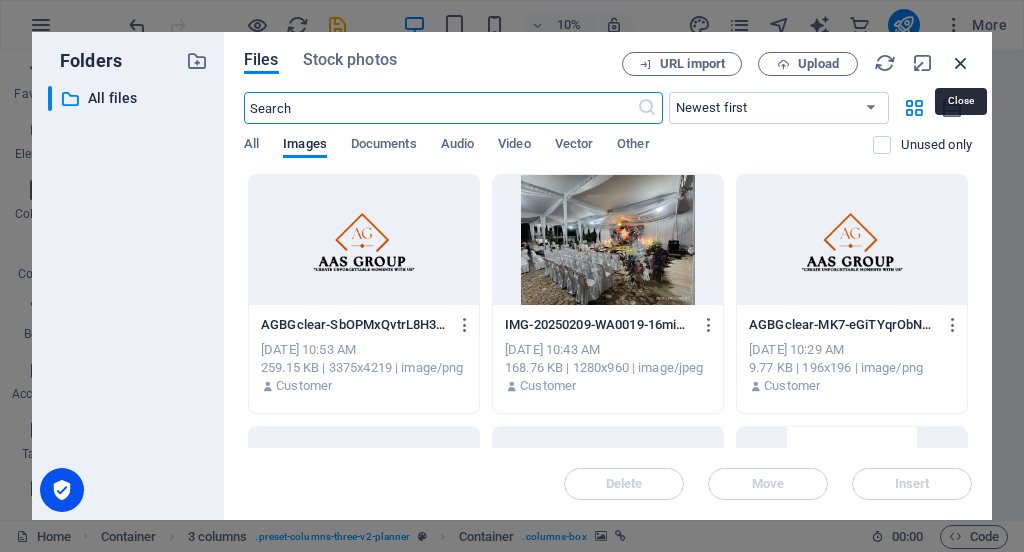 click at bounding box center [961, 63] 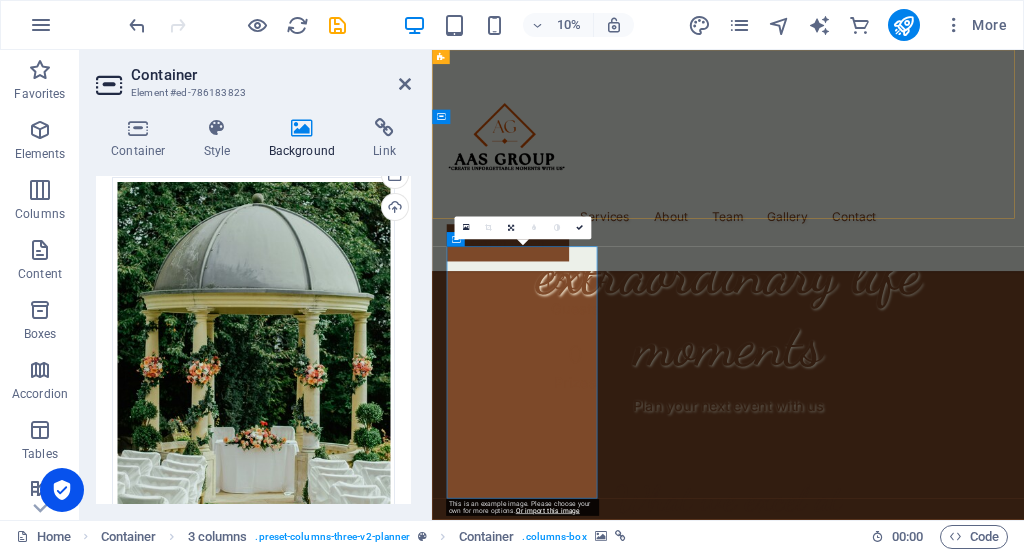 scroll, scrollTop: 1224, scrollLeft: 0, axis: vertical 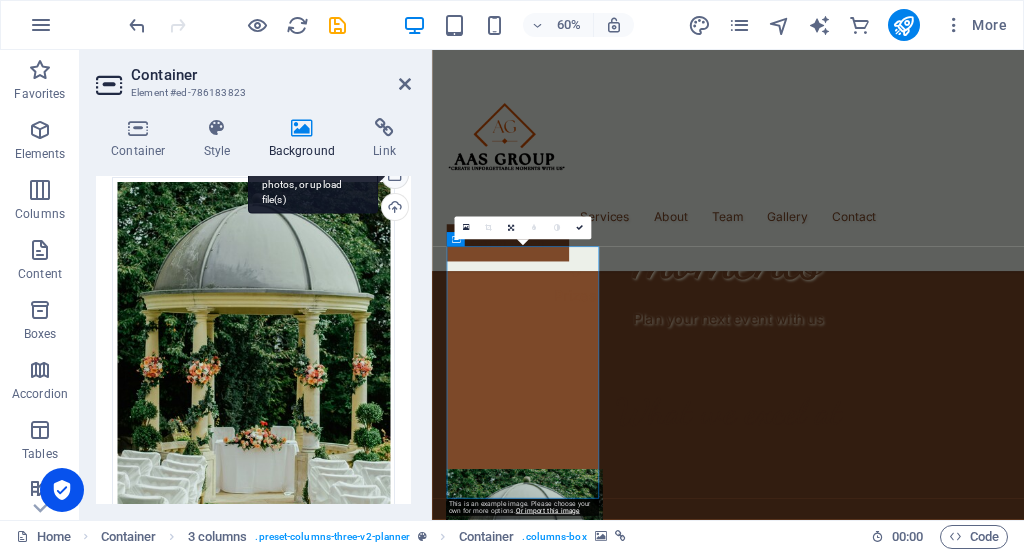 click on "Select files from the file manager, stock photos, or upload file(s)" at bounding box center (393, 177) 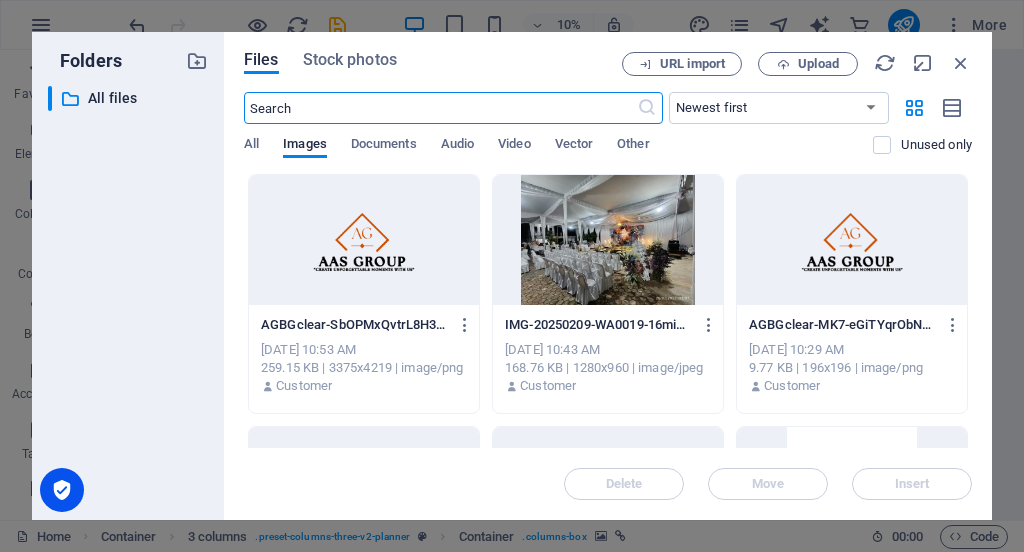 scroll, scrollTop: 1080, scrollLeft: 0, axis: vertical 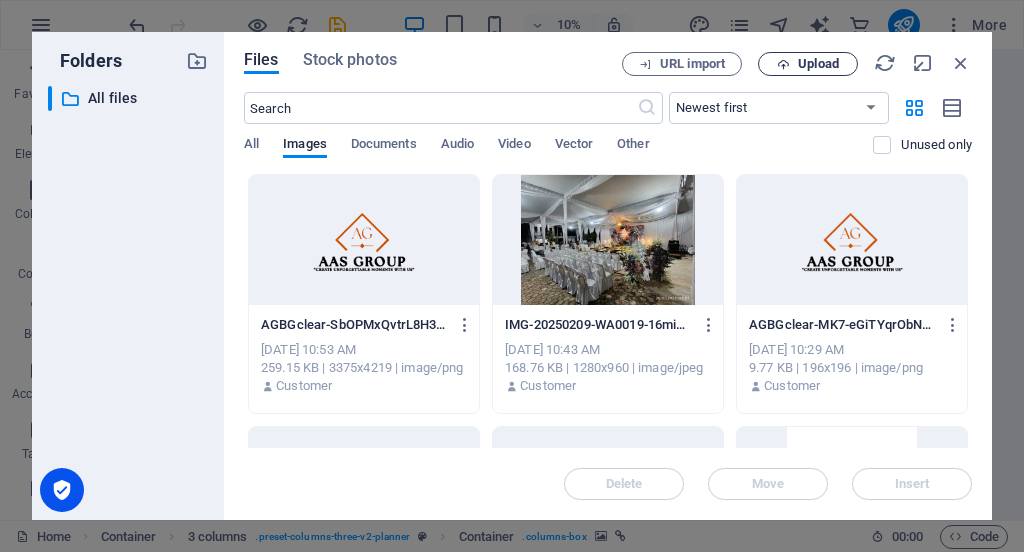 click at bounding box center [783, 64] 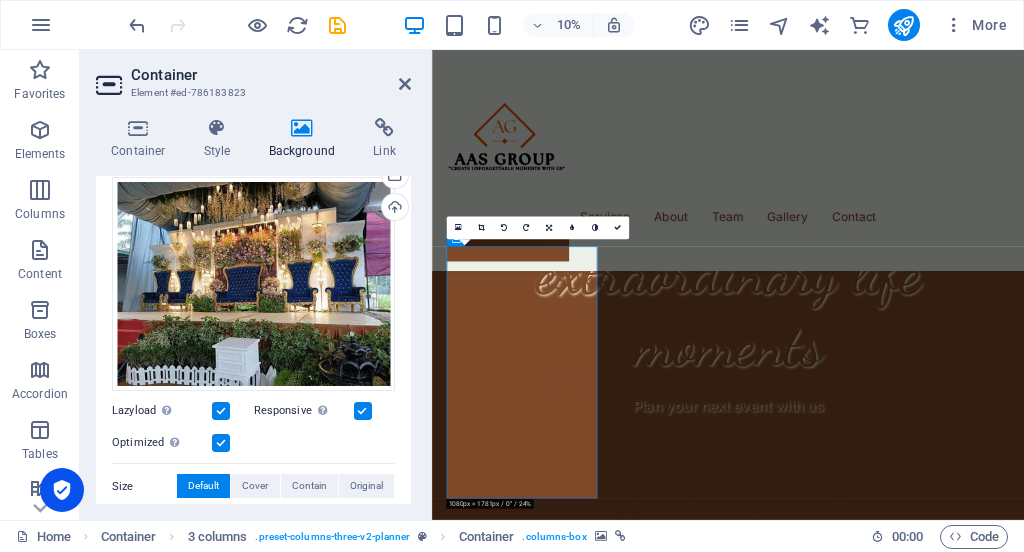 scroll, scrollTop: 1224, scrollLeft: 0, axis: vertical 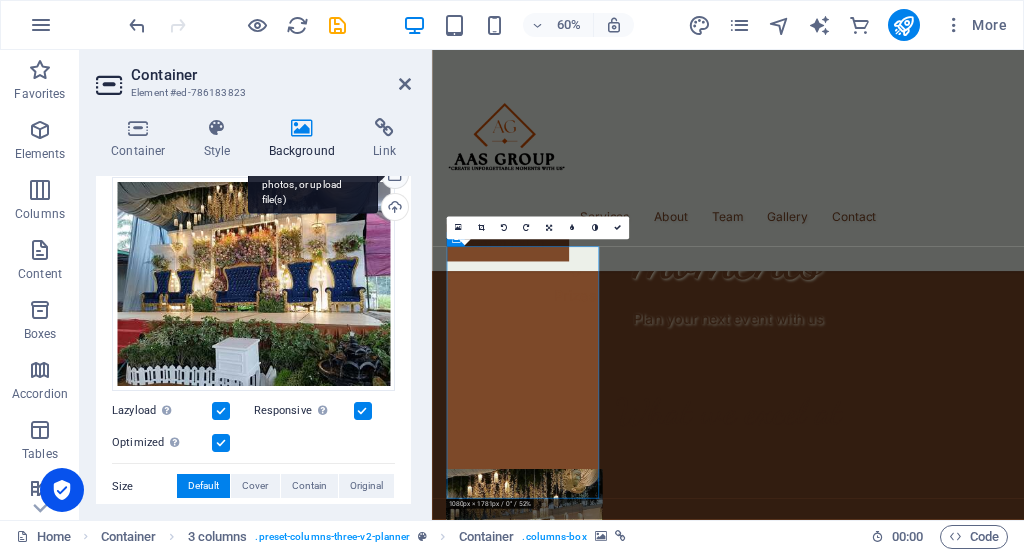 click on "Select files from the file manager, stock photos, or upload file(s)" at bounding box center (313, 176) 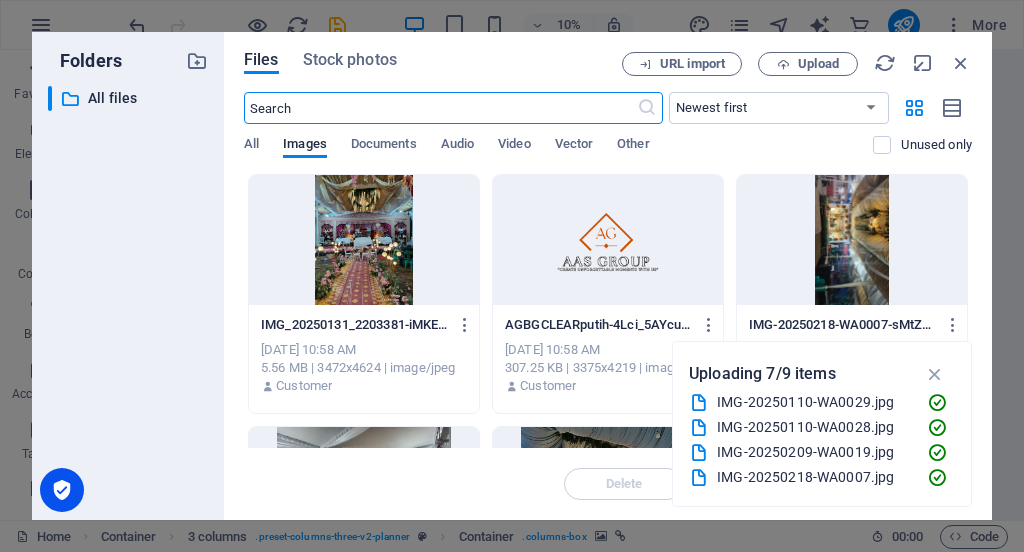 scroll, scrollTop: 1080, scrollLeft: 0, axis: vertical 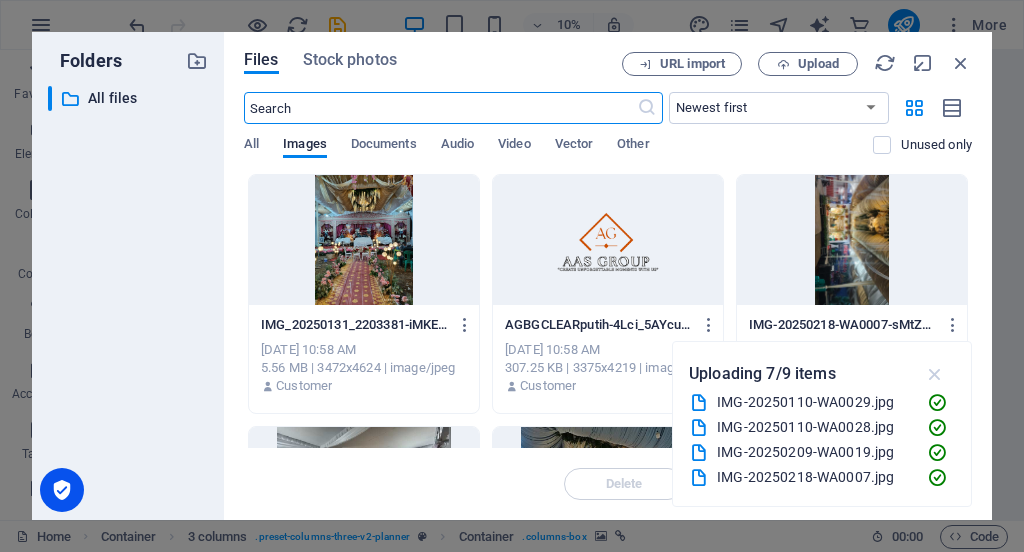 click at bounding box center (935, 374) 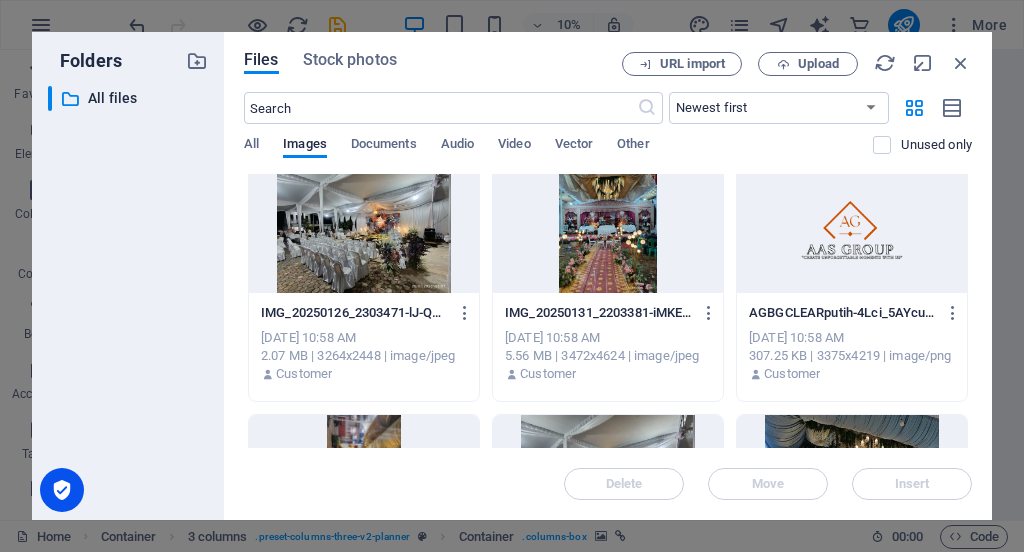 scroll, scrollTop: 0, scrollLeft: 0, axis: both 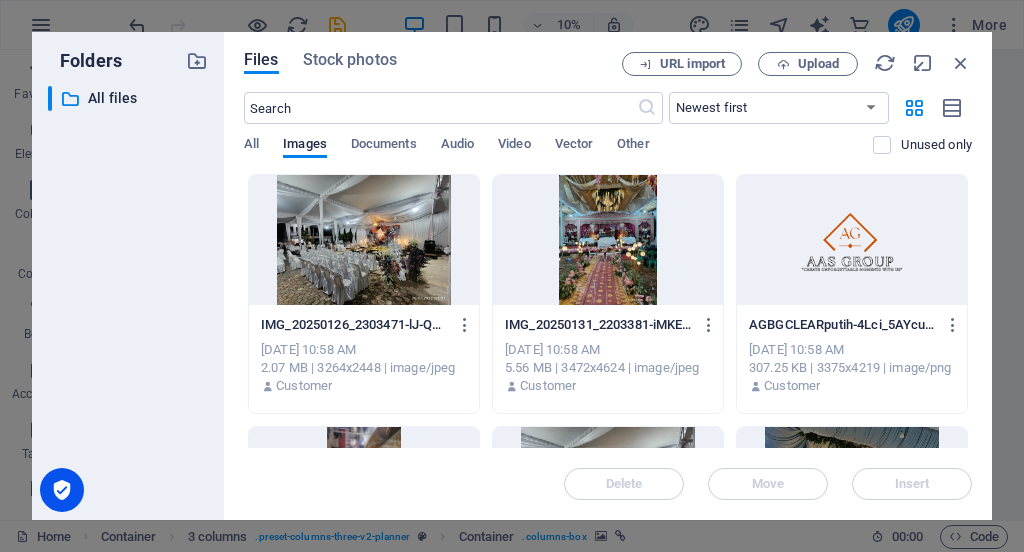 drag, startPoint x: 966, startPoint y: 207, endPoint x: 960, endPoint y: 185, distance: 22.803509 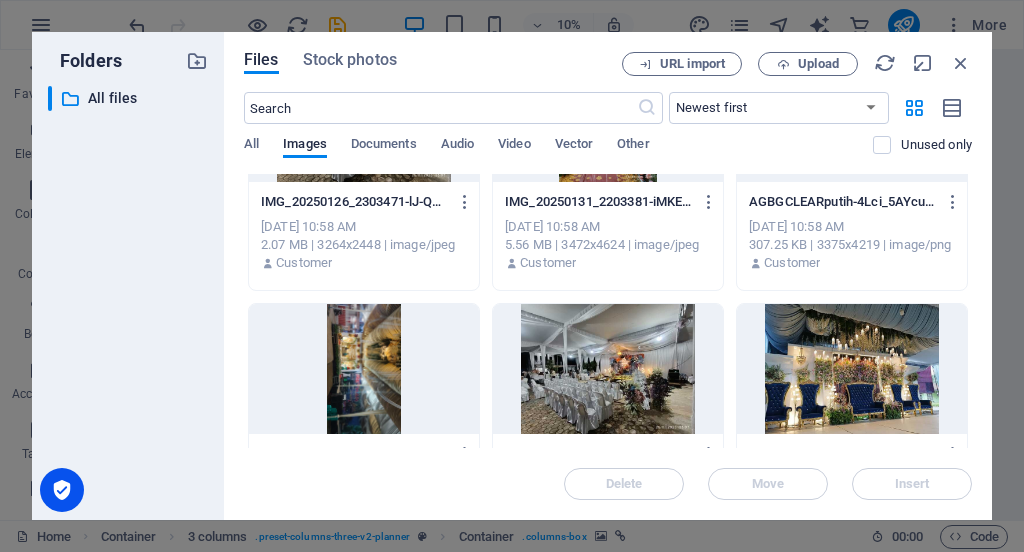 scroll, scrollTop: 132, scrollLeft: 0, axis: vertical 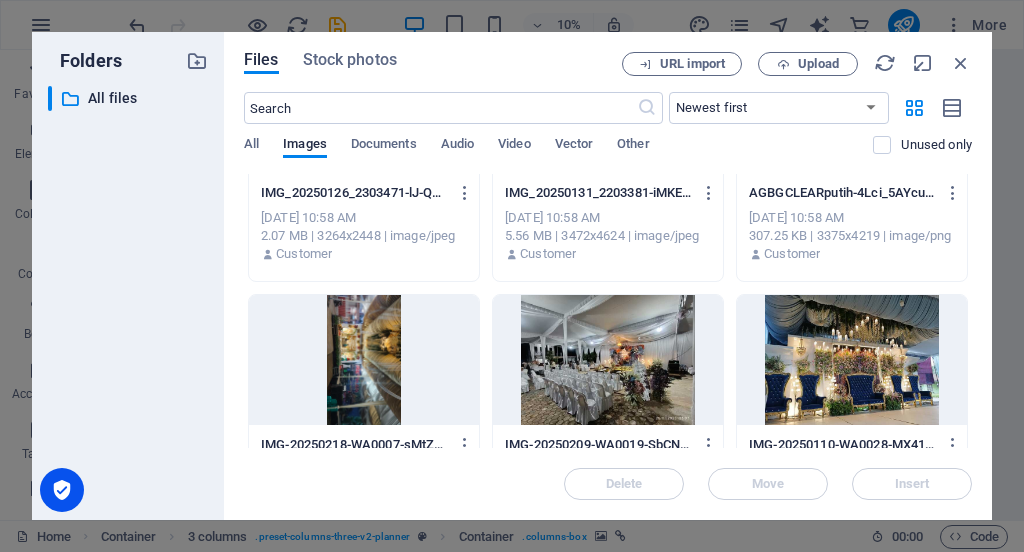 click at bounding box center (364, 360) 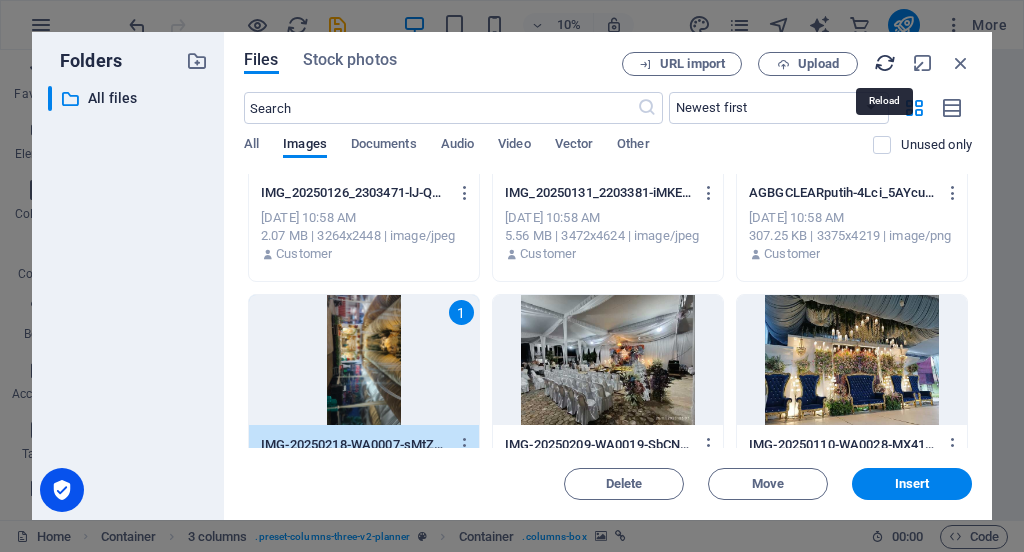 click at bounding box center (885, 63) 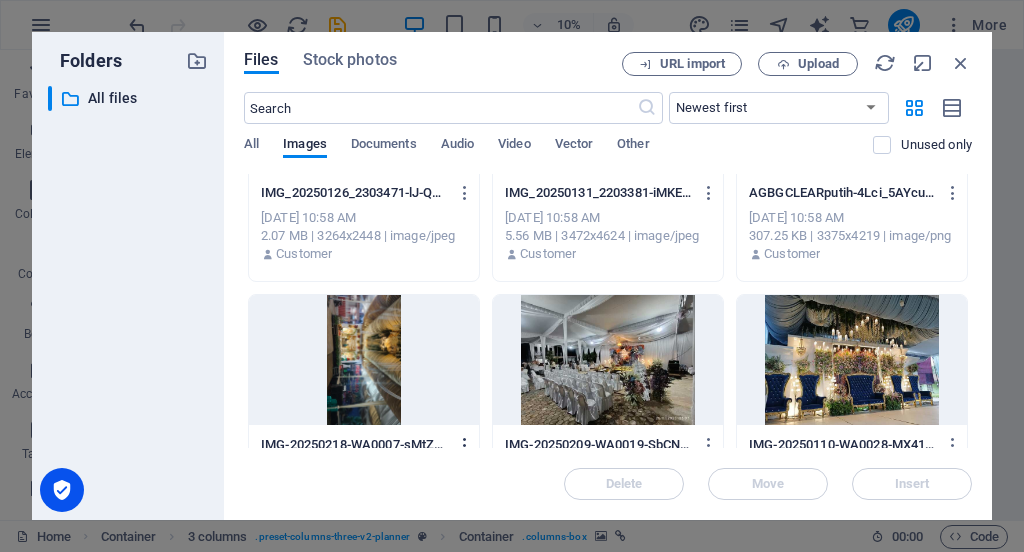 click at bounding box center [465, 445] 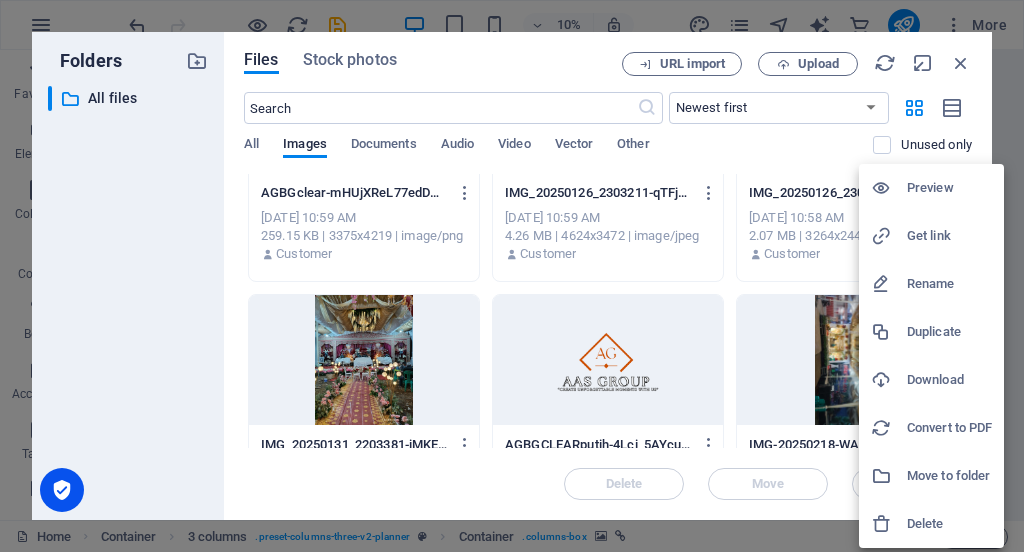 click on "Get link" at bounding box center [949, 236] 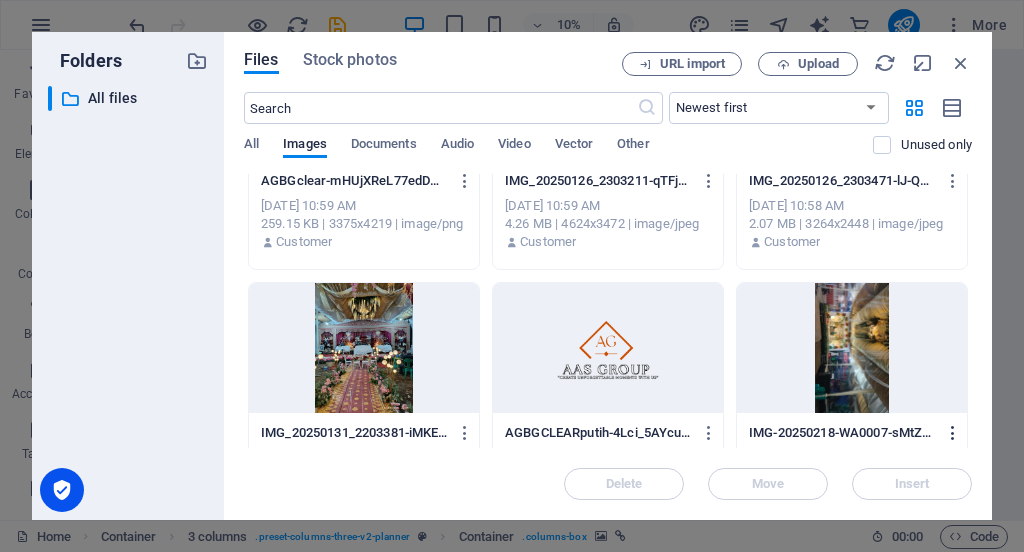 click at bounding box center (953, 433) 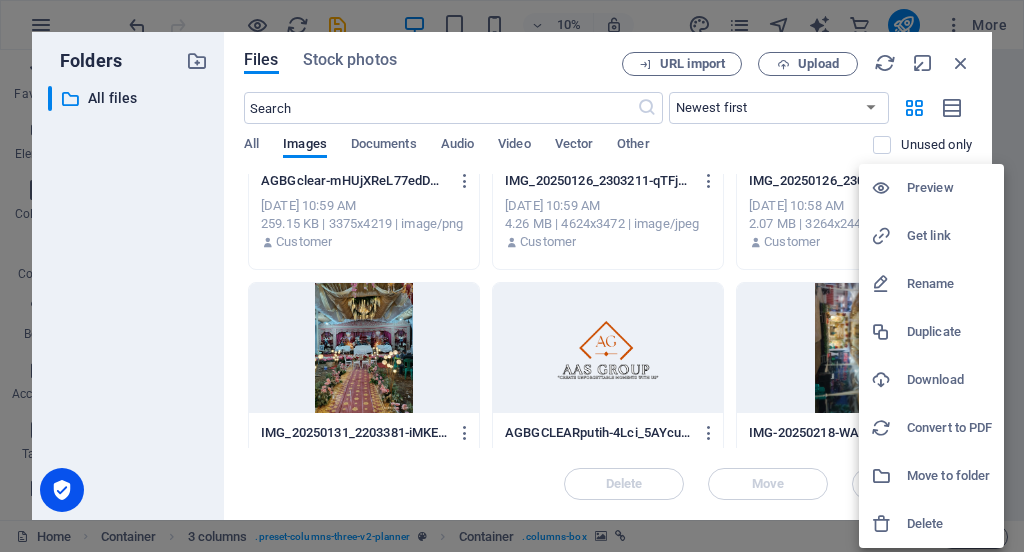 drag, startPoint x: 803, startPoint y: 361, endPoint x: 824, endPoint y: 359, distance: 21.095022 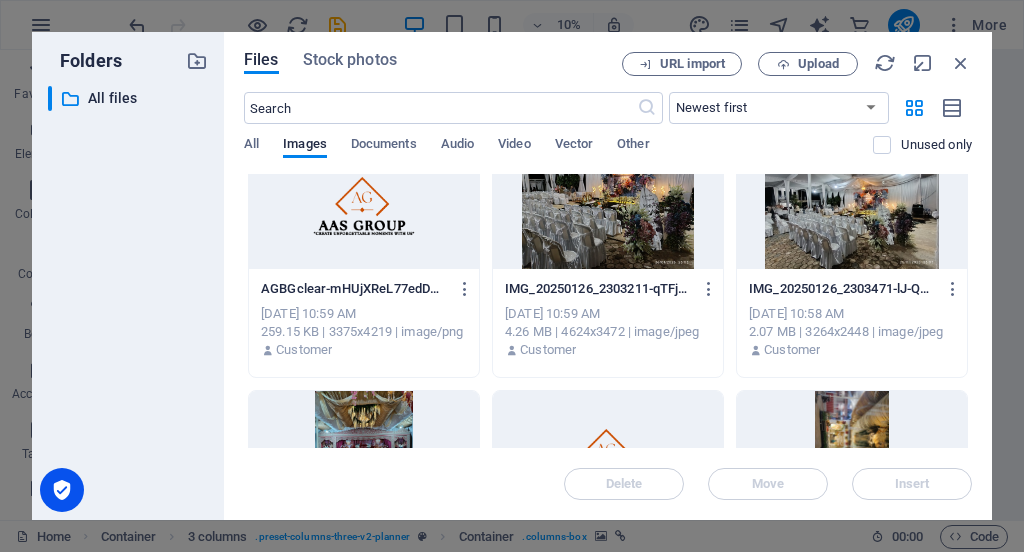 scroll, scrollTop: 25, scrollLeft: 0, axis: vertical 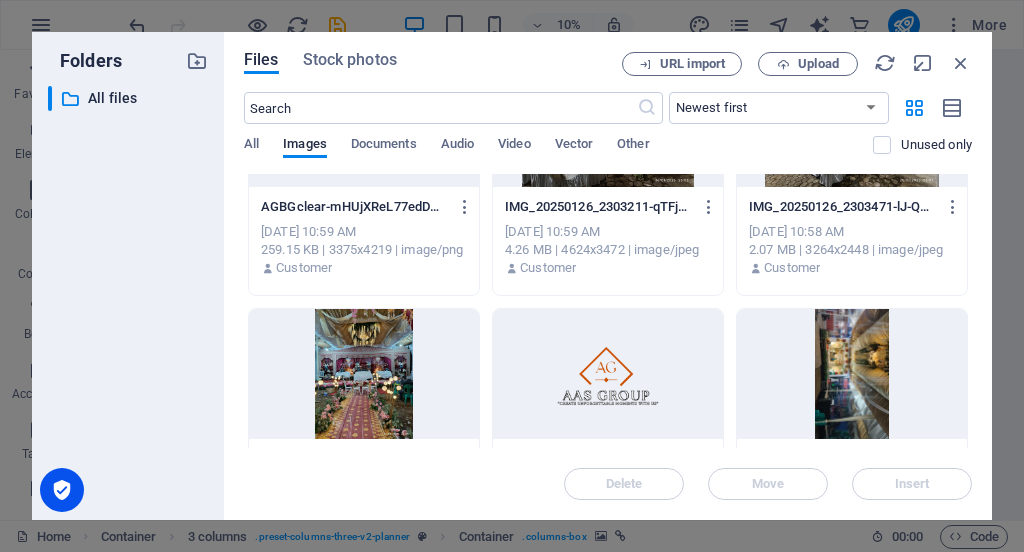 click at bounding box center (364, 374) 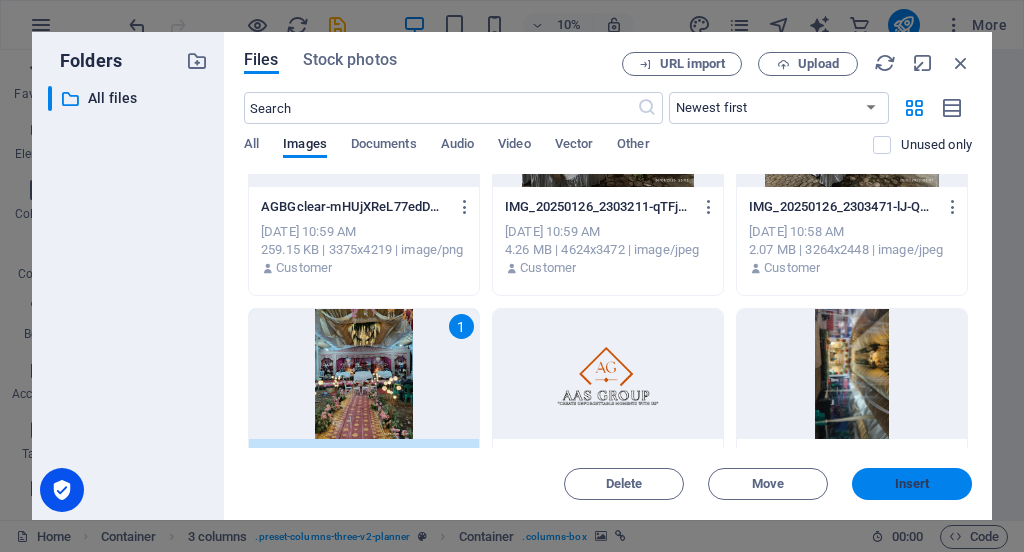 click on "Insert" at bounding box center [912, 484] 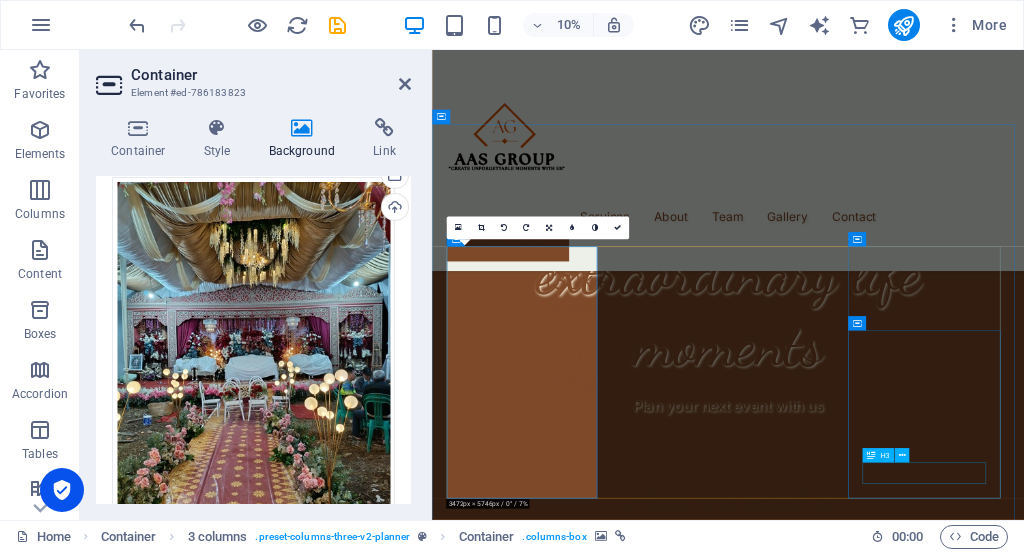 scroll, scrollTop: 1224, scrollLeft: 0, axis: vertical 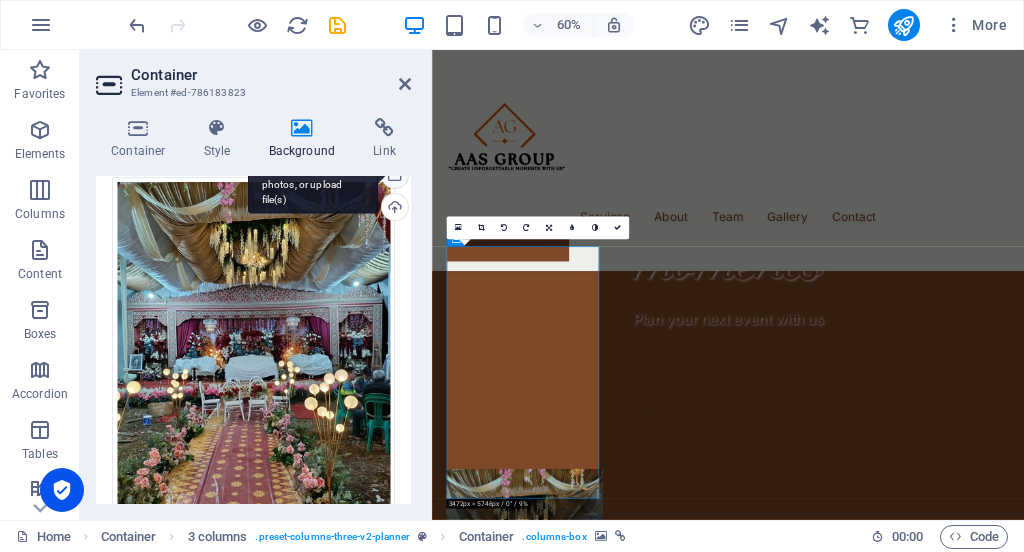 click on "Select files from the file manager, stock photos, or upload file(s)" at bounding box center [393, 177] 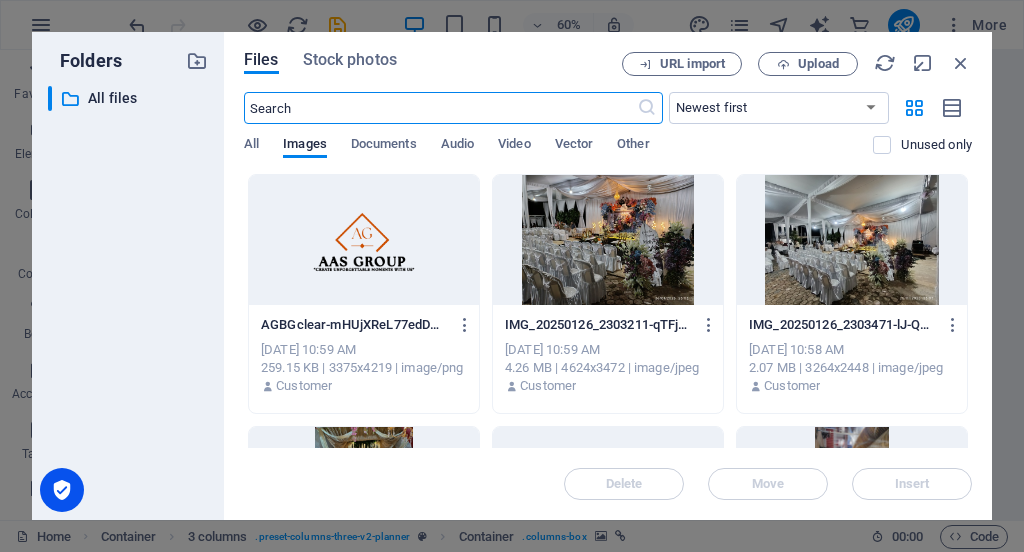 scroll, scrollTop: 1080, scrollLeft: 0, axis: vertical 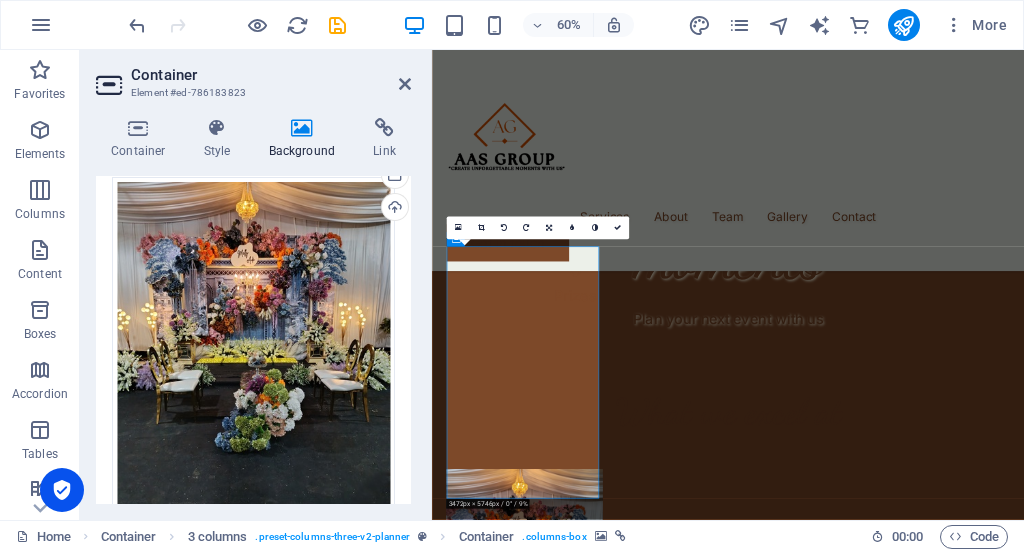 click at bounding box center (586, 1420) 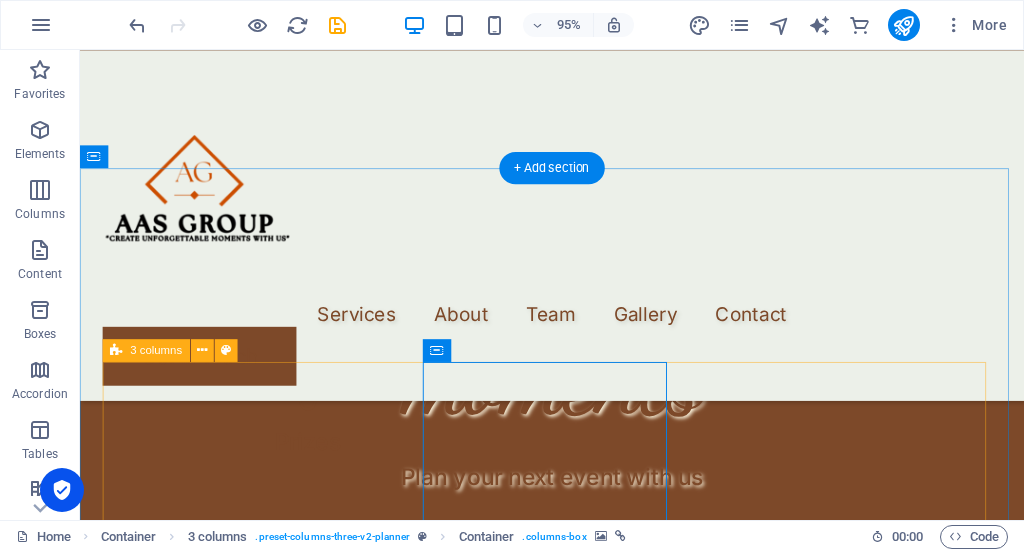 click at bounding box center (235, 960) 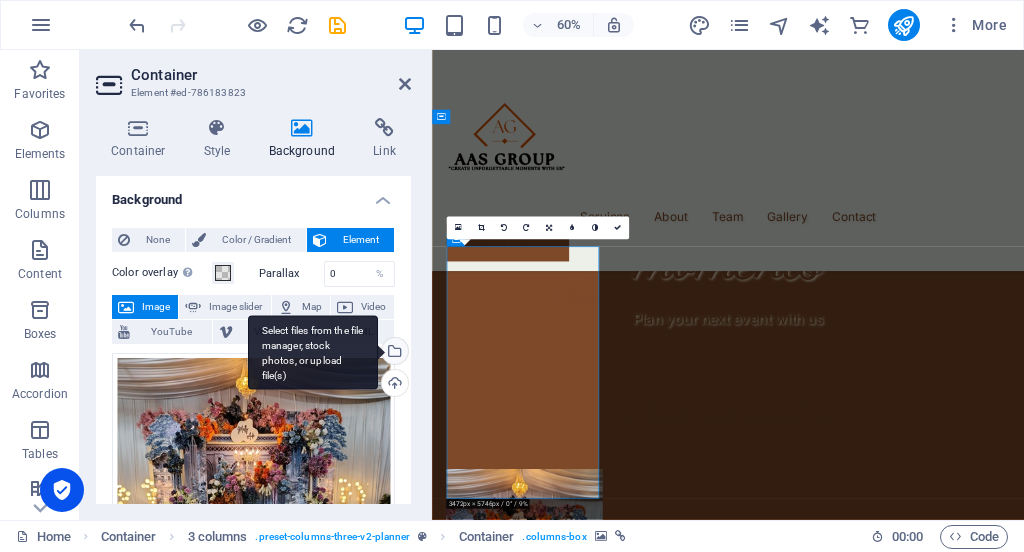 click on "Select files from the file manager, stock photos, or upload file(s)" at bounding box center (393, 353) 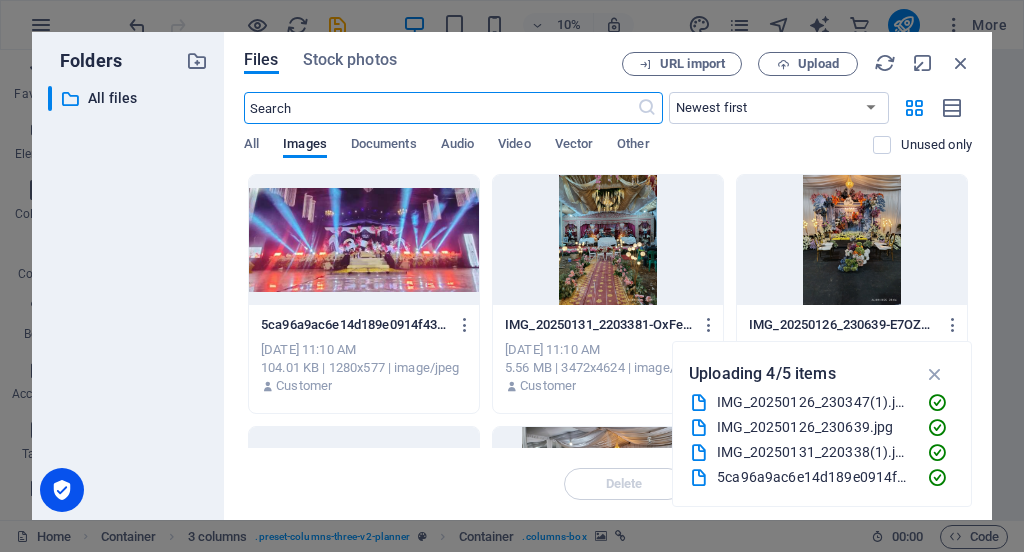 scroll, scrollTop: 1080, scrollLeft: 0, axis: vertical 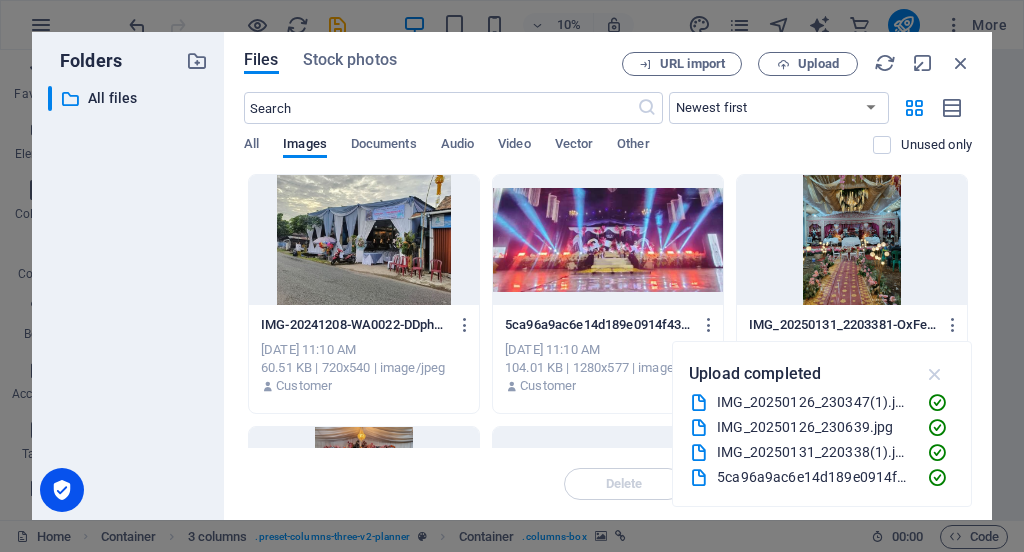 click at bounding box center (935, 374) 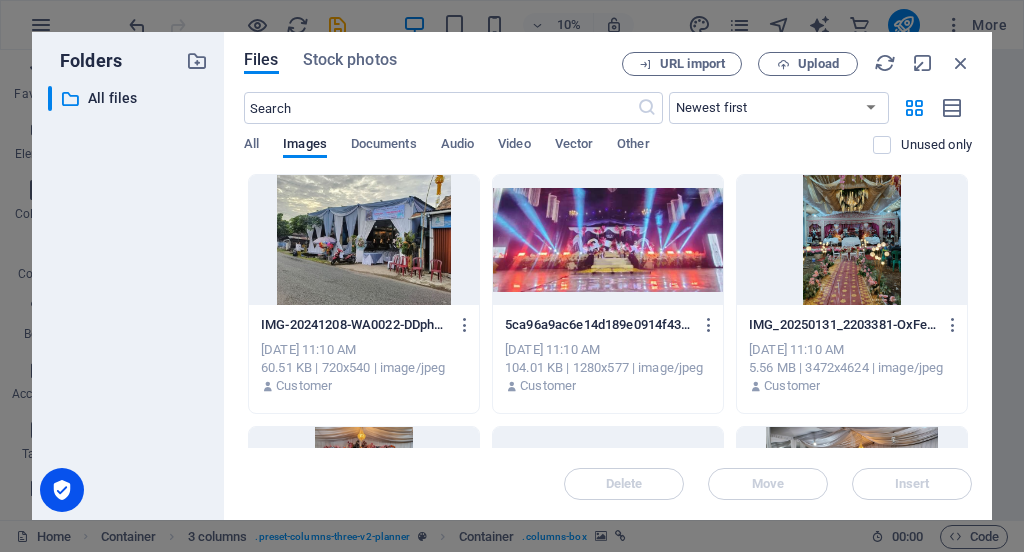 click at bounding box center (852, 240) 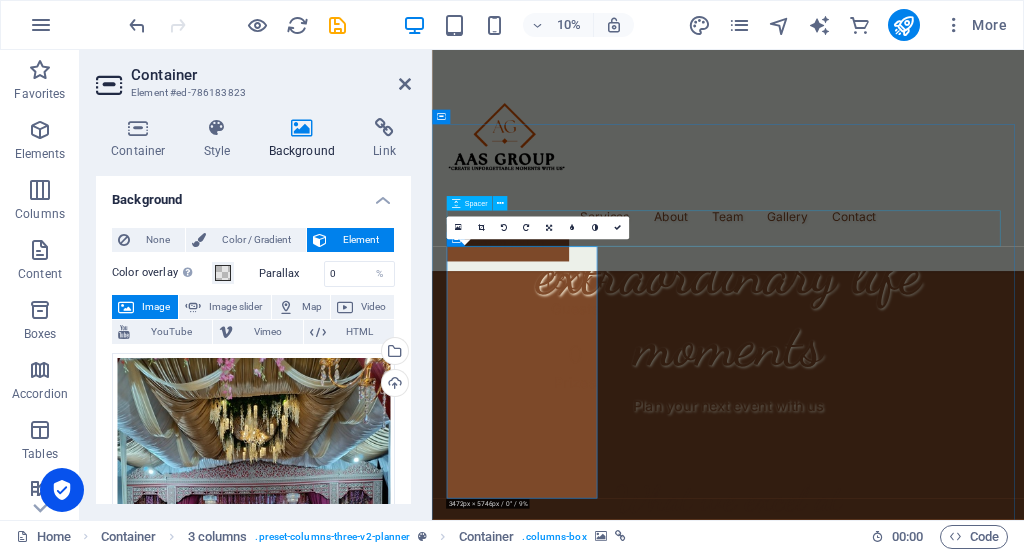 scroll, scrollTop: 1224, scrollLeft: 0, axis: vertical 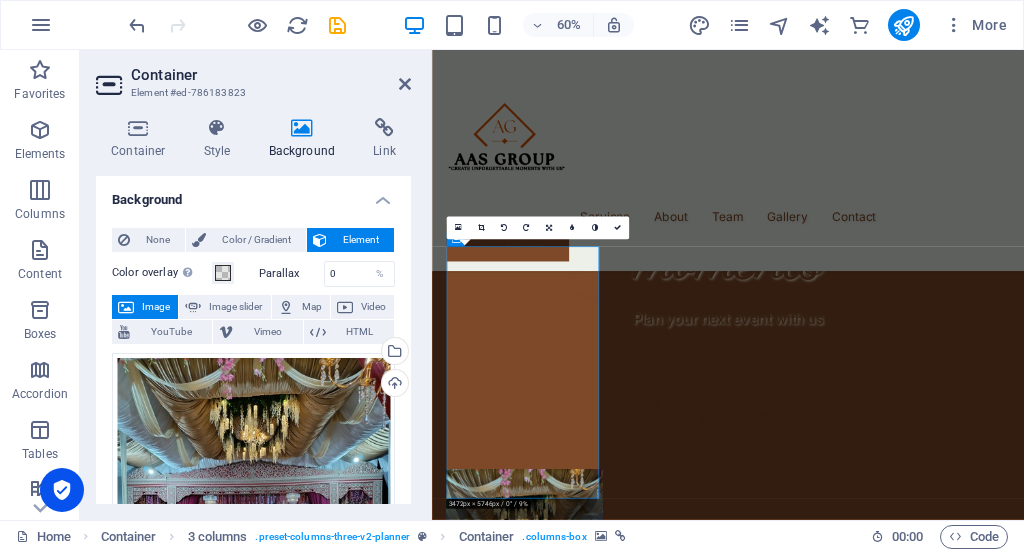 click at bounding box center [586, 1420] 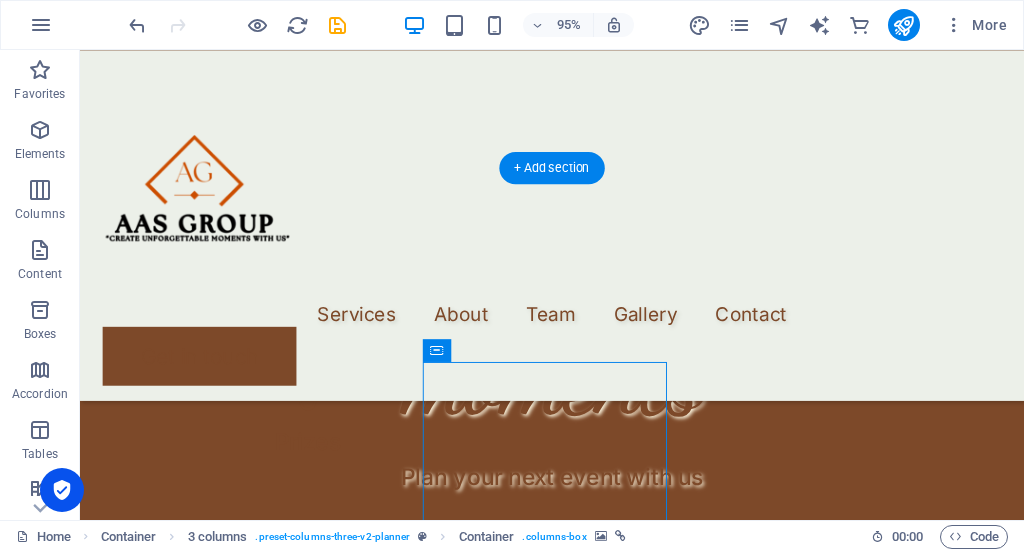 click at bounding box center [235, 1420] 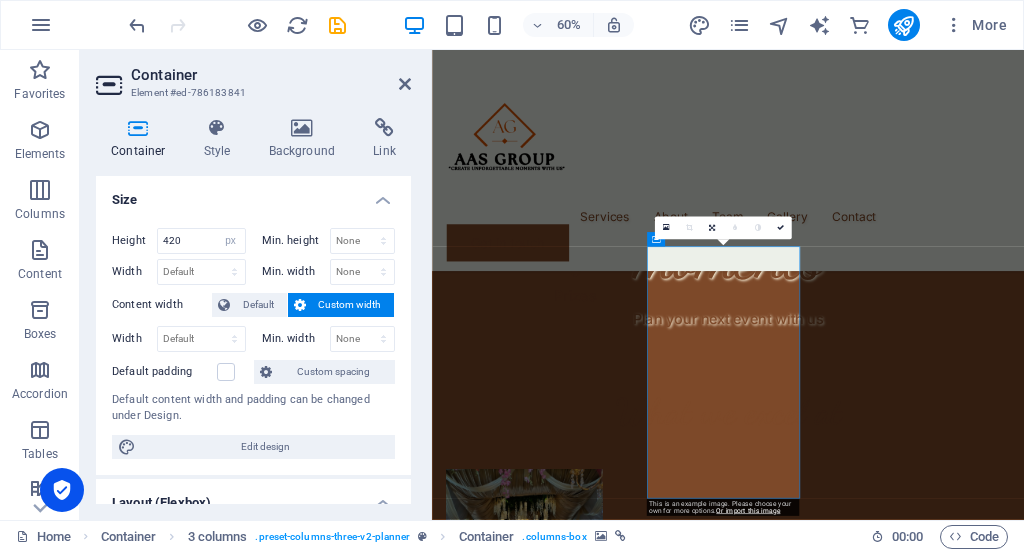 click on "Container Style Background Link Size Height 420 Default px rem % vh vw Min. height None px rem % vh vw Width Default px rem % em vh vw Min. width None px rem % vh vw Content width Default Custom width Width Default px rem % em vh vw Min. width None px rem % vh vw Default padding Custom spacing Default content width and padding can be changed under Design. Edit design Layout (Flexbox) Alignment Determines the flex direction. Default Main axis Determine how elements should behave along the main axis inside this container (justify content). Default Side axis Control the vertical direction of the element inside of the container (align items). Default Wrap Default On Off Fill Controls the distances and direction of elements on the y-axis across several lines (align content). Default Accessibility ARIA helps assistive technologies (like screen readers) to understand the role, state, and behavior of web elements Role The ARIA role defines the purpose of an element.  None Alert Article Banner Comment" at bounding box center [253, 311] 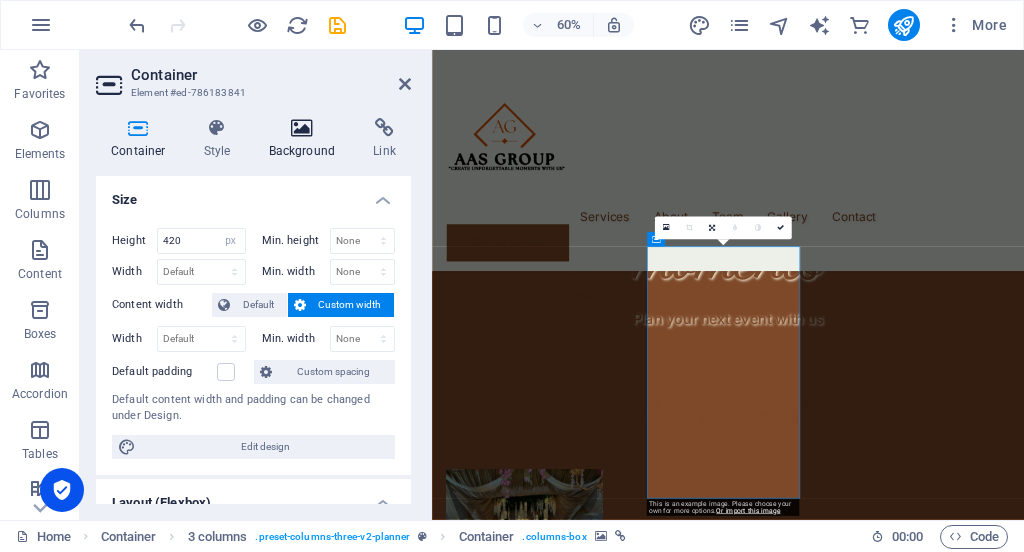click at bounding box center [302, 128] 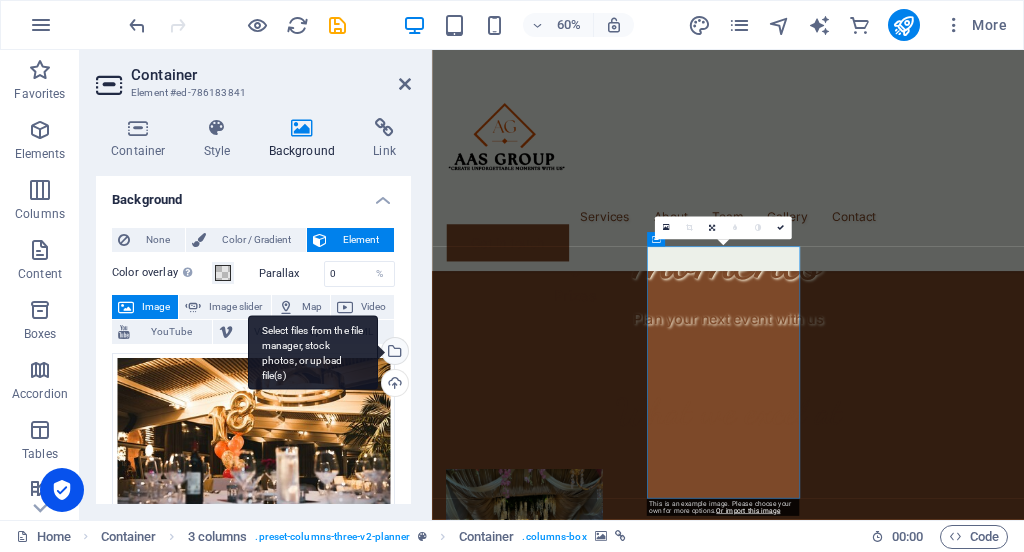 click on "Select files from the file manager, stock photos, or upload file(s)" at bounding box center (393, 353) 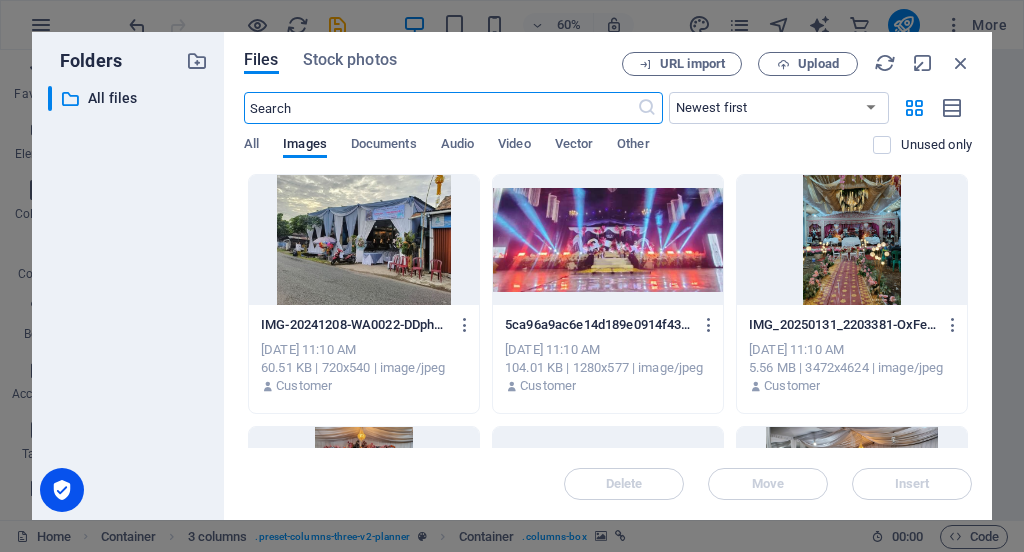 scroll, scrollTop: 1080, scrollLeft: 0, axis: vertical 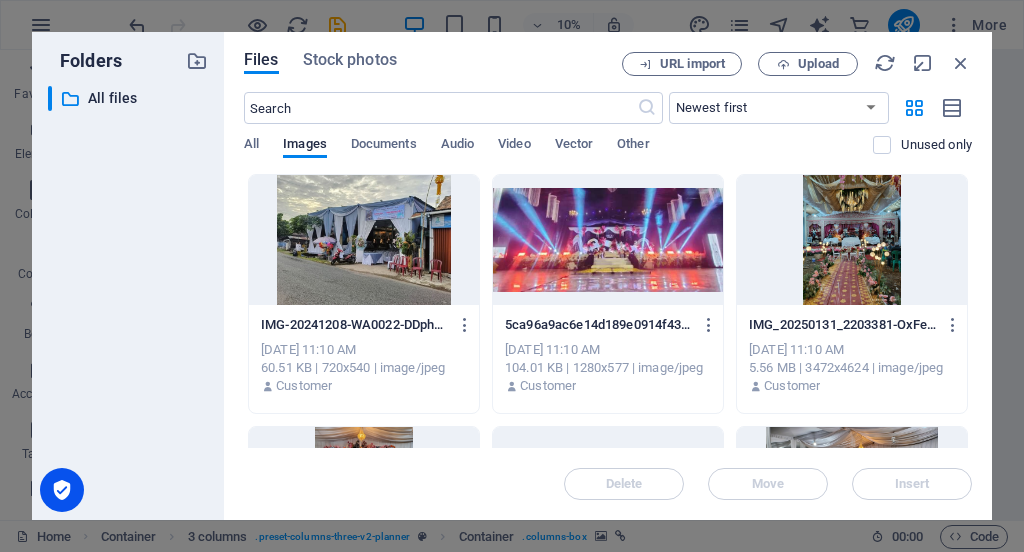 click at bounding box center [608, 240] 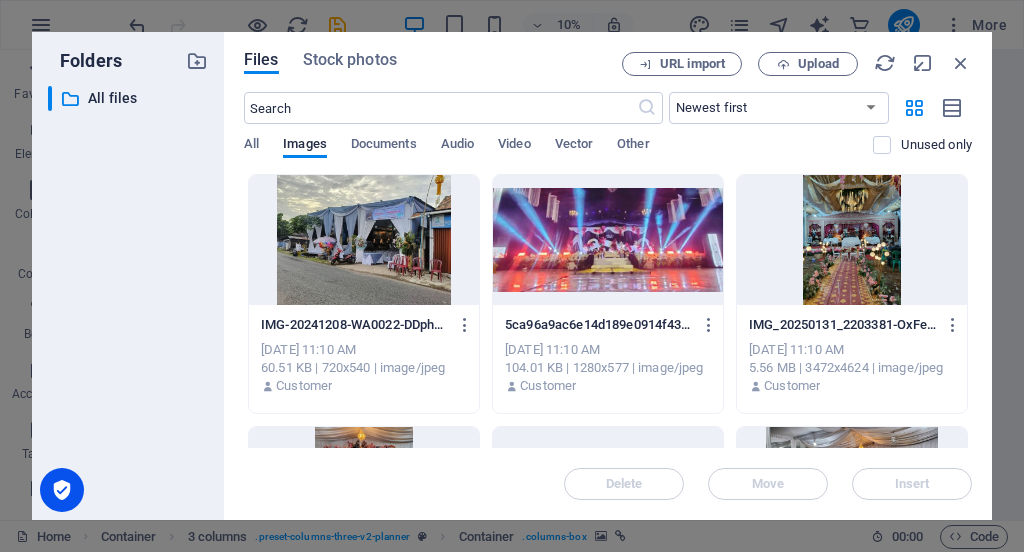 click at bounding box center (608, 240) 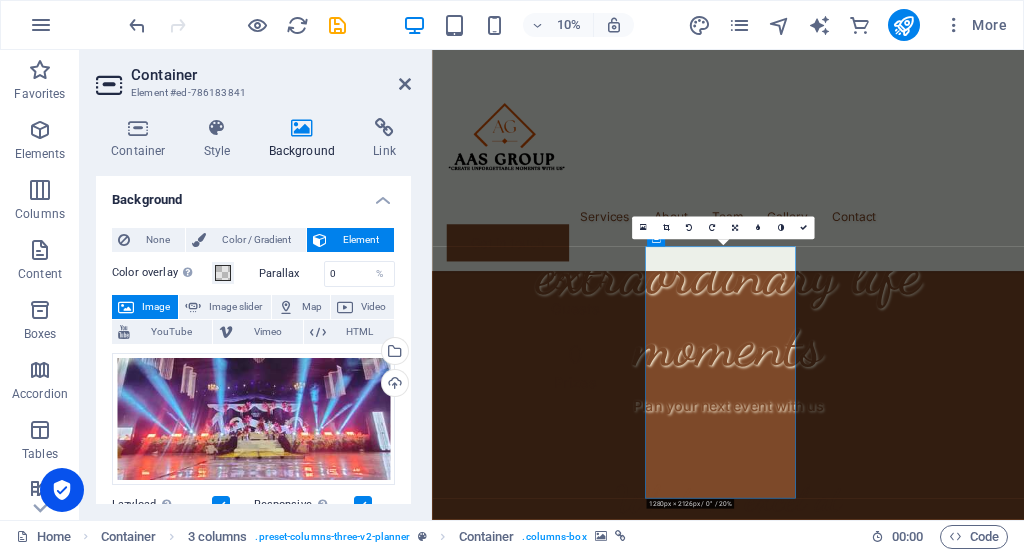 scroll, scrollTop: 1224, scrollLeft: 0, axis: vertical 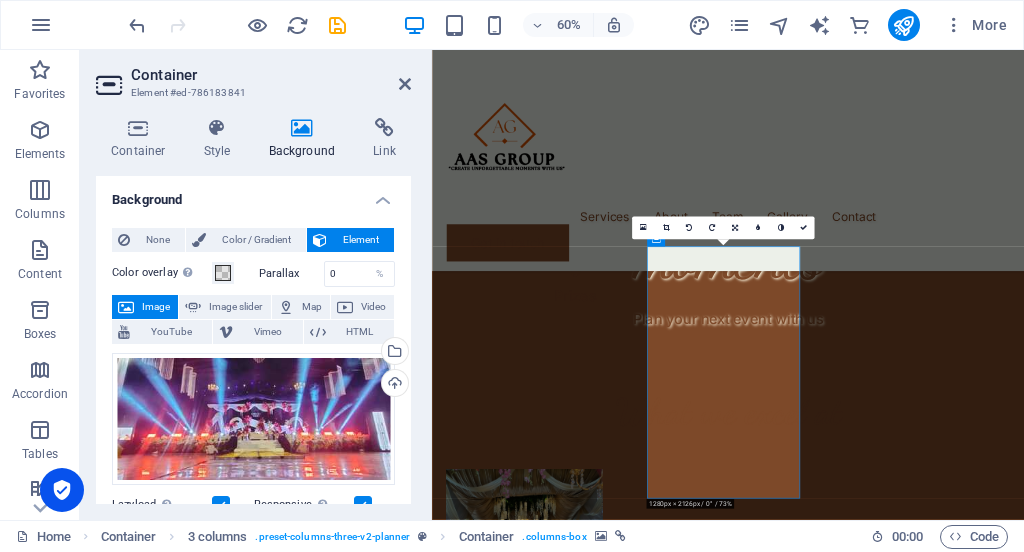 click at bounding box center (586, 1880) 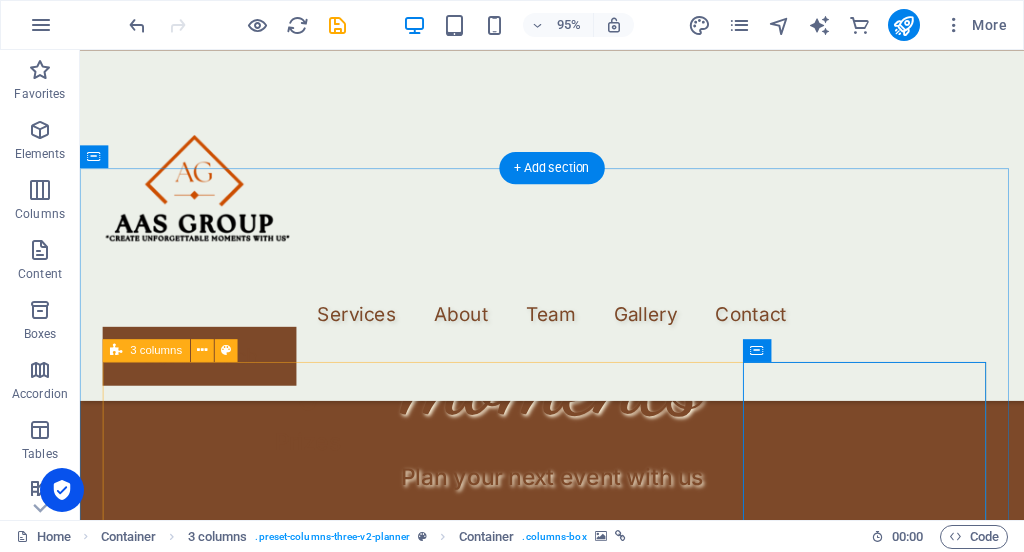 click at bounding box center (235, 1880) 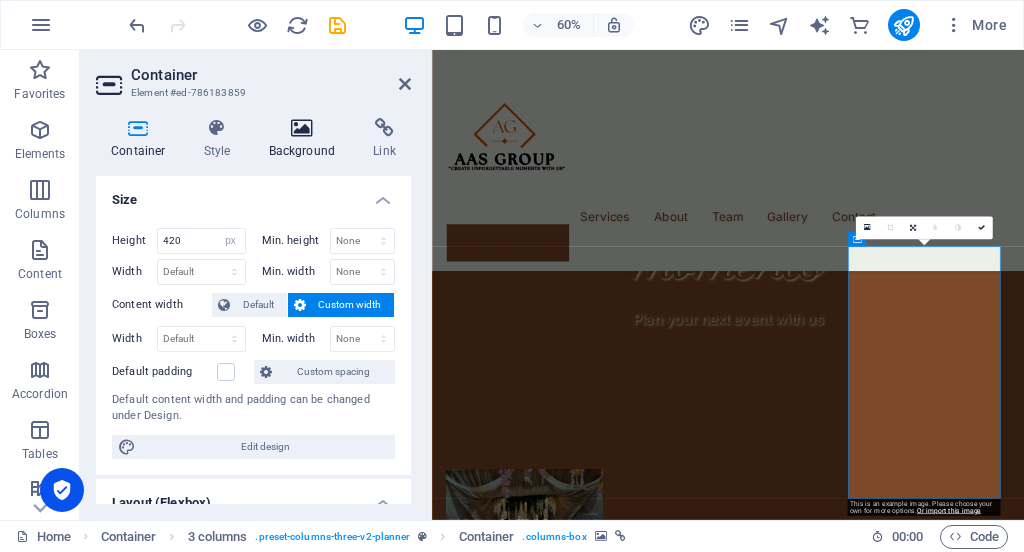 click at bounding box center [302, 128] 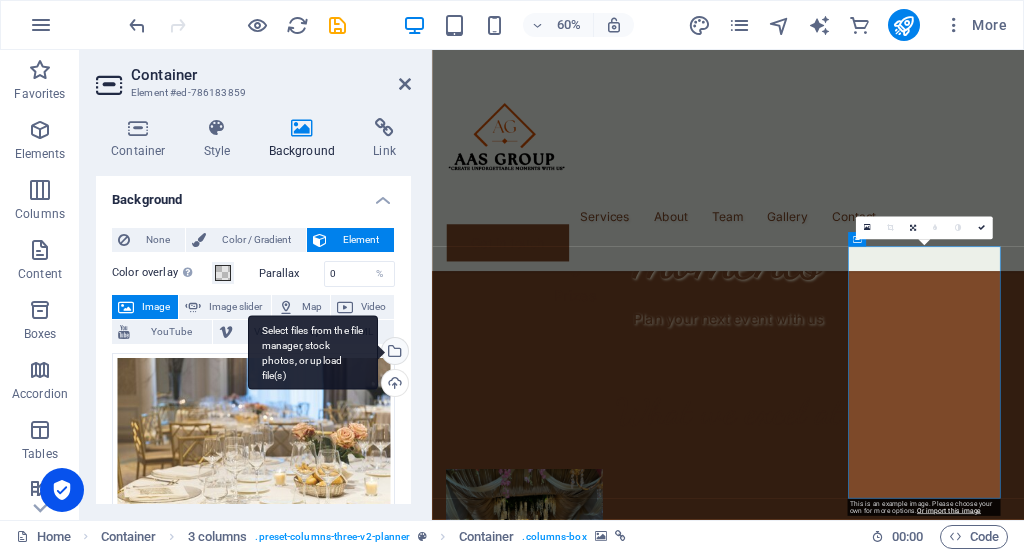 click on "Select files from the file manager, stock photos, or upload file(s)" at bounding box center [393, 353] 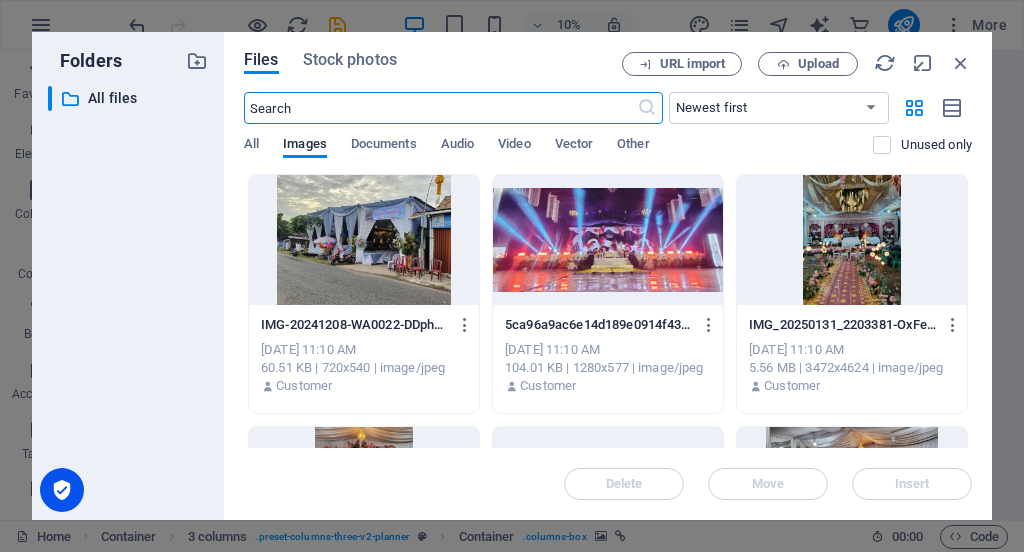scroll, scrollTop: 1080, scrollLeft: 0, axis: vertical 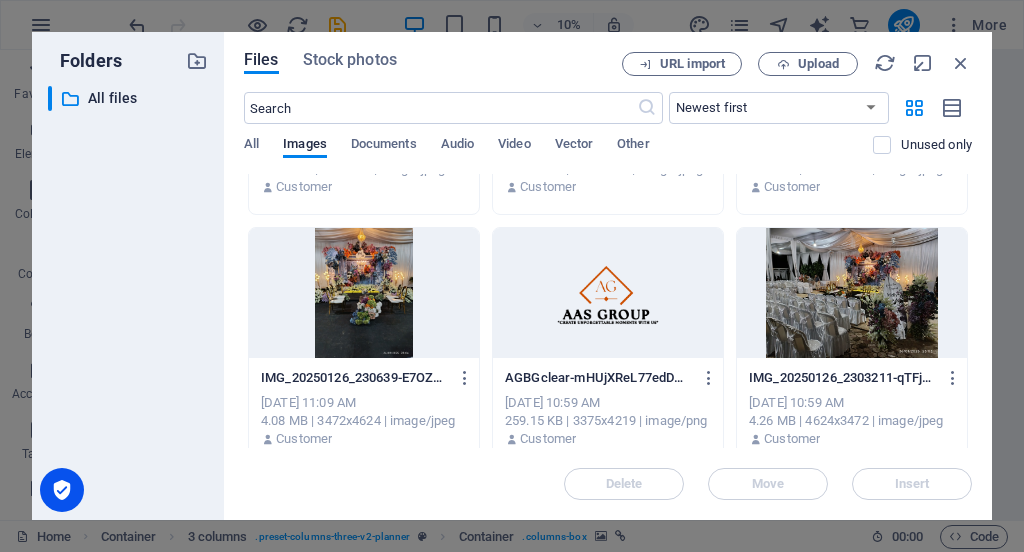 click at bounding box center (364, 293) 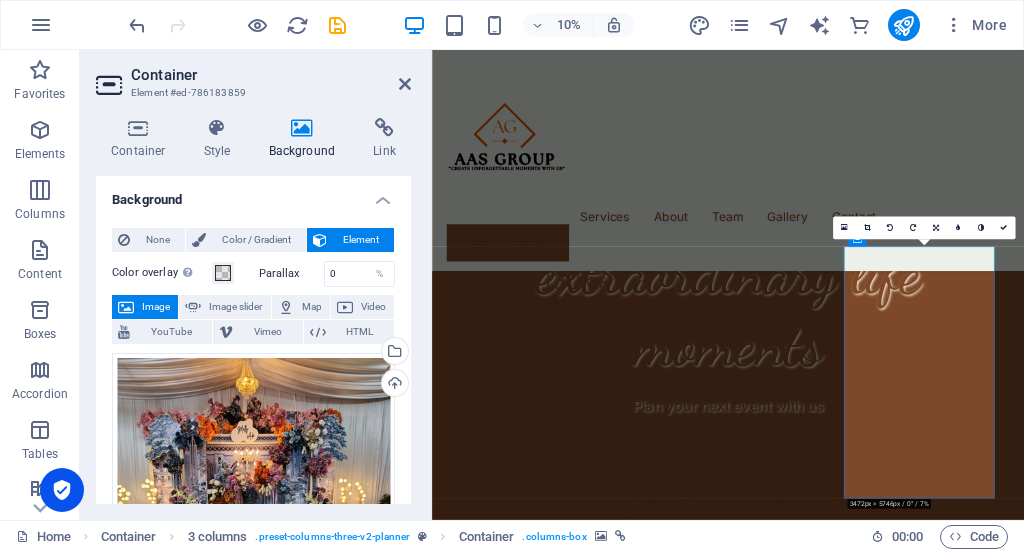 scroll, scrollTop: 1224, scrollLeft: 0, axis: vertical 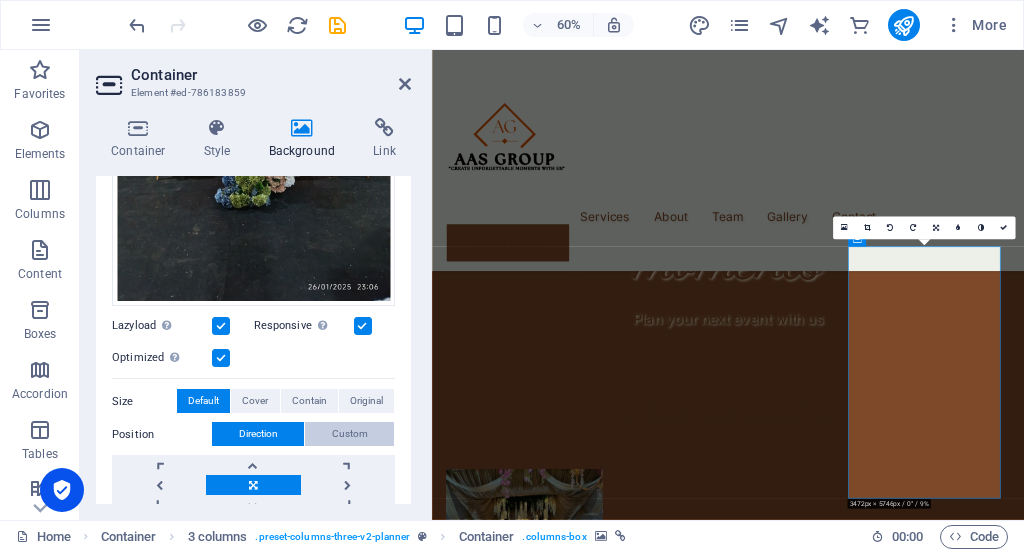 click on "Custom" at bounding box center (350, 434) 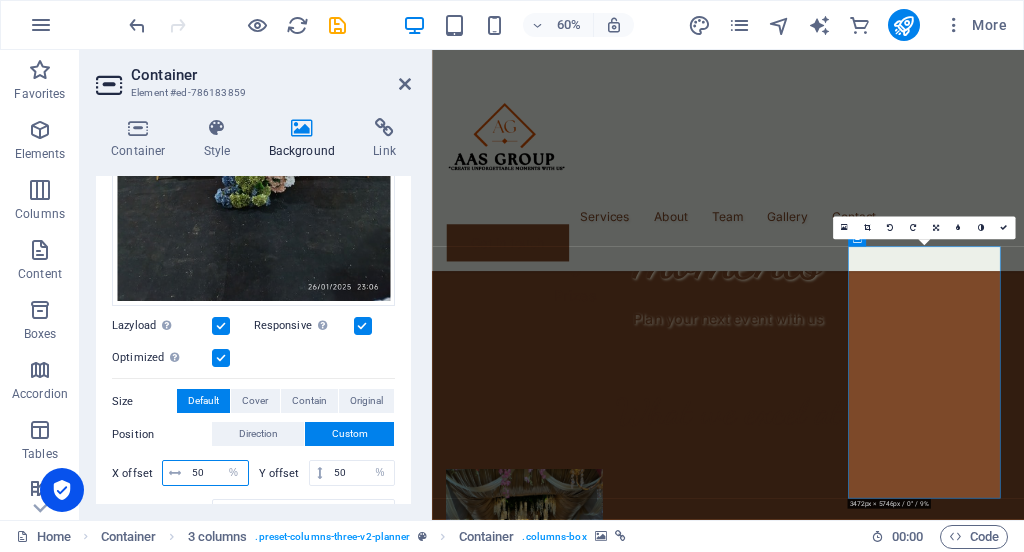 click on "50" at bounding box center [217, 473] 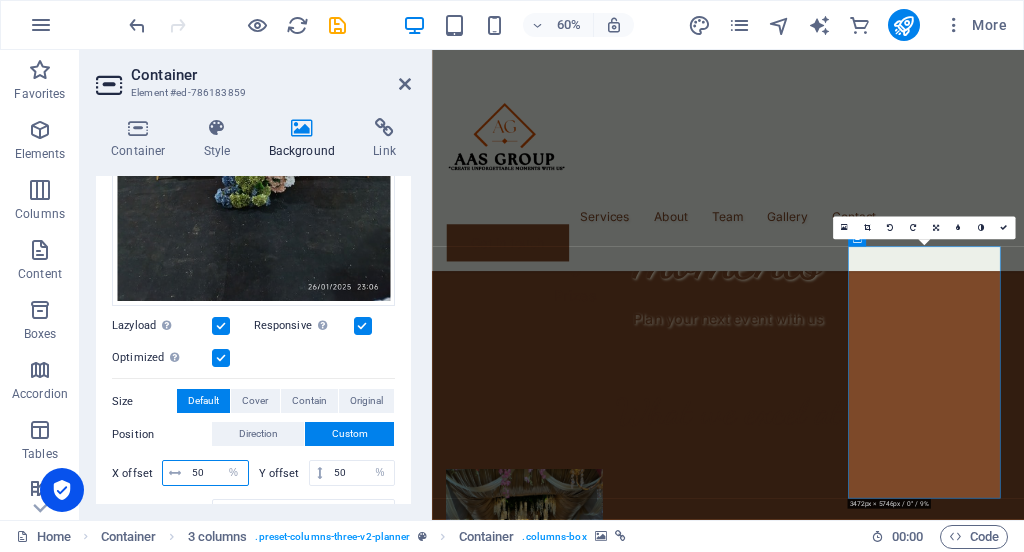 click on "50" at bounding box center [217, 473] 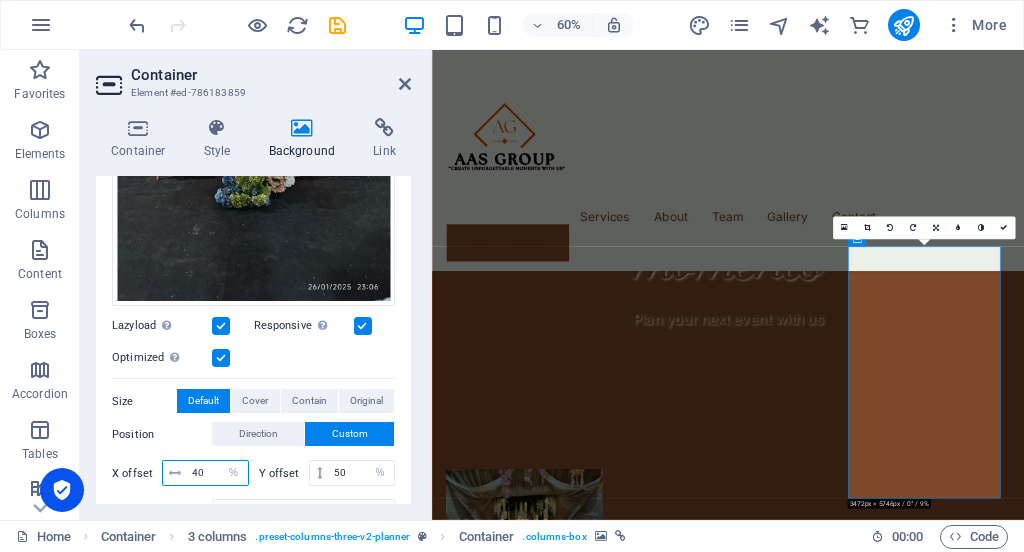 click on "40" at bounding box center (217, 473) 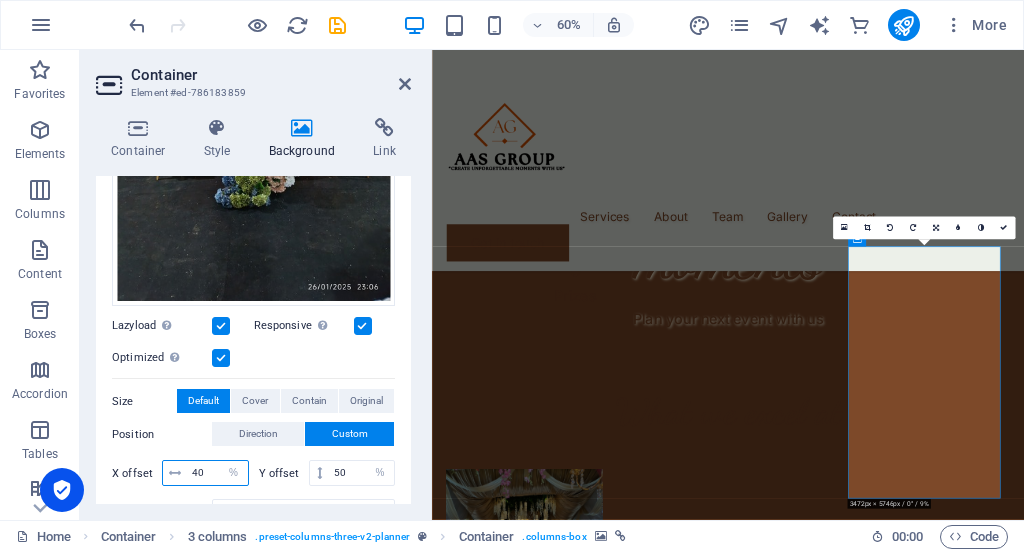 click on "40" at bounding box center (217, 473) 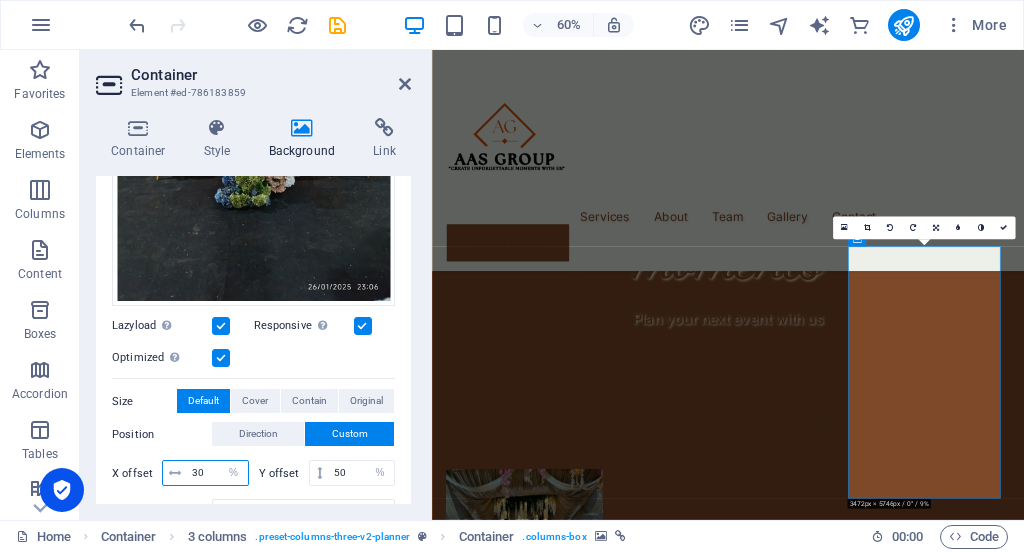 type on "30" 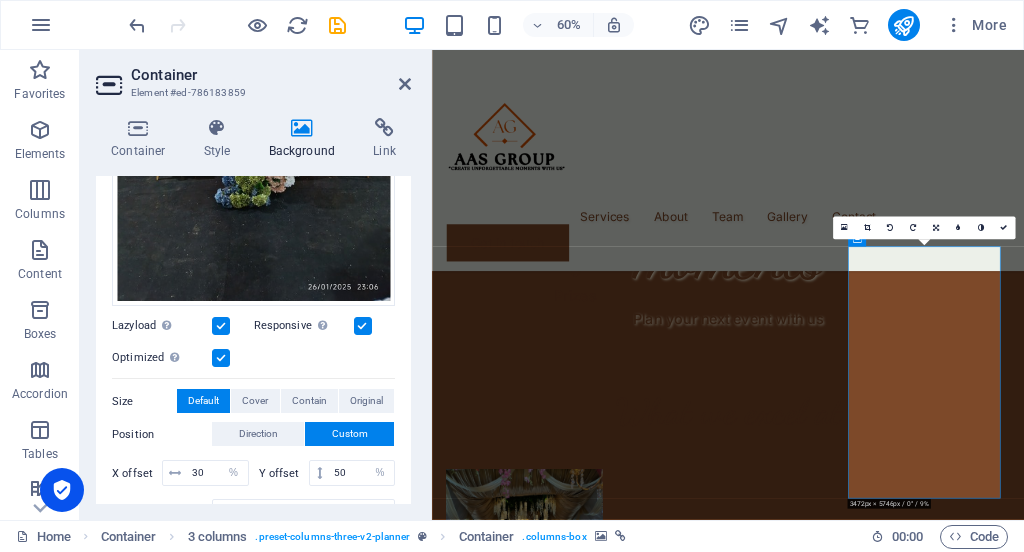 click on "Position" at bounding box center [162, 435] 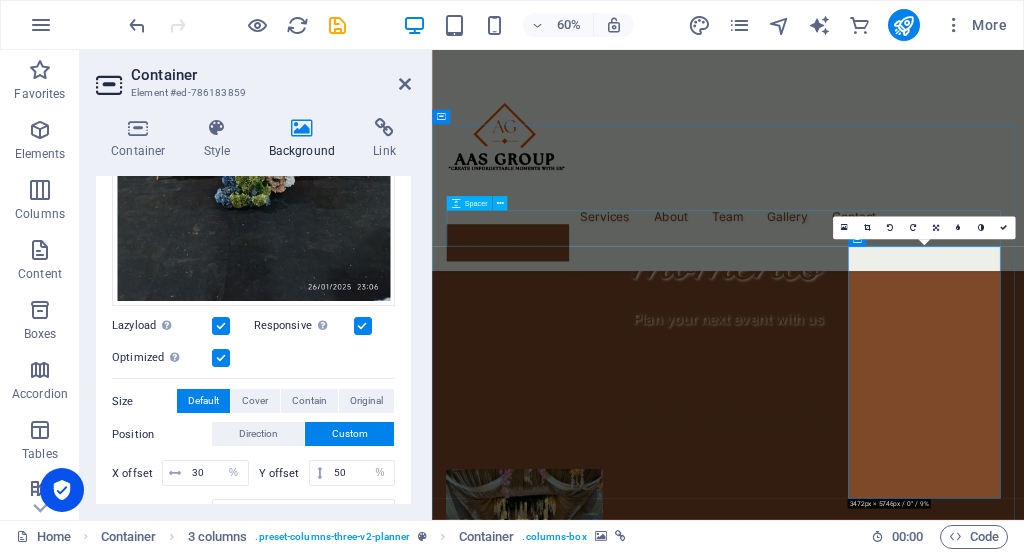 click at bounding box center [925, 720] 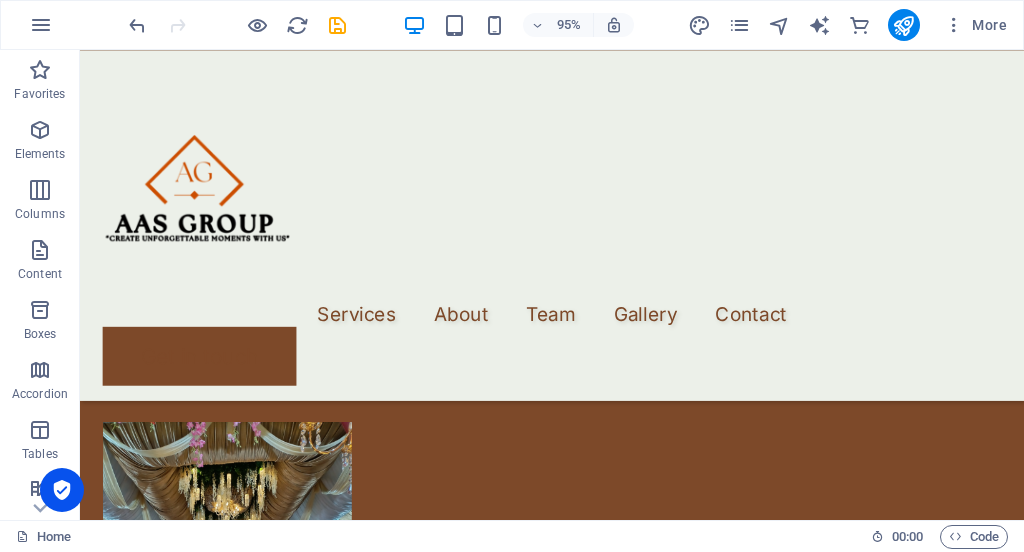 scroll, scrollTop: 1534, scrollLeft: 0, axis: vertical 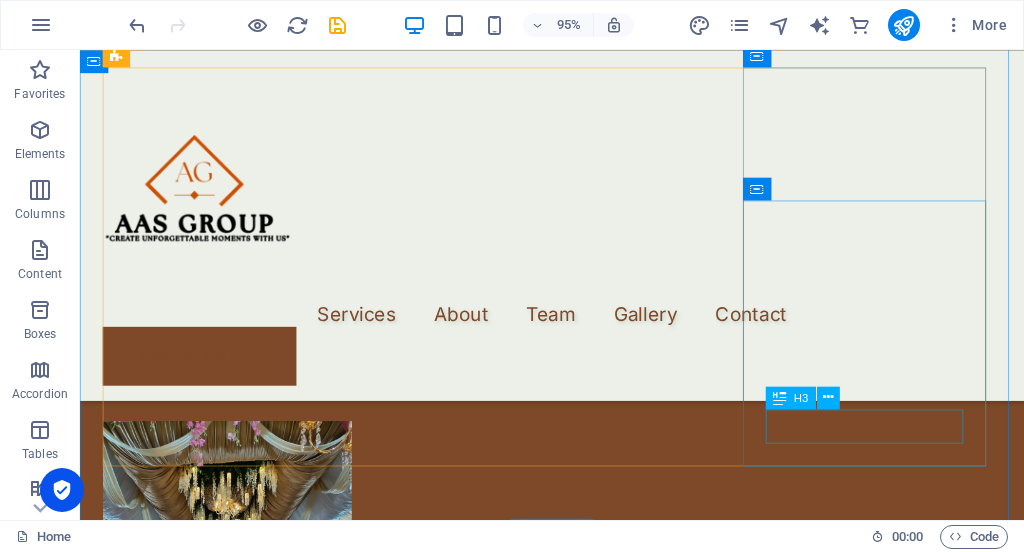 click on "Gala dinners" at bounding box center (235, 1798) 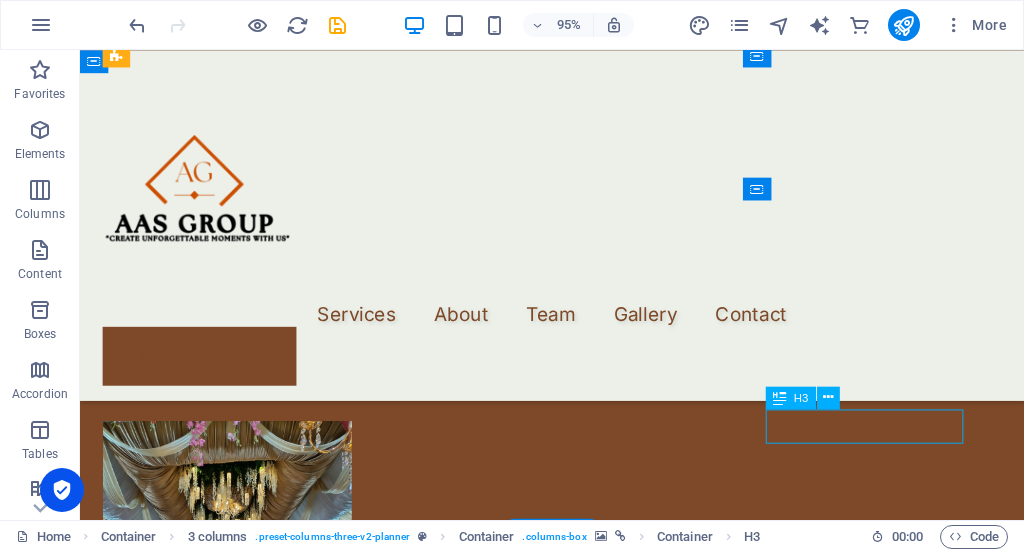 click on "Gala dinners" at bounding box center (235, 1798) 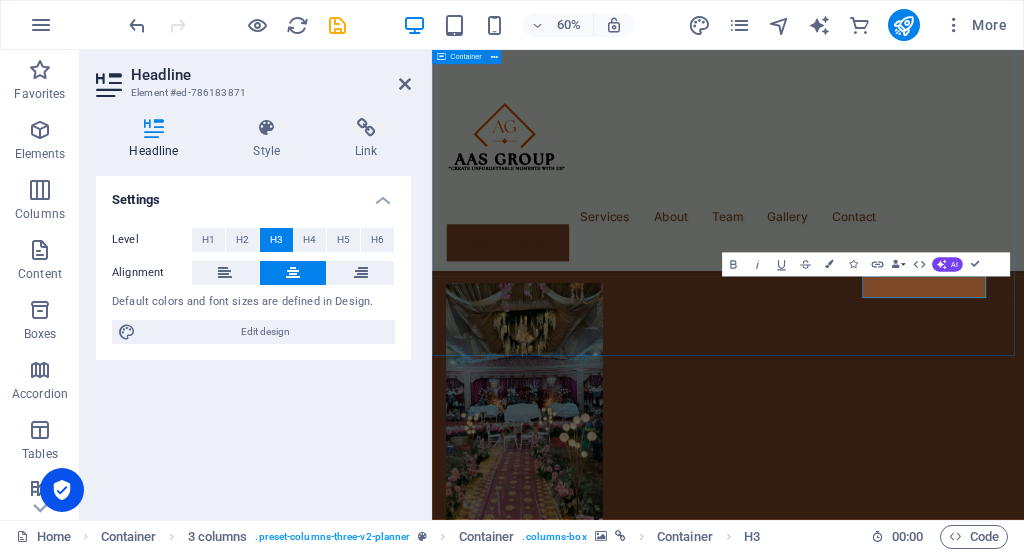 type 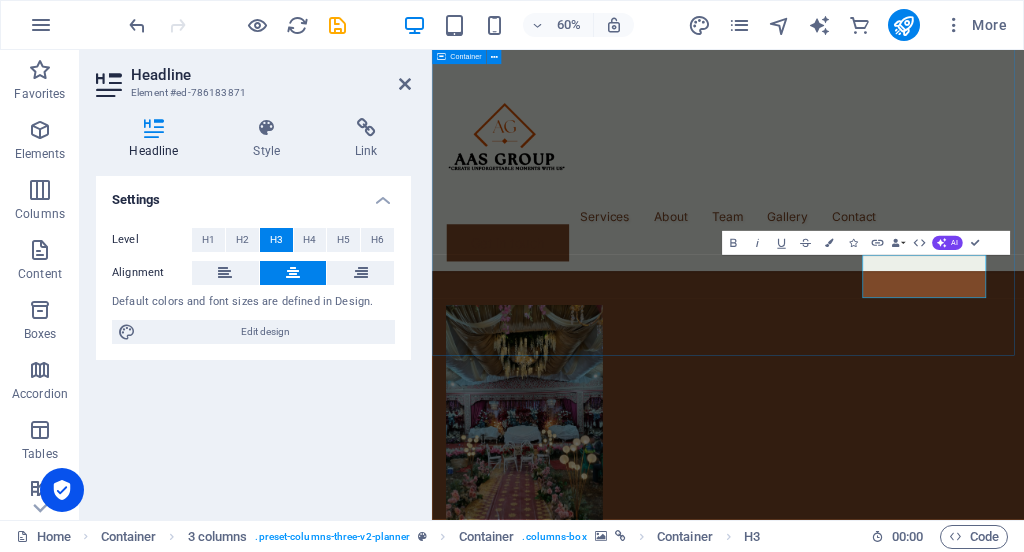 scroll, scrollTop: 1534, scrollLeft: 0, axis: vertical 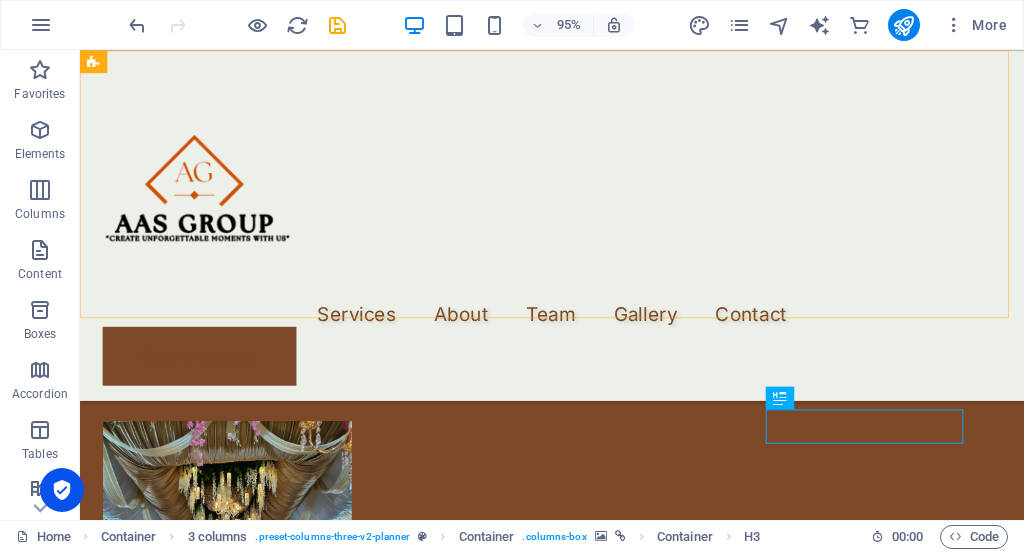 click on "Menu Services About Team Gallery Contact Get in touch" at bounding box center [577, 234] 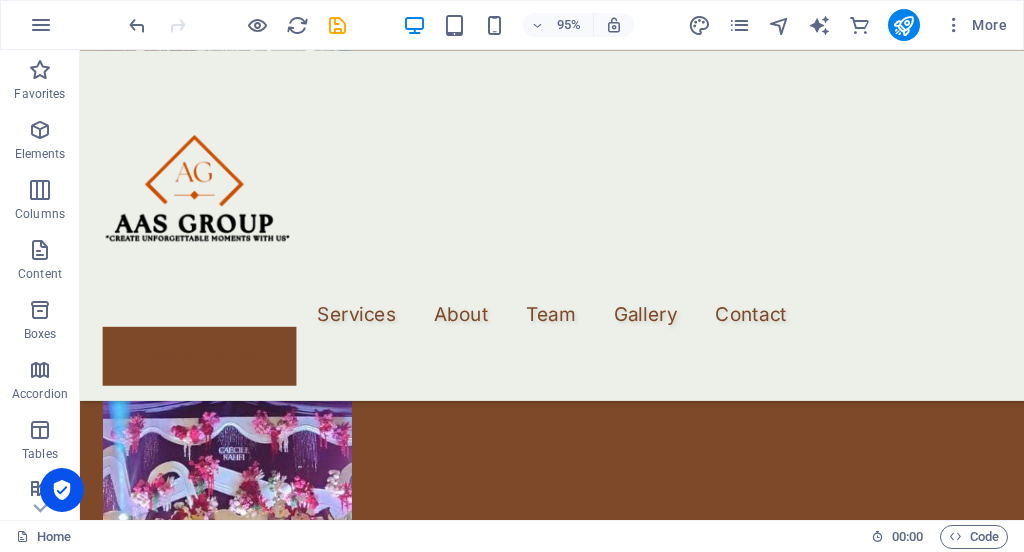scroll, scrollTop: 1602, scrollLeft: 0, axis: vertical 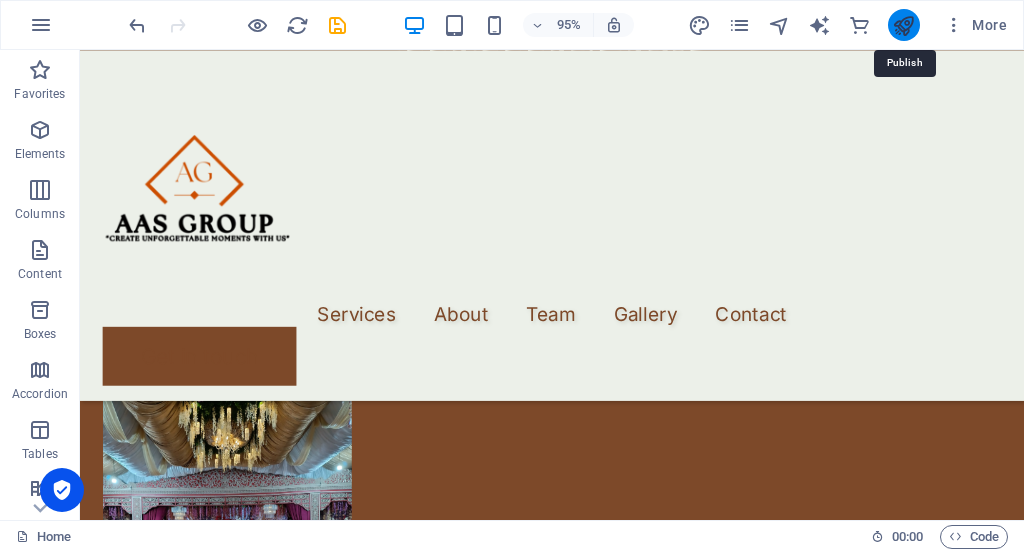 click at bounding box center (903, 25) 